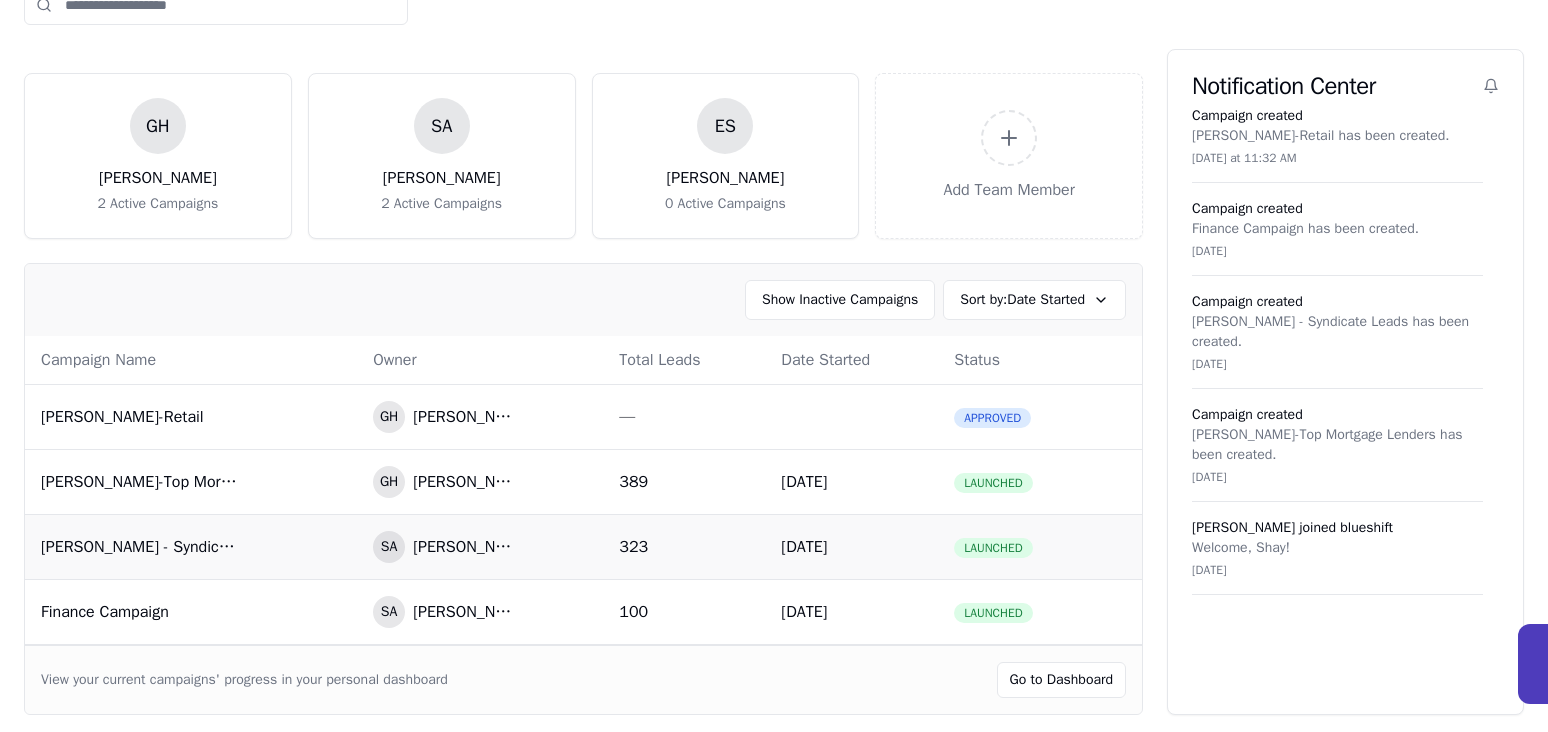 scroll, scrollTop: 117, scrollLeft: 0, axis: vertical 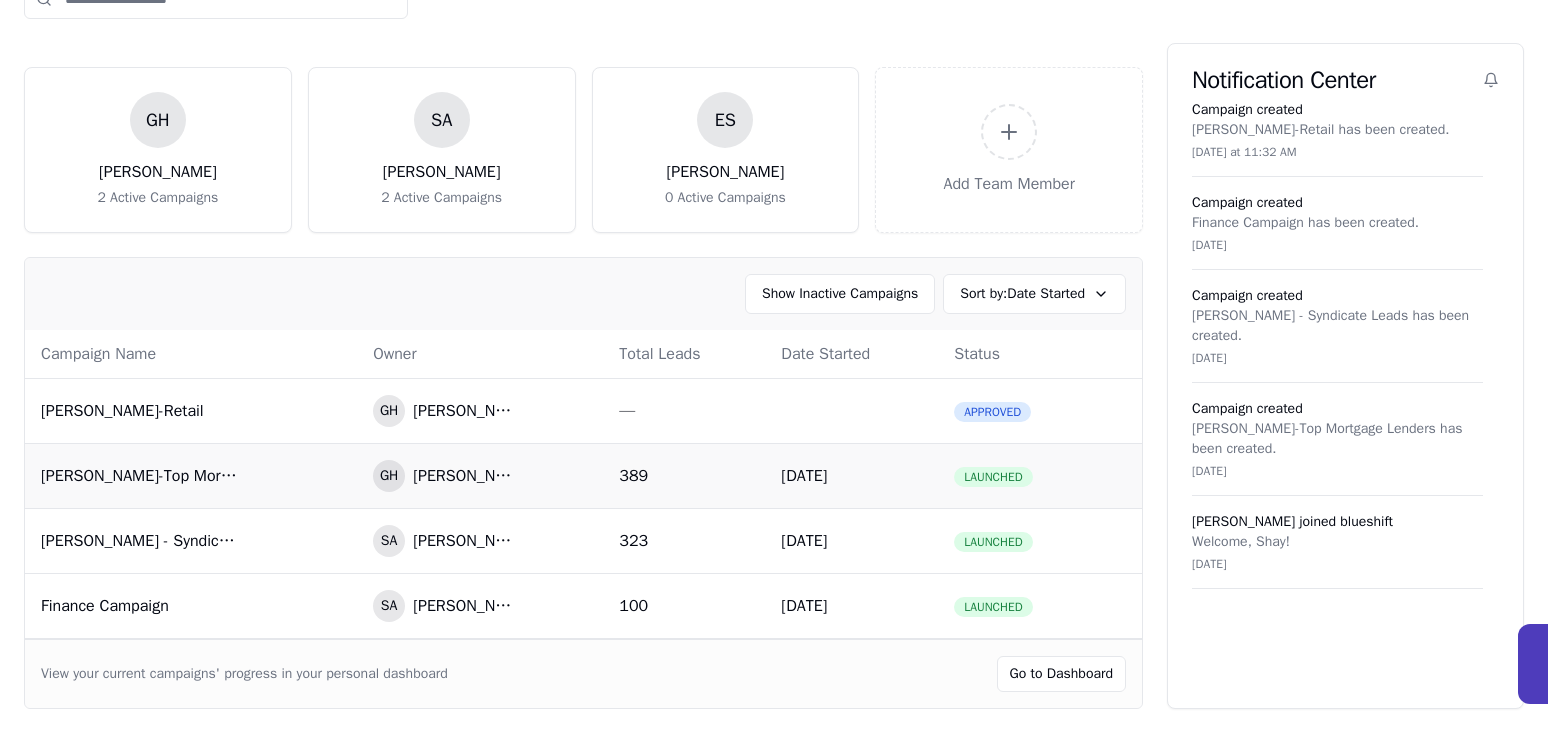 click on "[PERSON_NAME]-Top Mortgage Lenders" at bounding box center [141, 476] 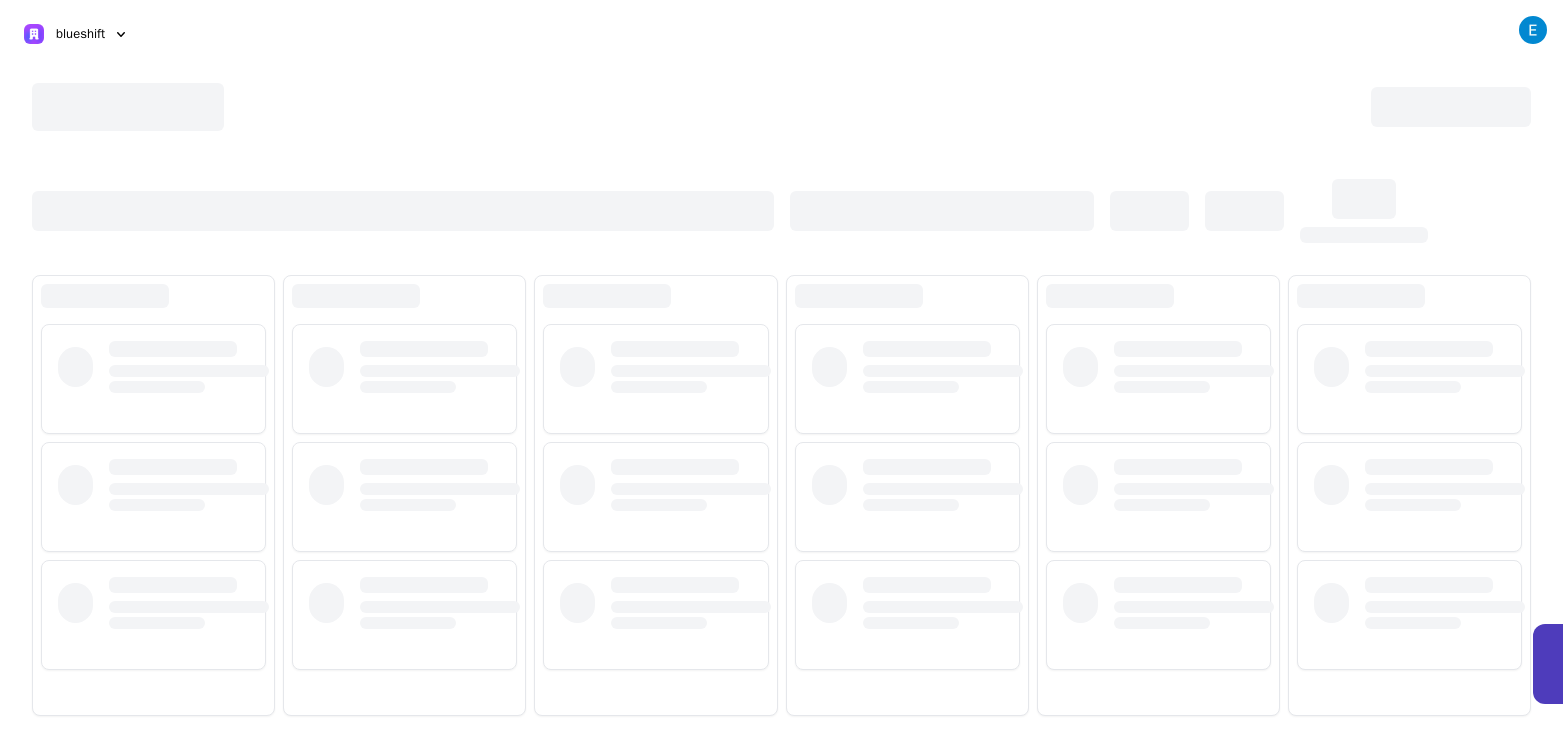 scroll, scrollTop: 0, scrollLeft: 0, axis: both 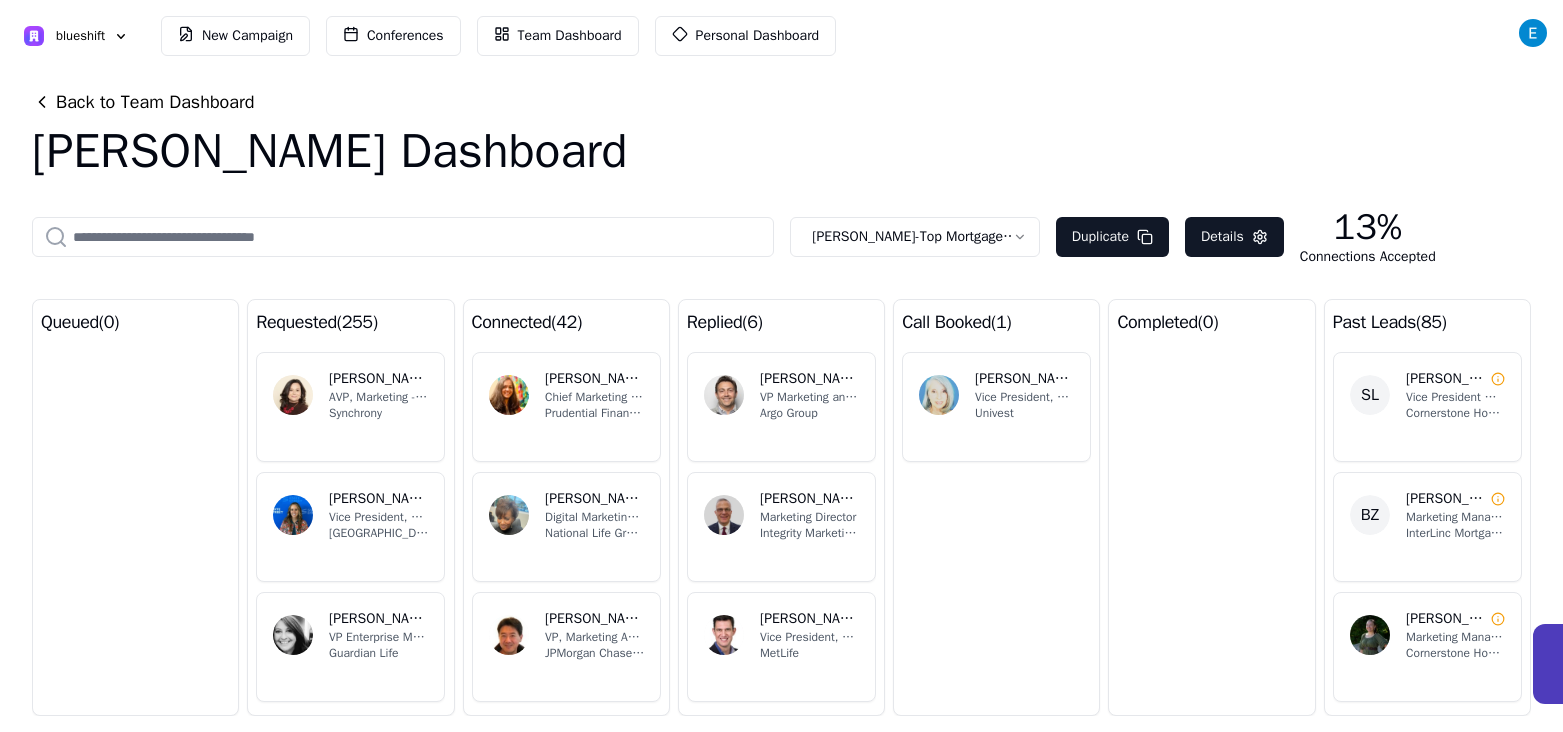 click at bounding box center (724, 395) 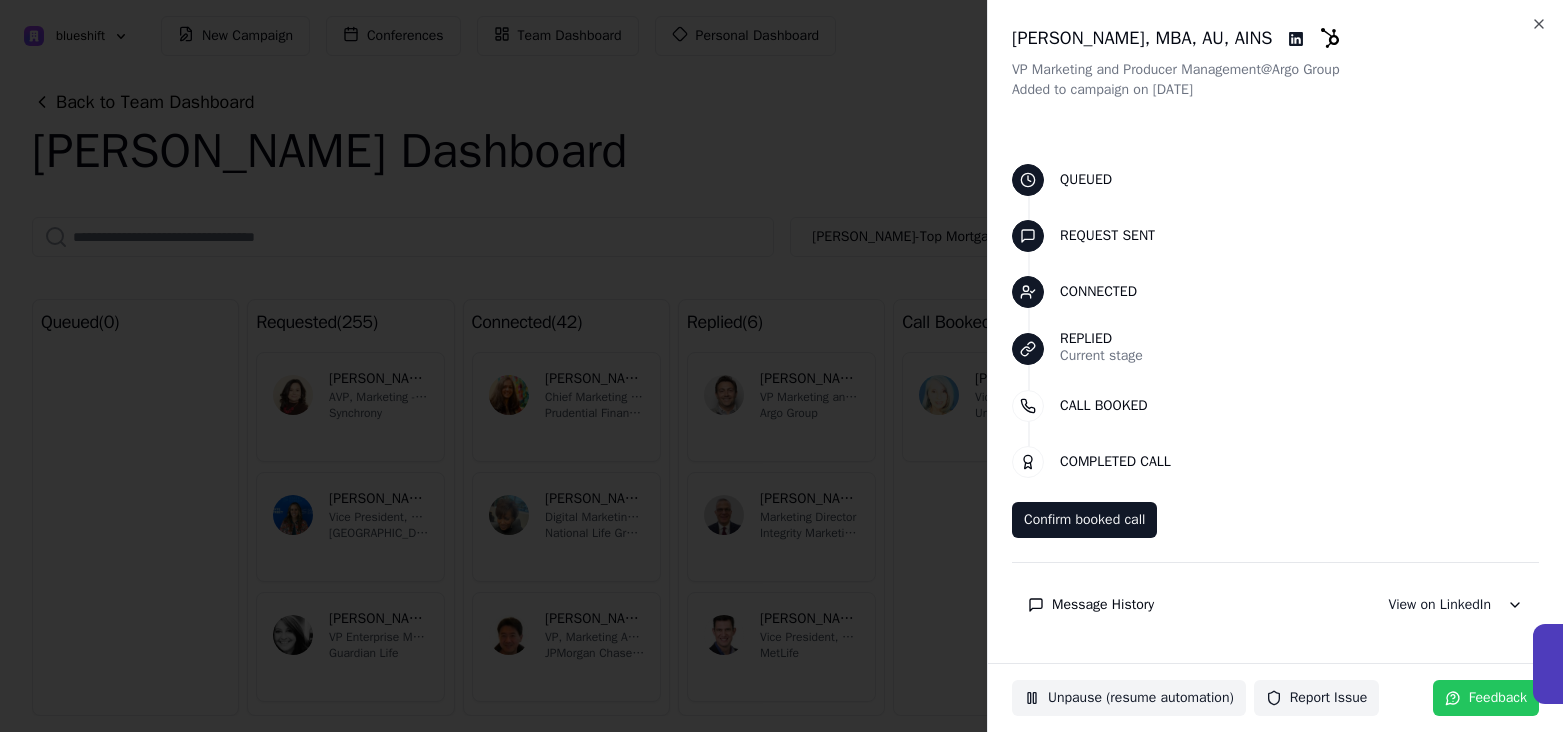 scroll, scrollTop: 1, scrollLeft: 0, axis: vertical 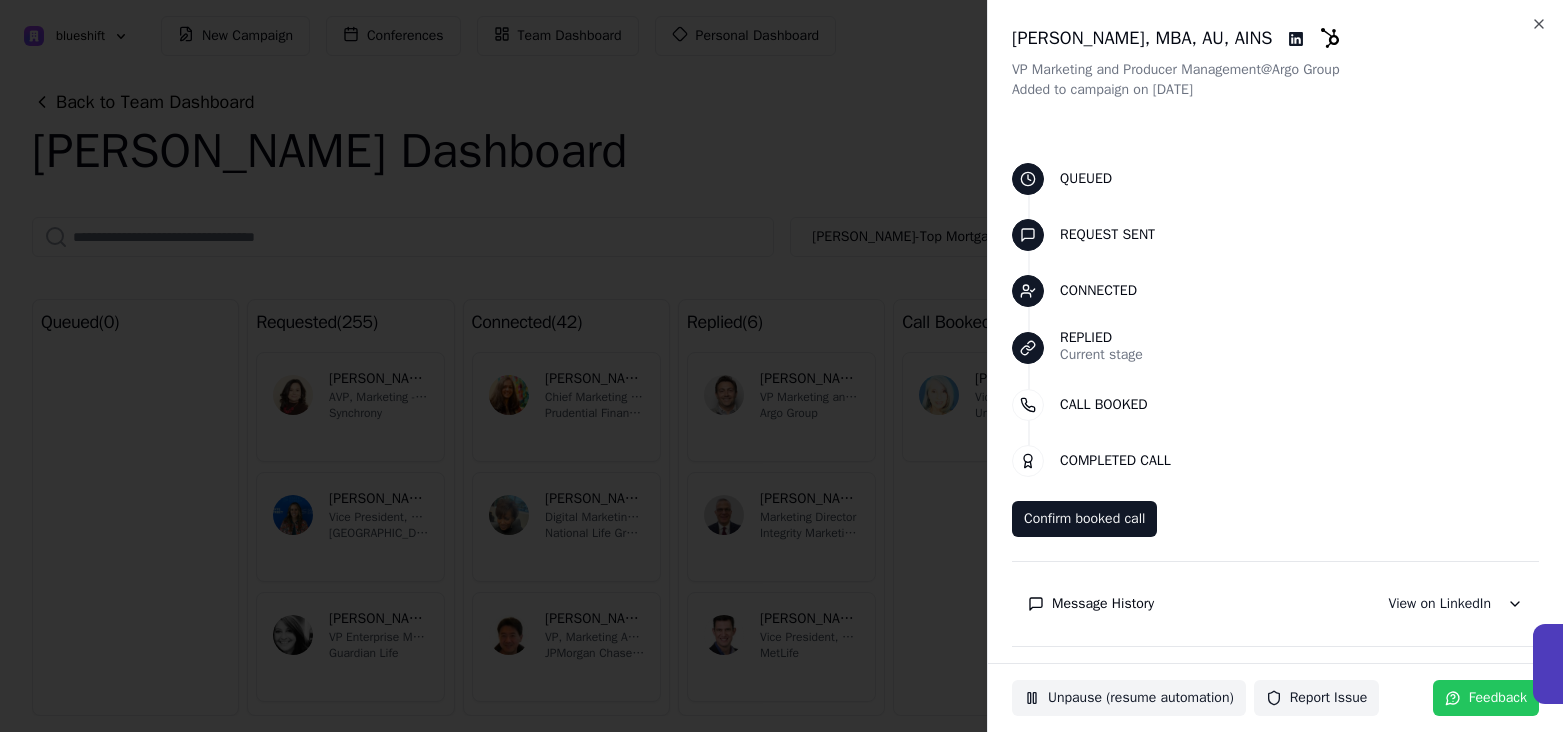 click on "Message History" at bounding box center (1103, 604) 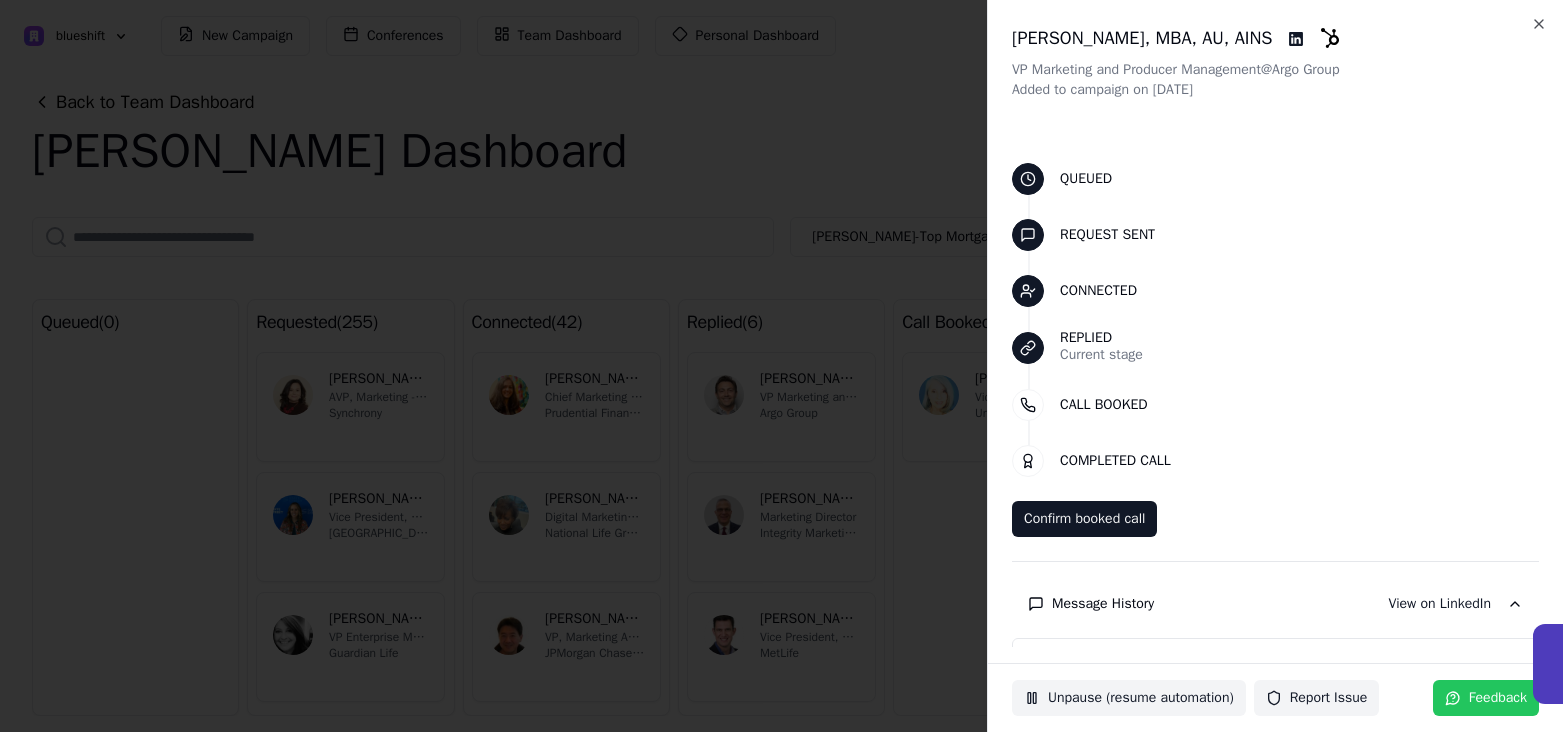 scroll, scrollTop: 333, scrollLeft: 0, axis: vertical 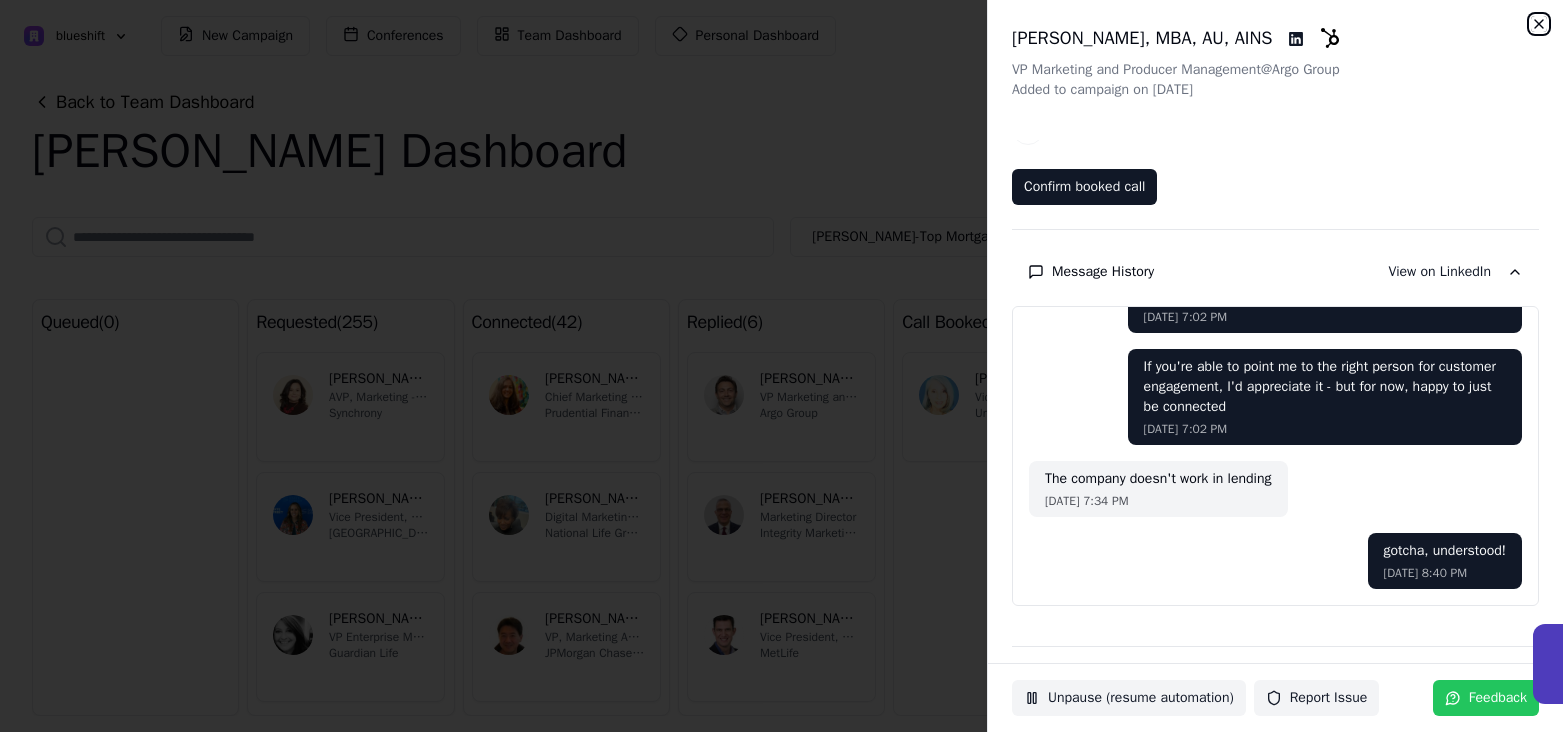 click 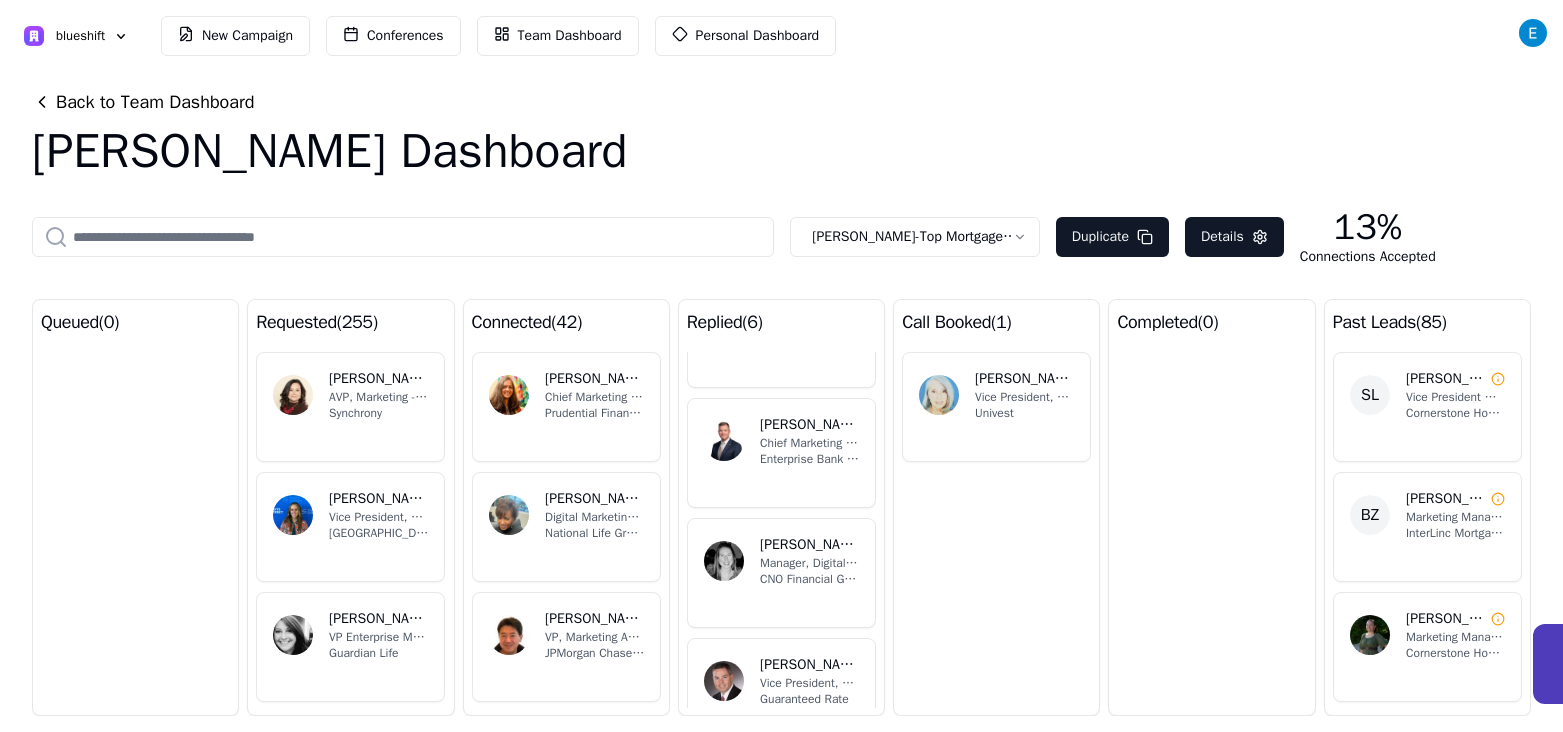 scroll, scrollTop: 364, scrollLeft: 0, axis: vertical 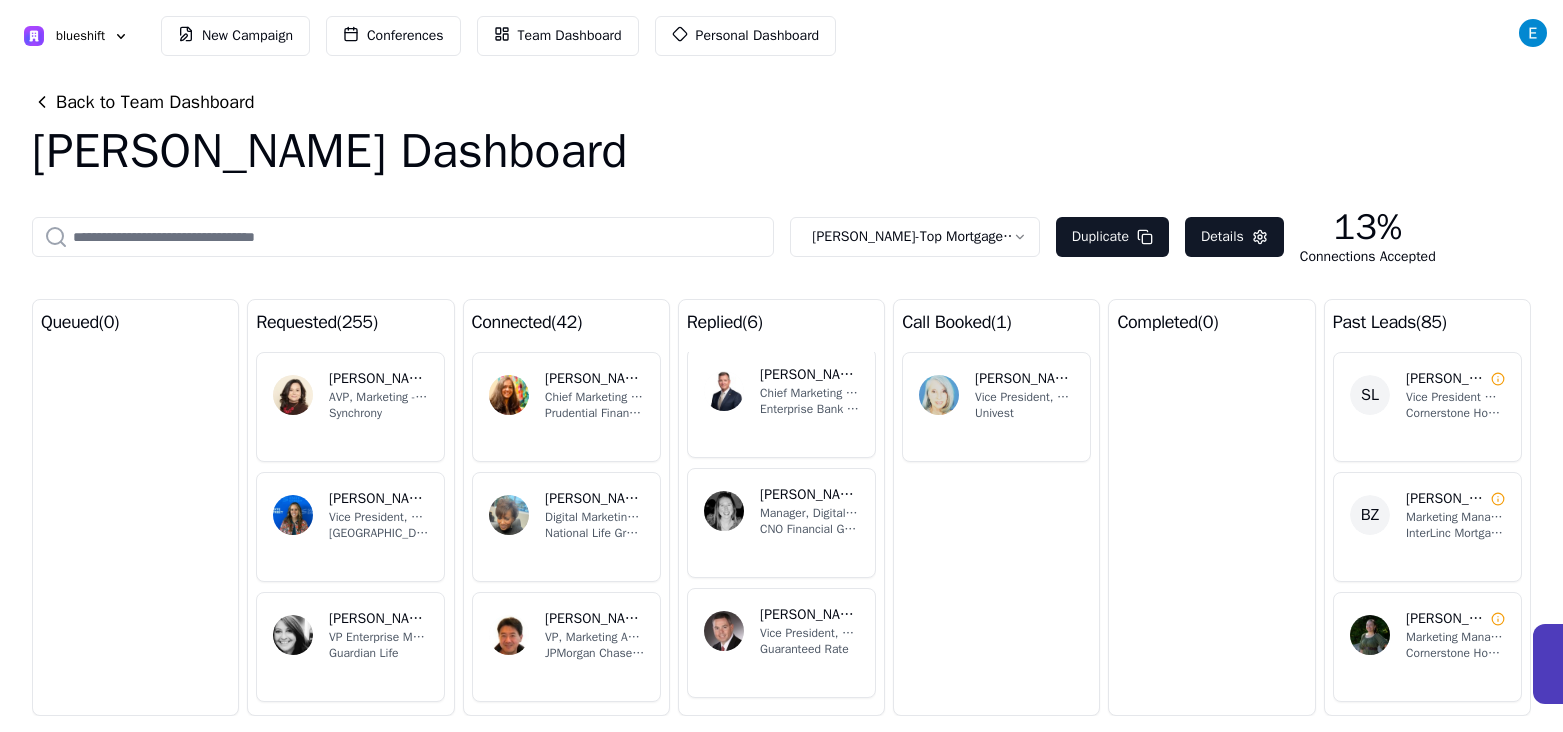click on "Brian Davis" at bounding box center (809, 615) 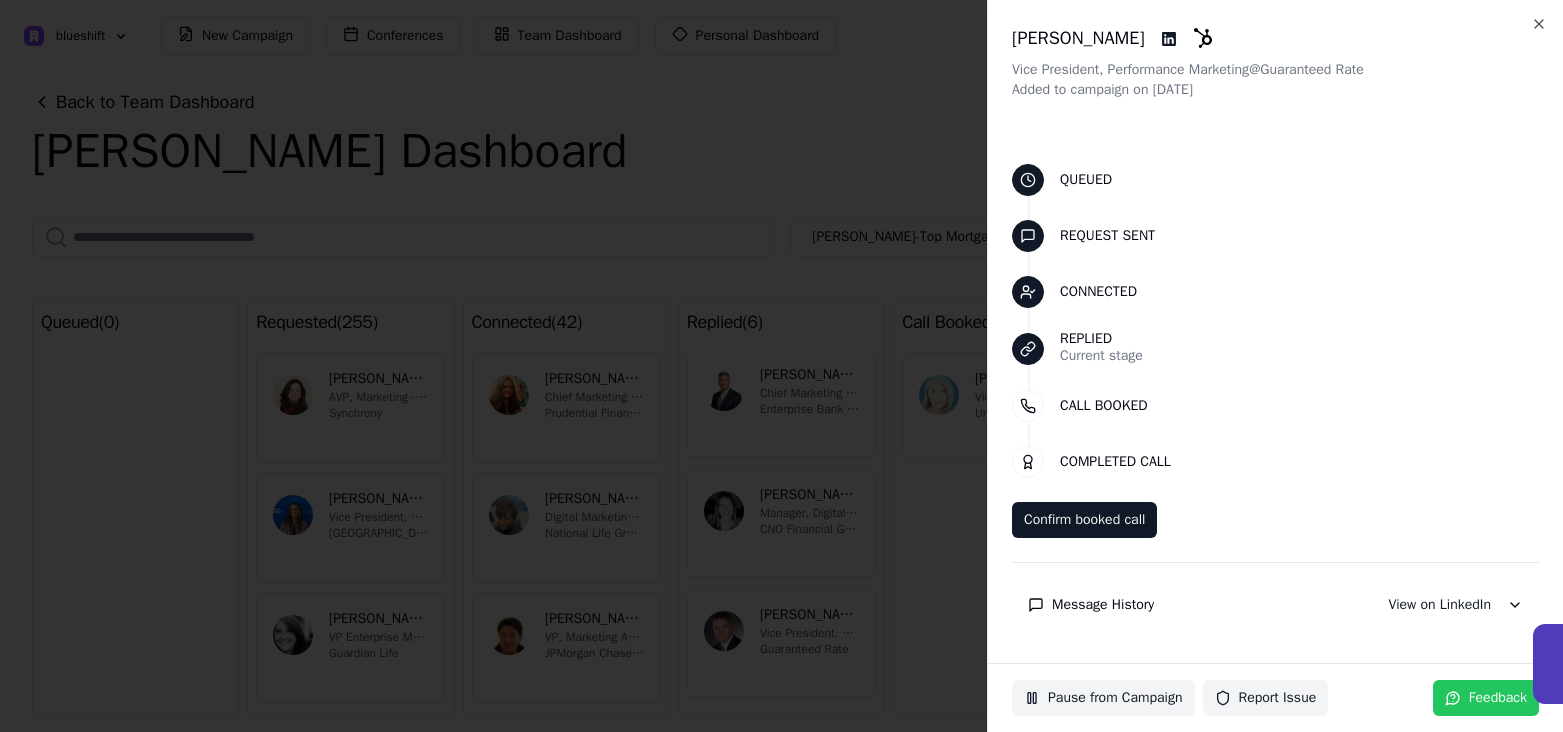 scroll, scrollTop: 1, scrollLeft: 0, axis: vertical 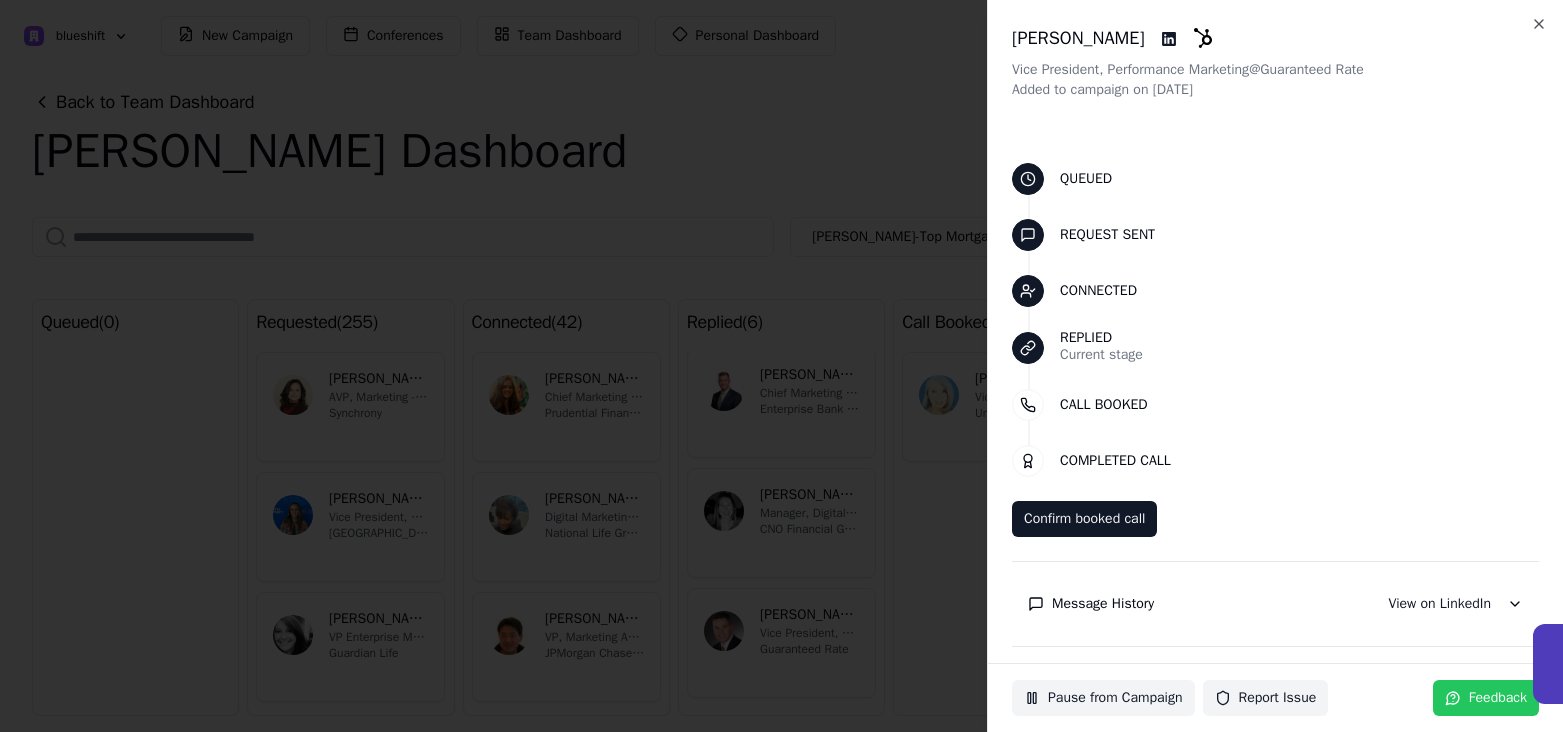 click on "Message History" at bounding box center (1103, 604) 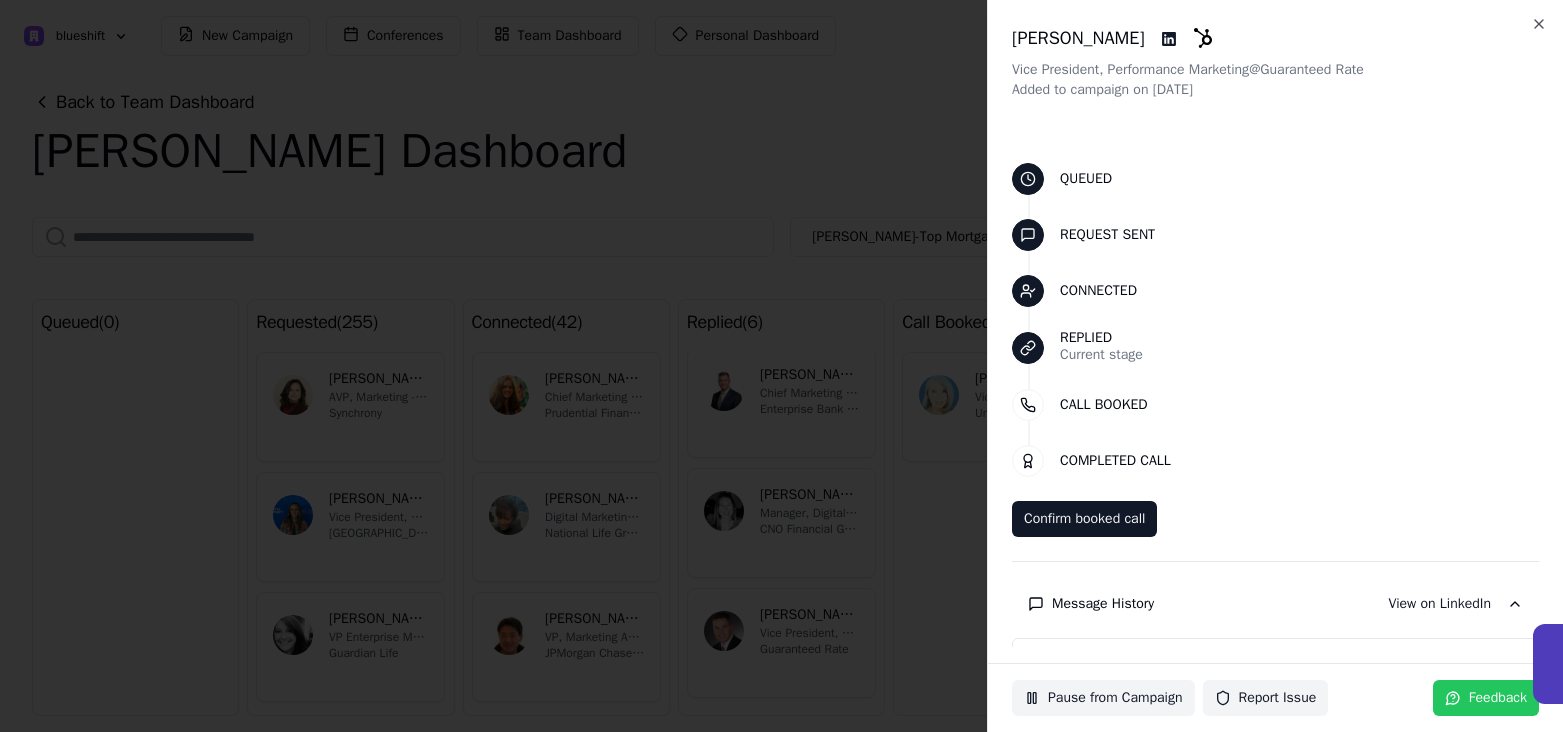 scroll, scrollTop: 333, scrollLeft: 0, axis: vertical 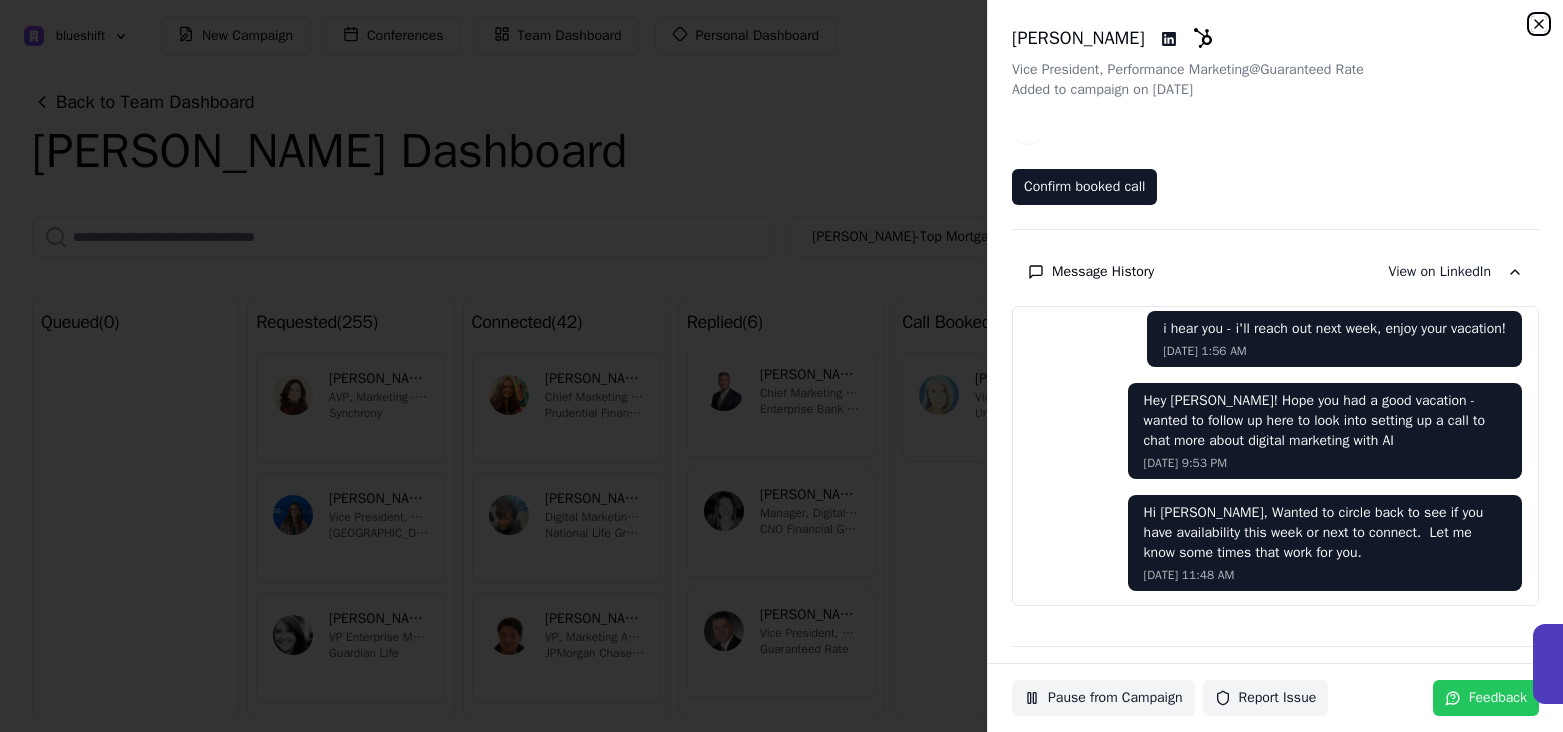 click 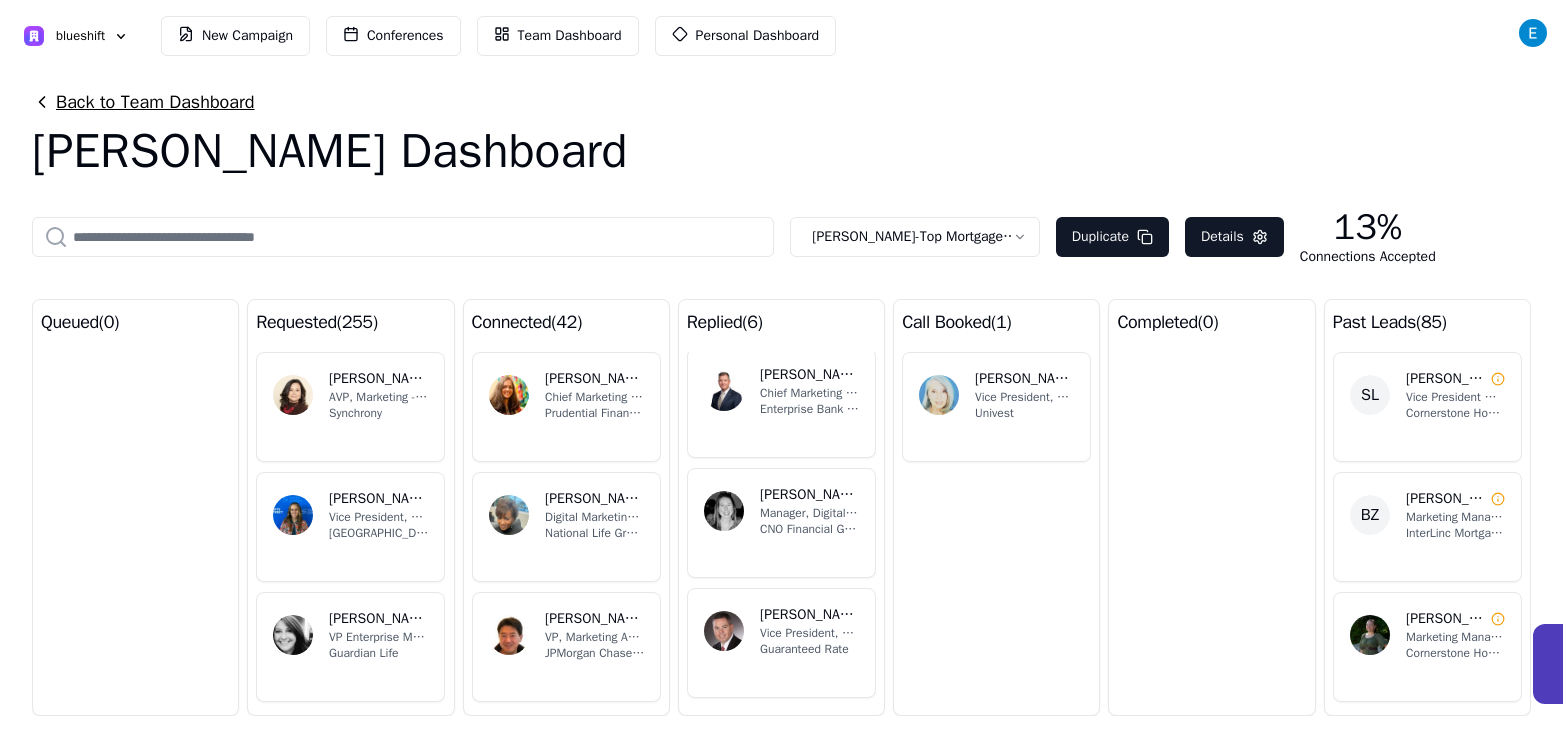 click on "Back to Team Dashboard" at bounding box center [143, 102] 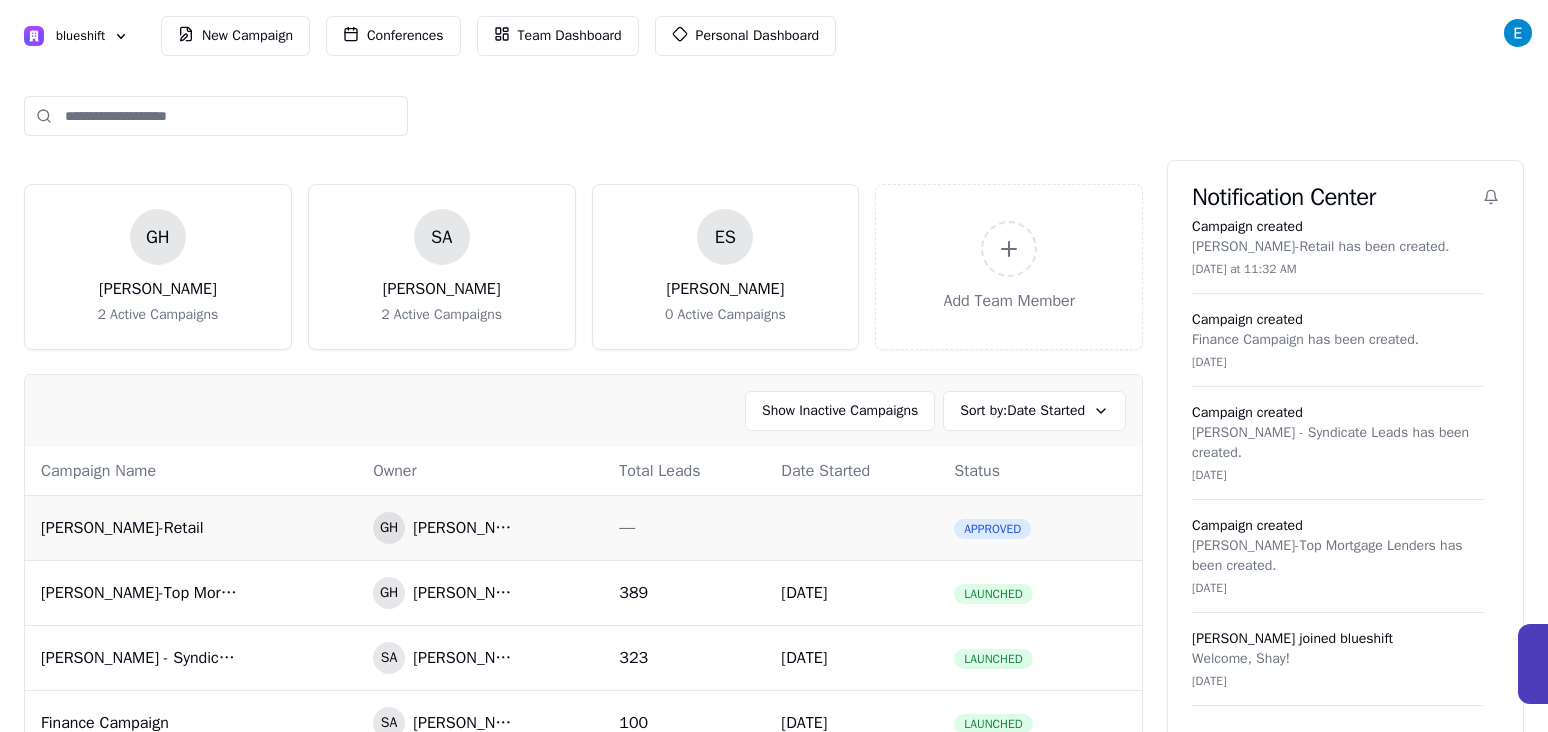 click on "[PERSON_NAME]-Retail" at bounding box center [141, 528] 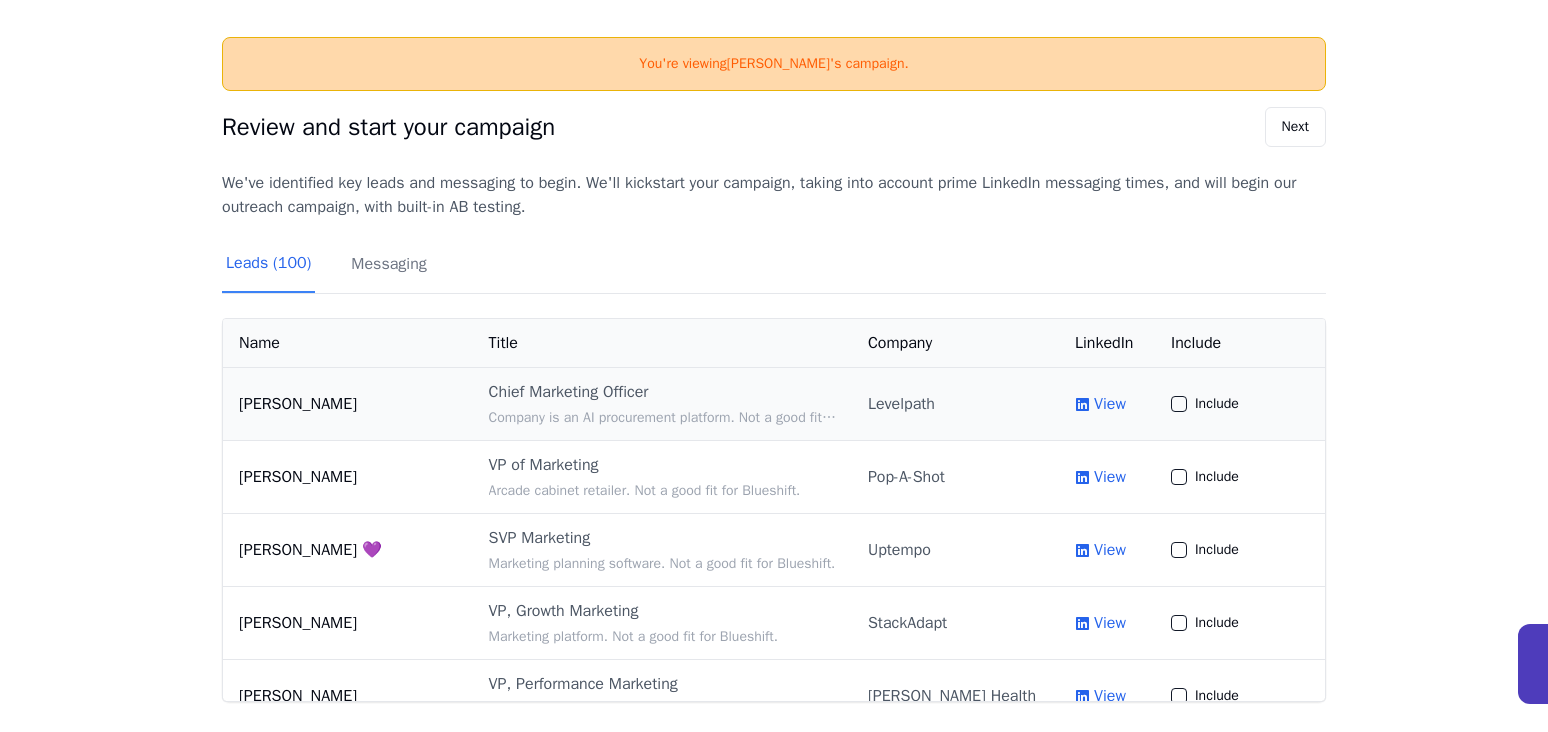 scroll, scrollTop: 0, scrollLeft: 0, axis: both 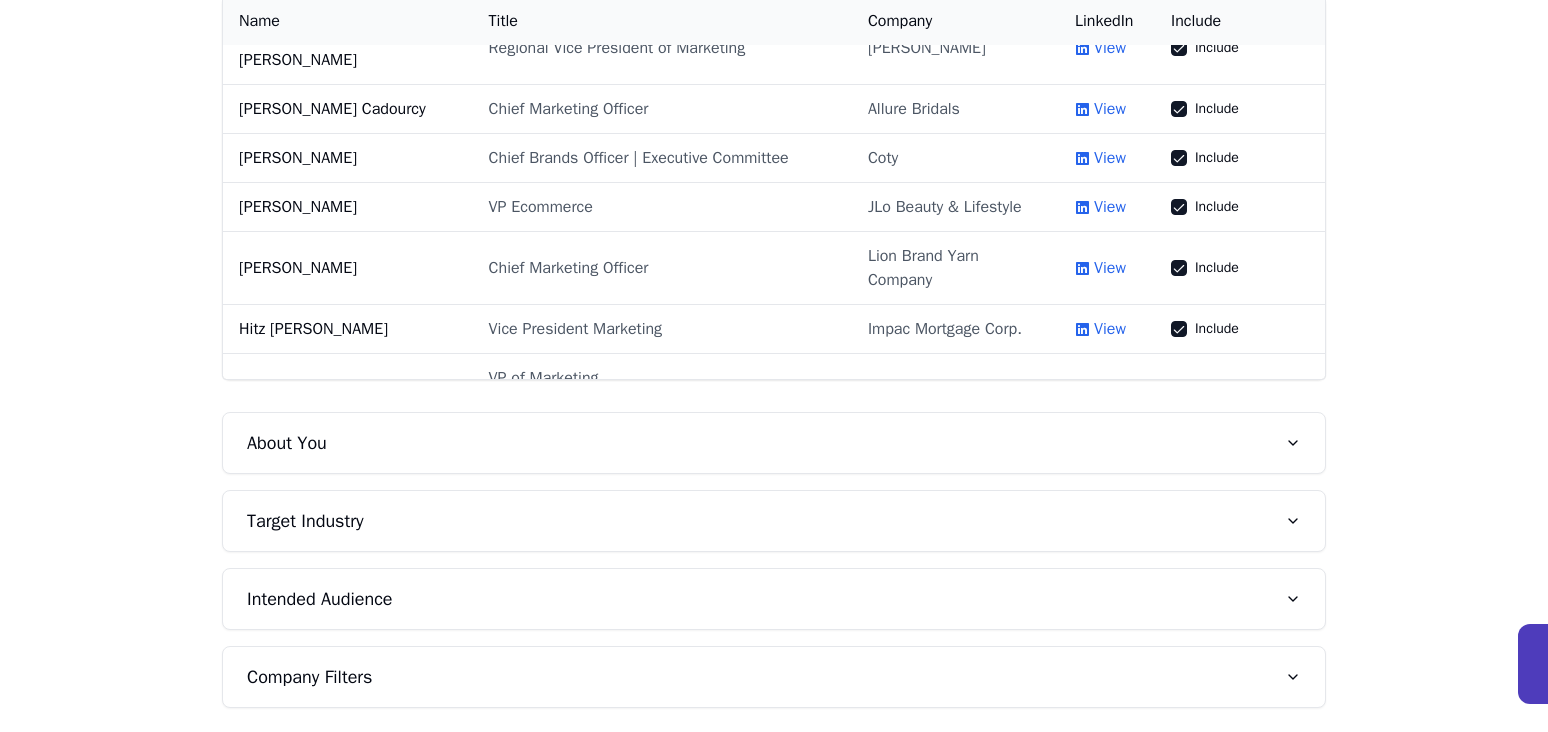 click on "Target Industry" at bounding box center (774, 521) 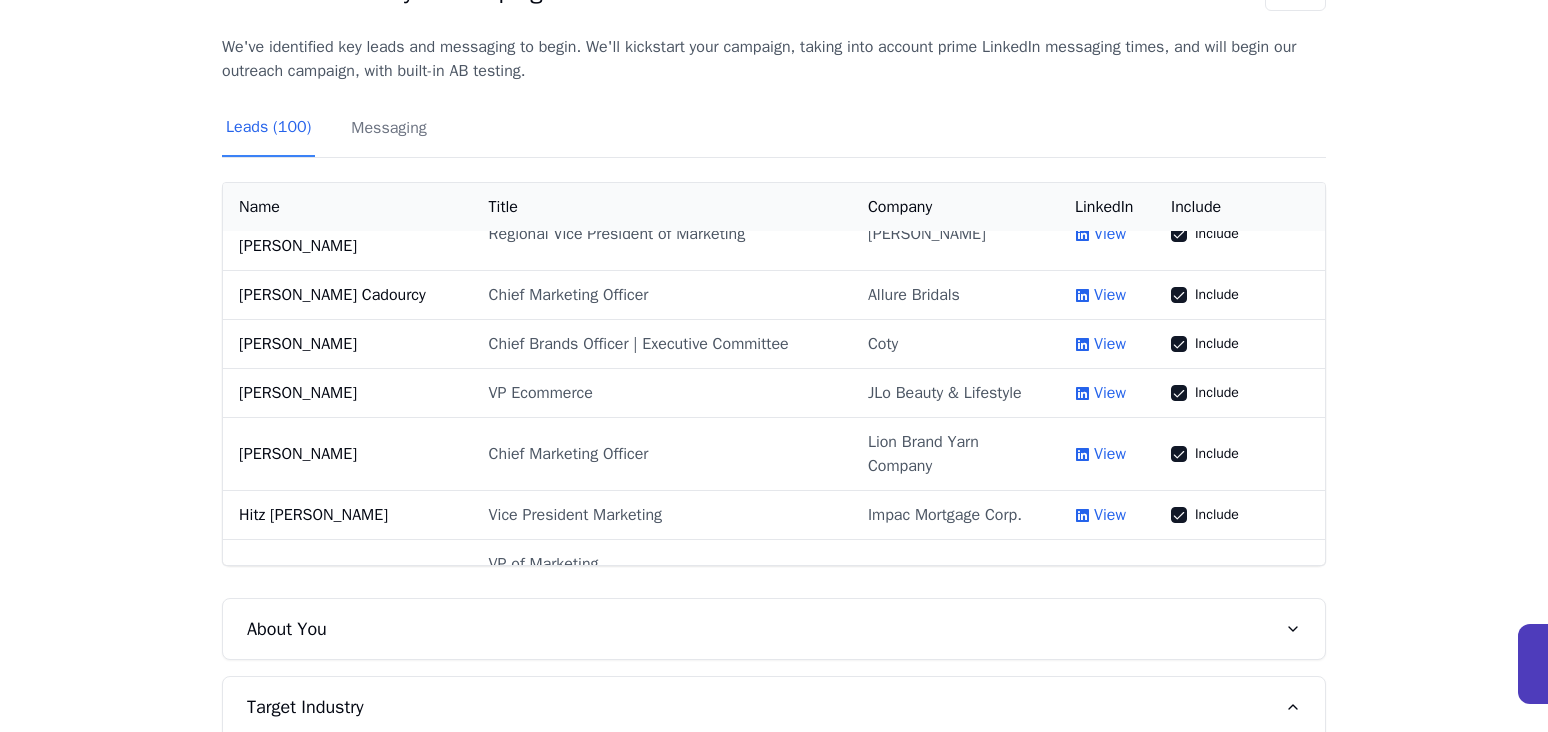 scroll, scrollTop: 206, scrollLeft: 0, axis: vertical 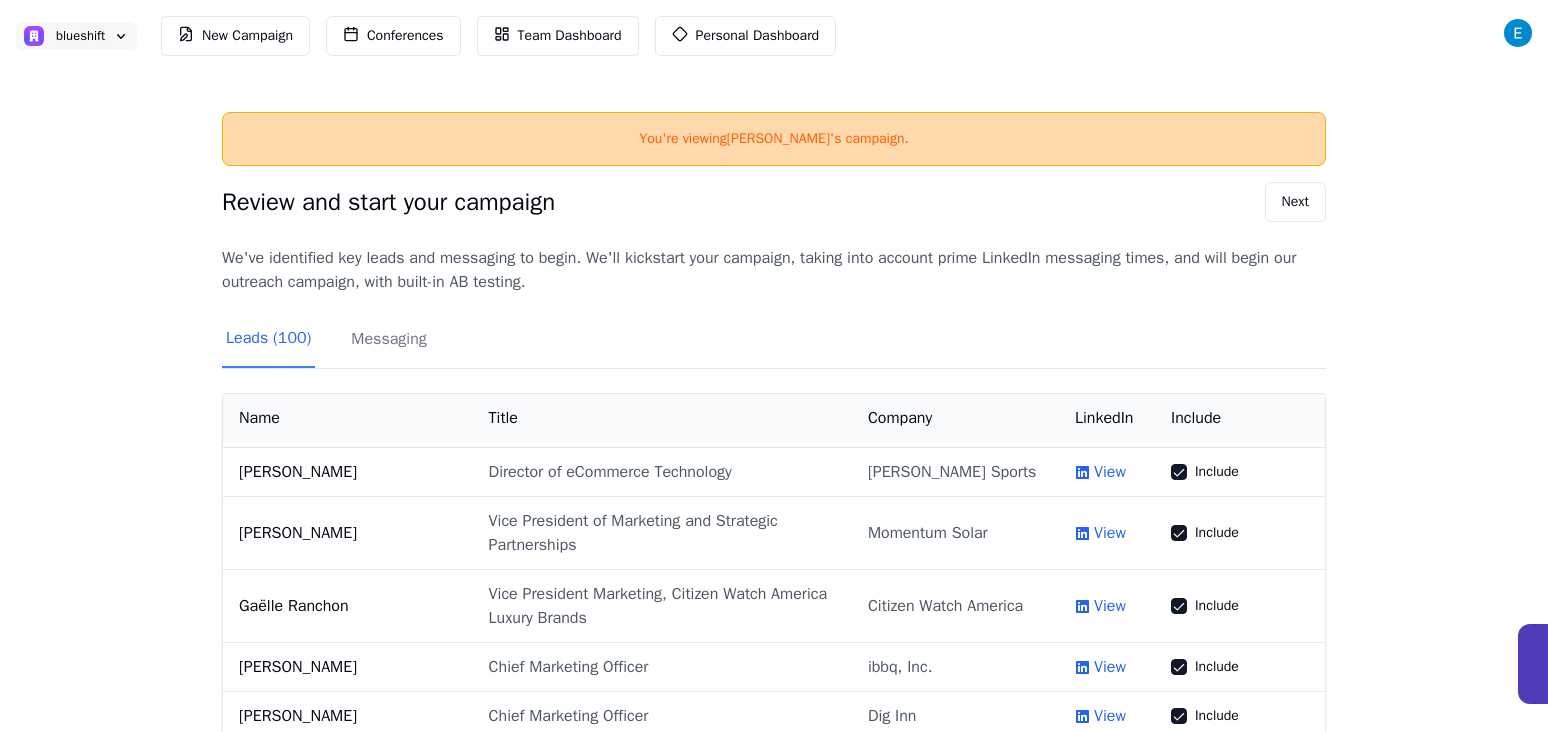 click on "blueshift" at bounding box center [80, 36] 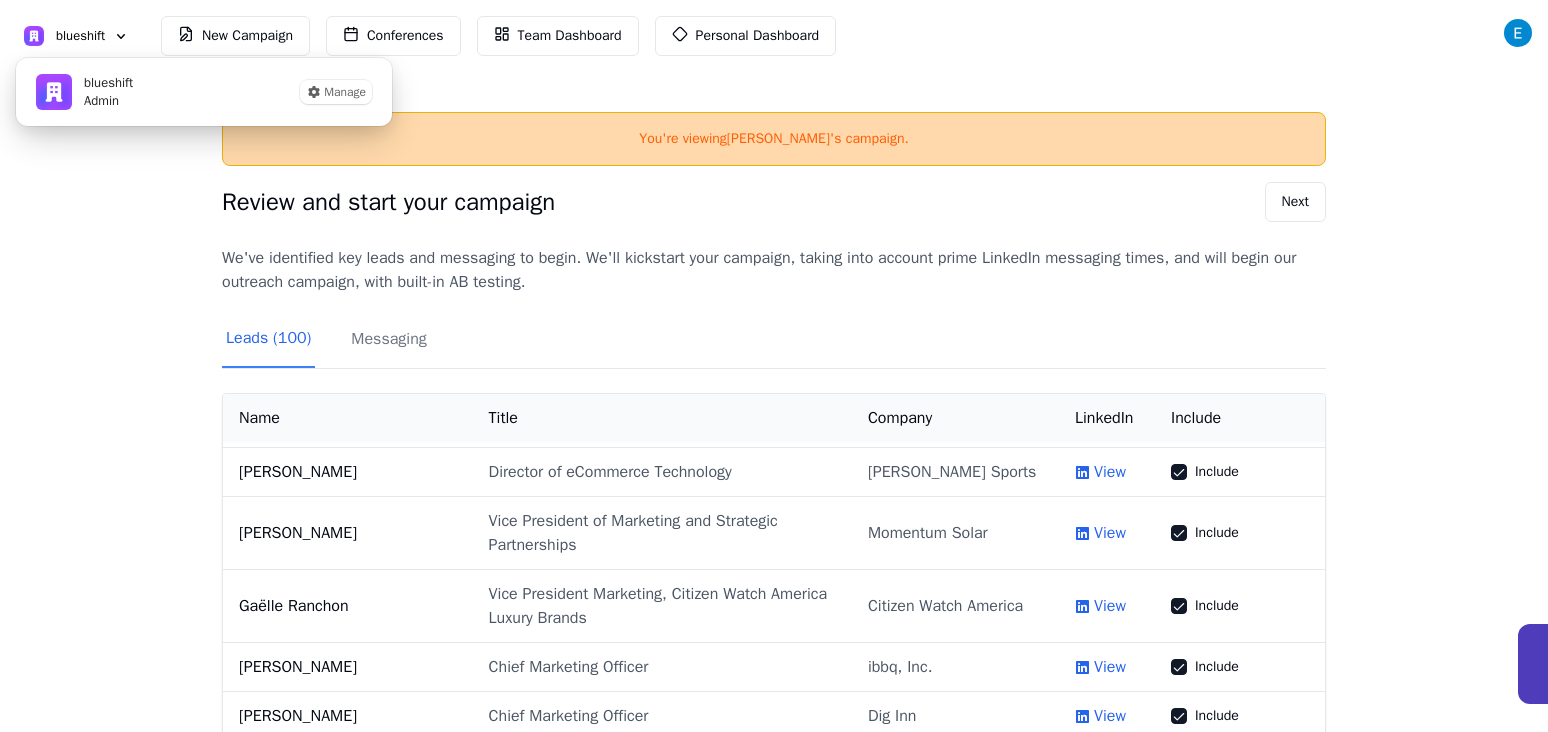 click on "blueshift   New Campaign Conferences Team Dashboard Personal Dashboard" at bounding box center (774, 36) 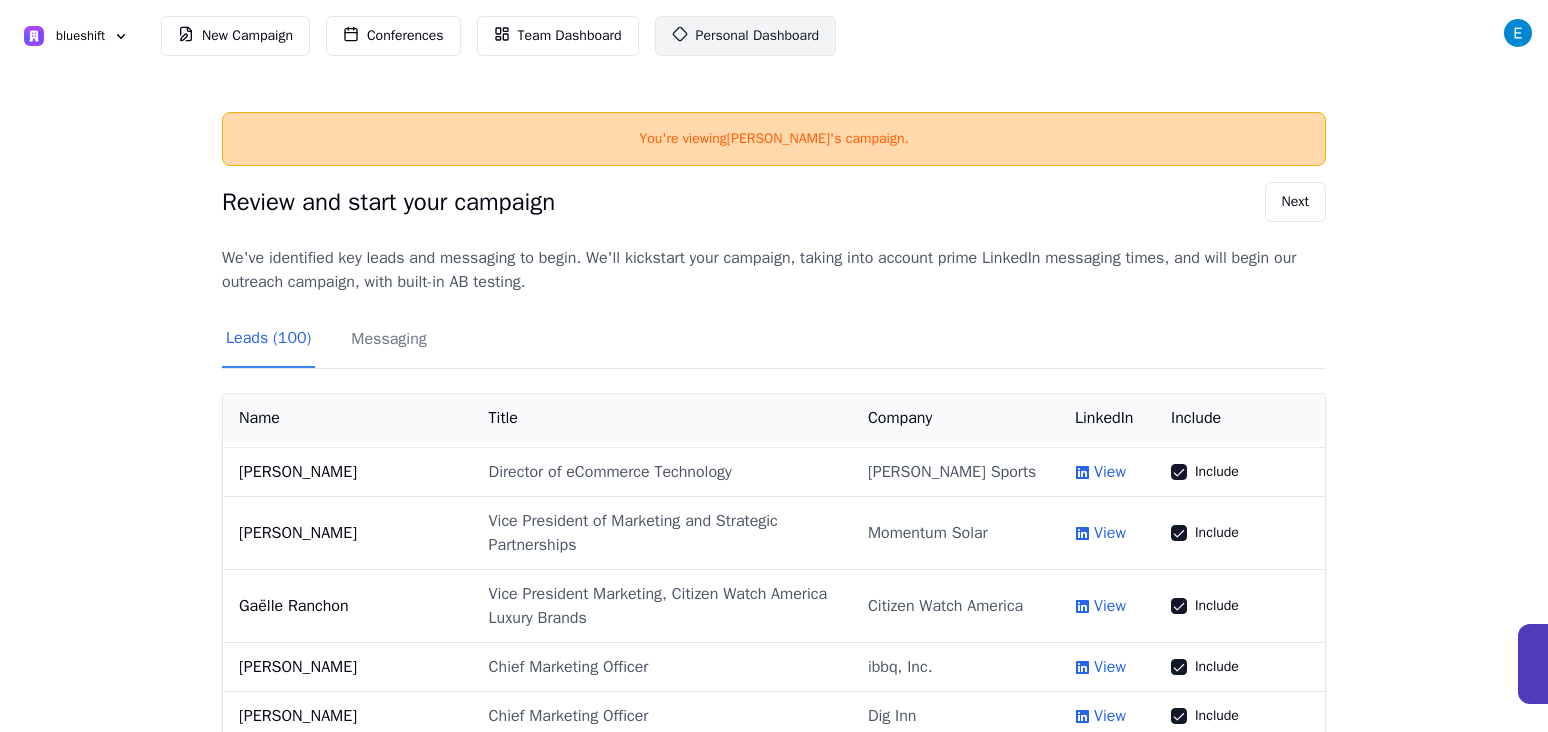 click on "Personal Dashboard" at bounding box center [746, 36] 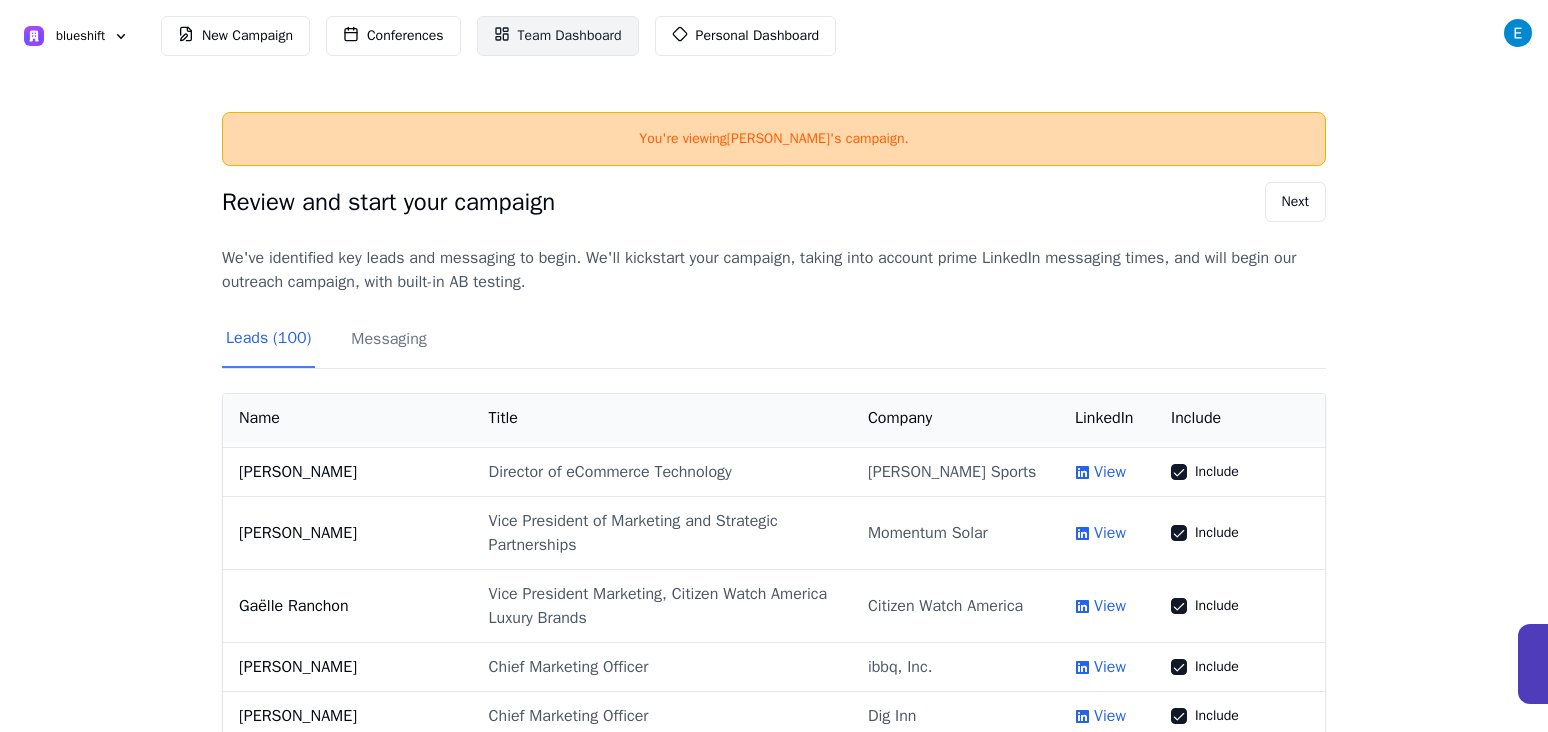 click on "Team Dashboard" at bounding box center (570, 36) 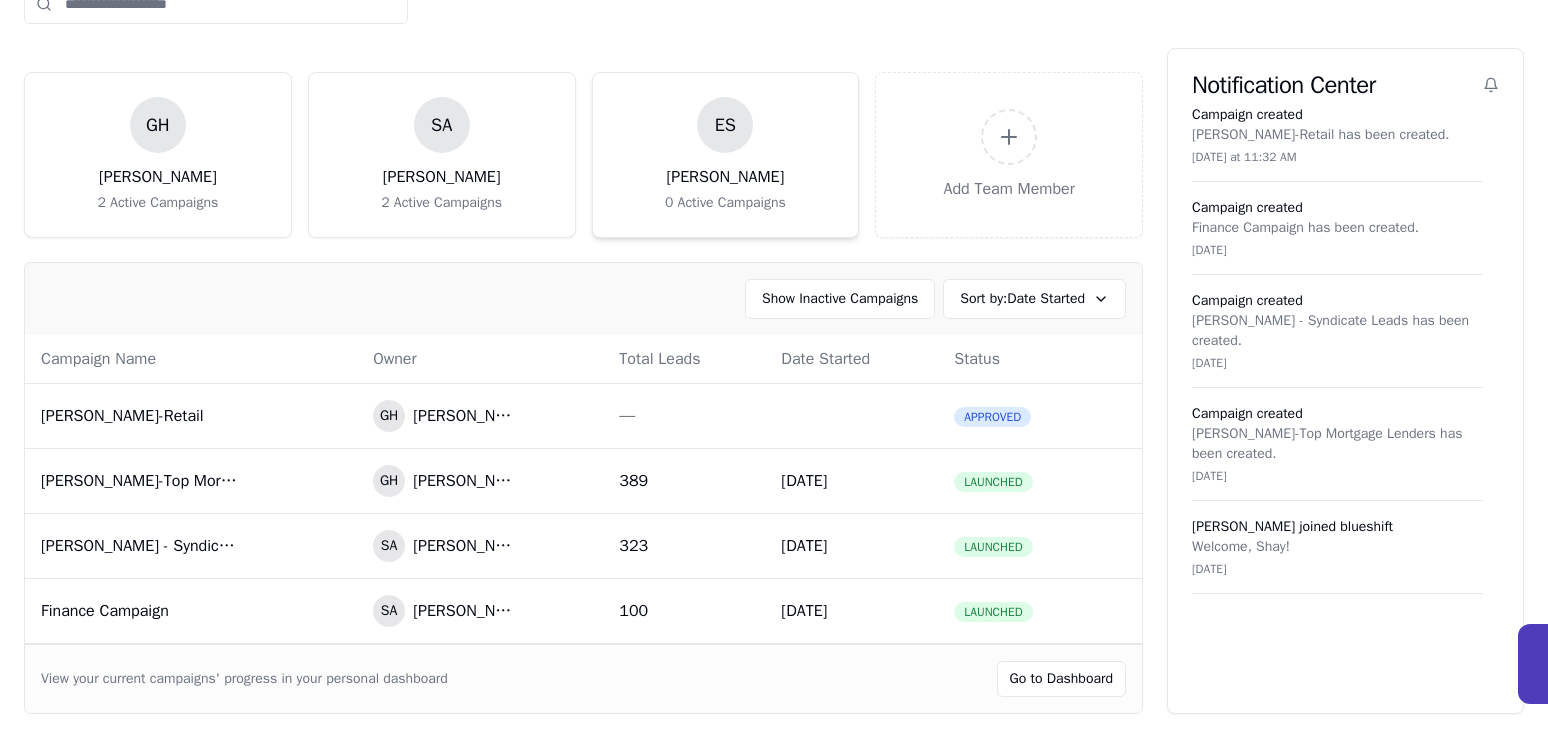 scroll, scrollTop: 117, scrollLeft: 0, axis: vertical 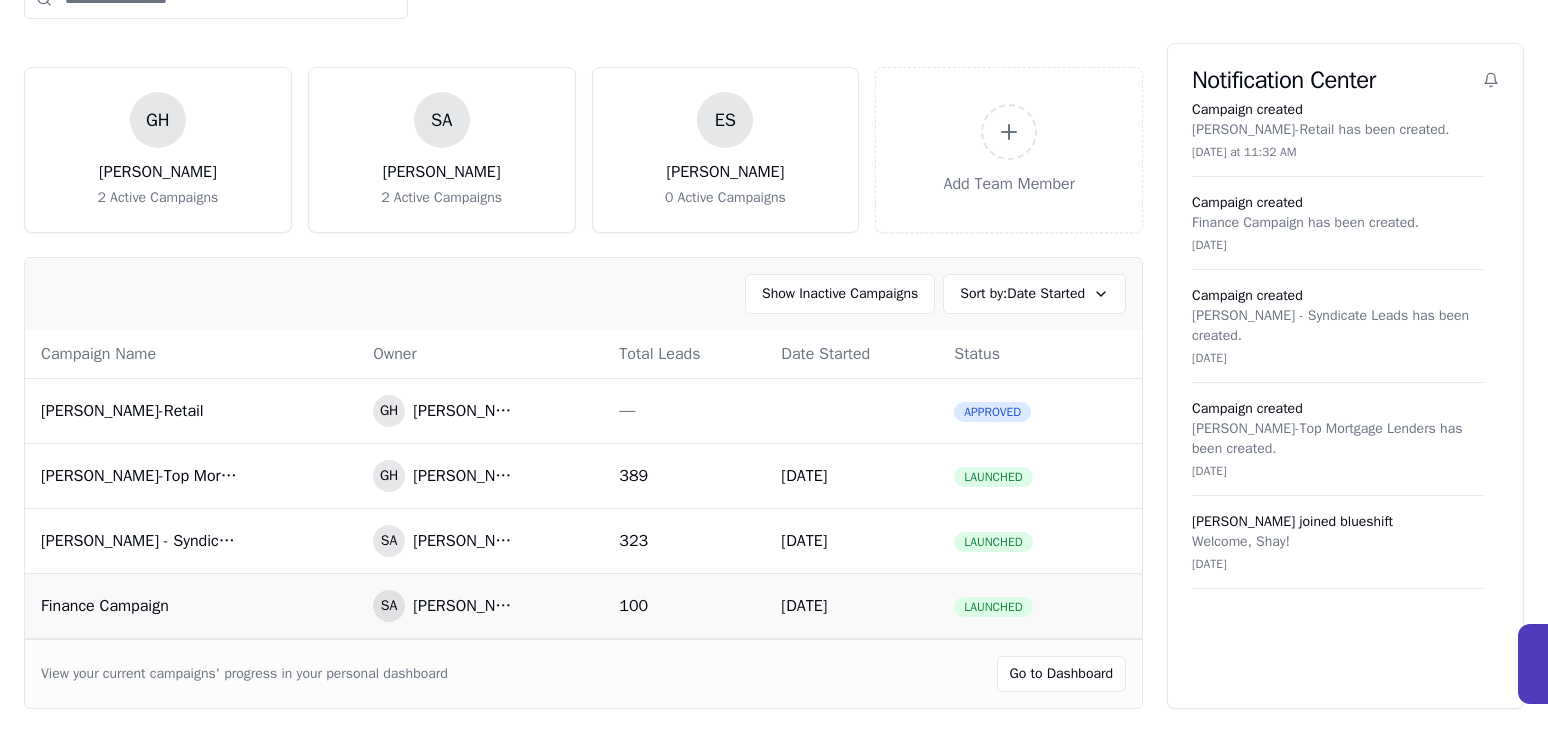 click on "Finance Campaign" at bounding box center [141, 606] 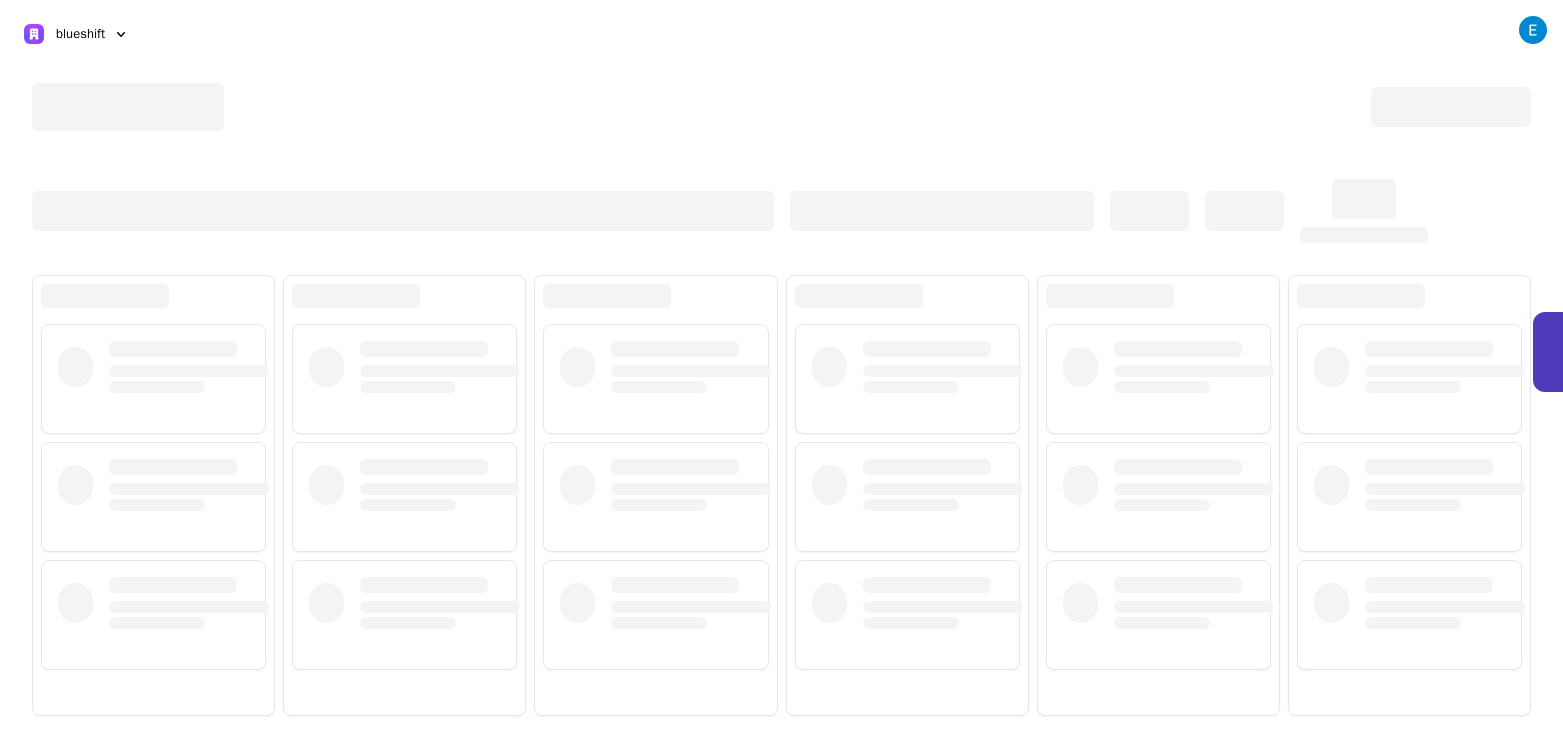 scroll, scrollTop: 0, scrollLeft: 0, axis: both 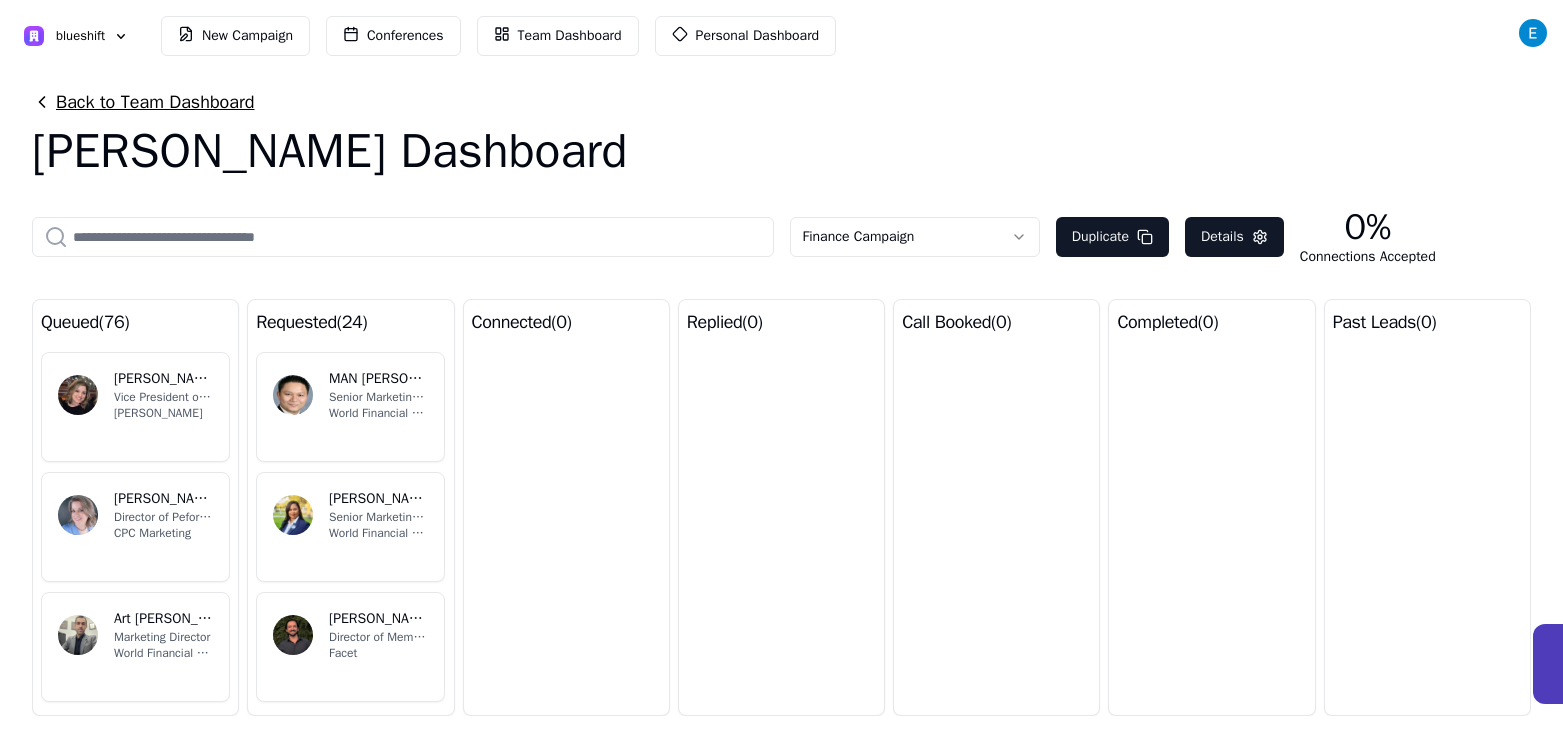 click on "Back to Team Dashboard" at bounding box center (143, 102) 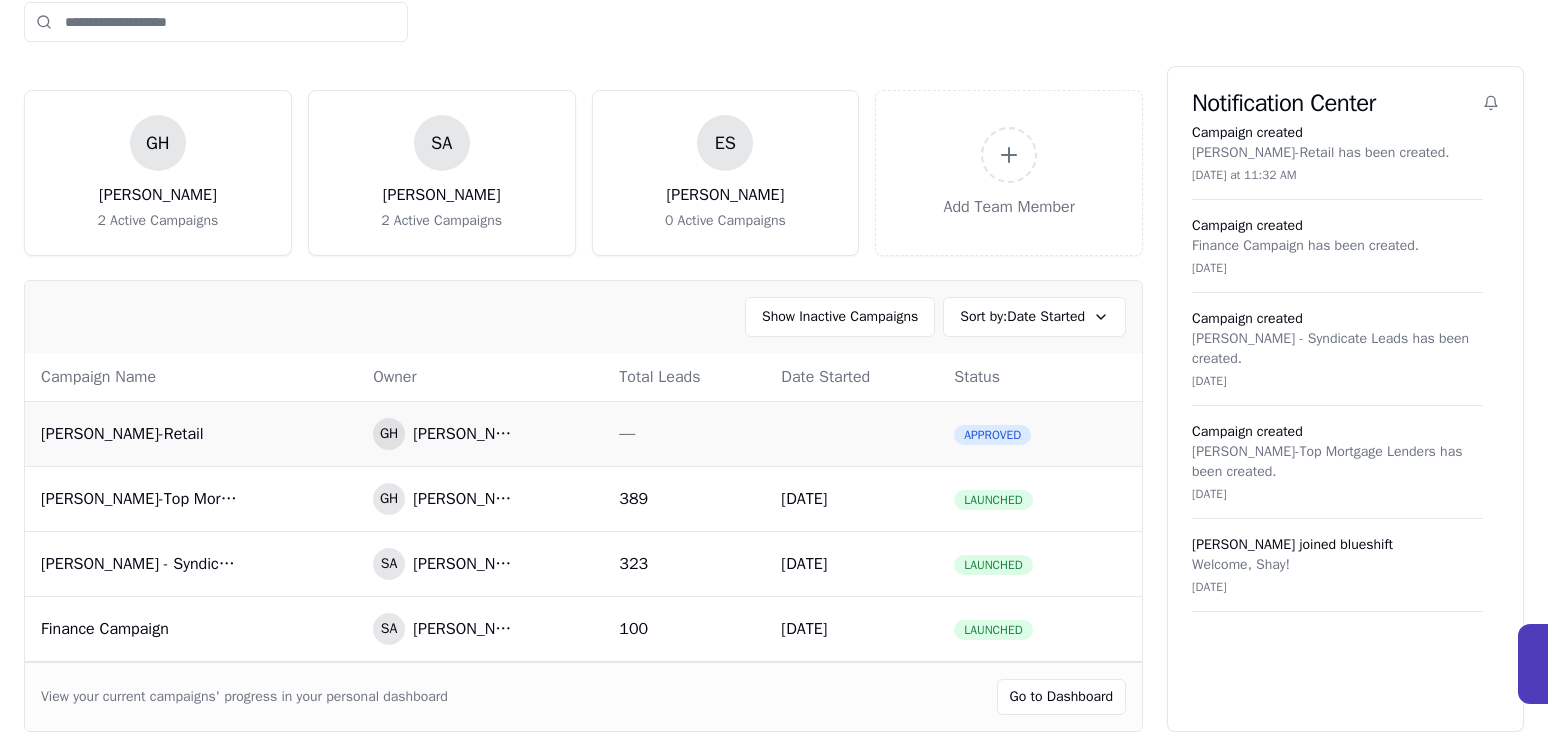 scroll, scrollTop: 117, scrollLeft: 0, axis: vertical 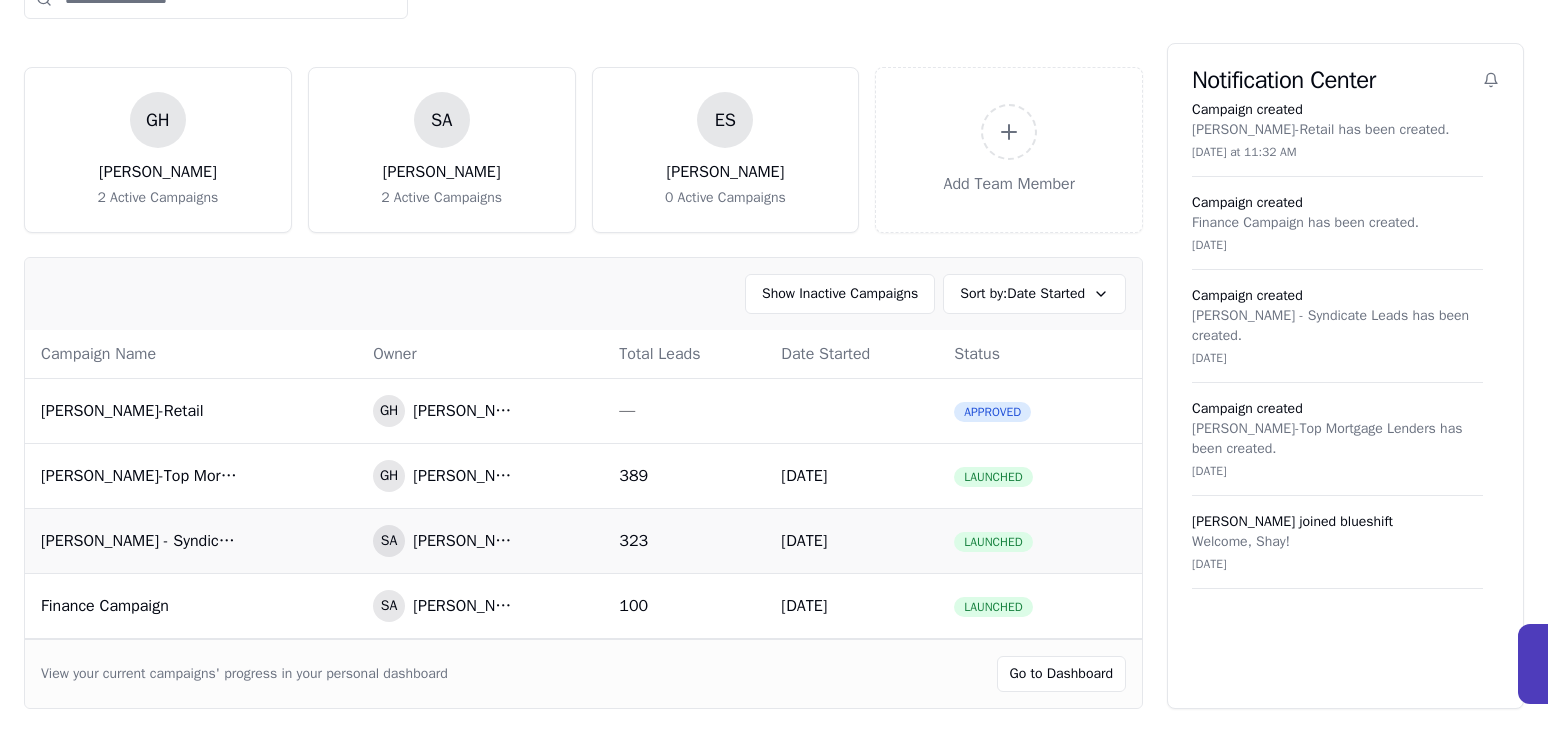 click on "[PERSON_NAME] - Syndicate Leads" at bounding box center [141, 541] 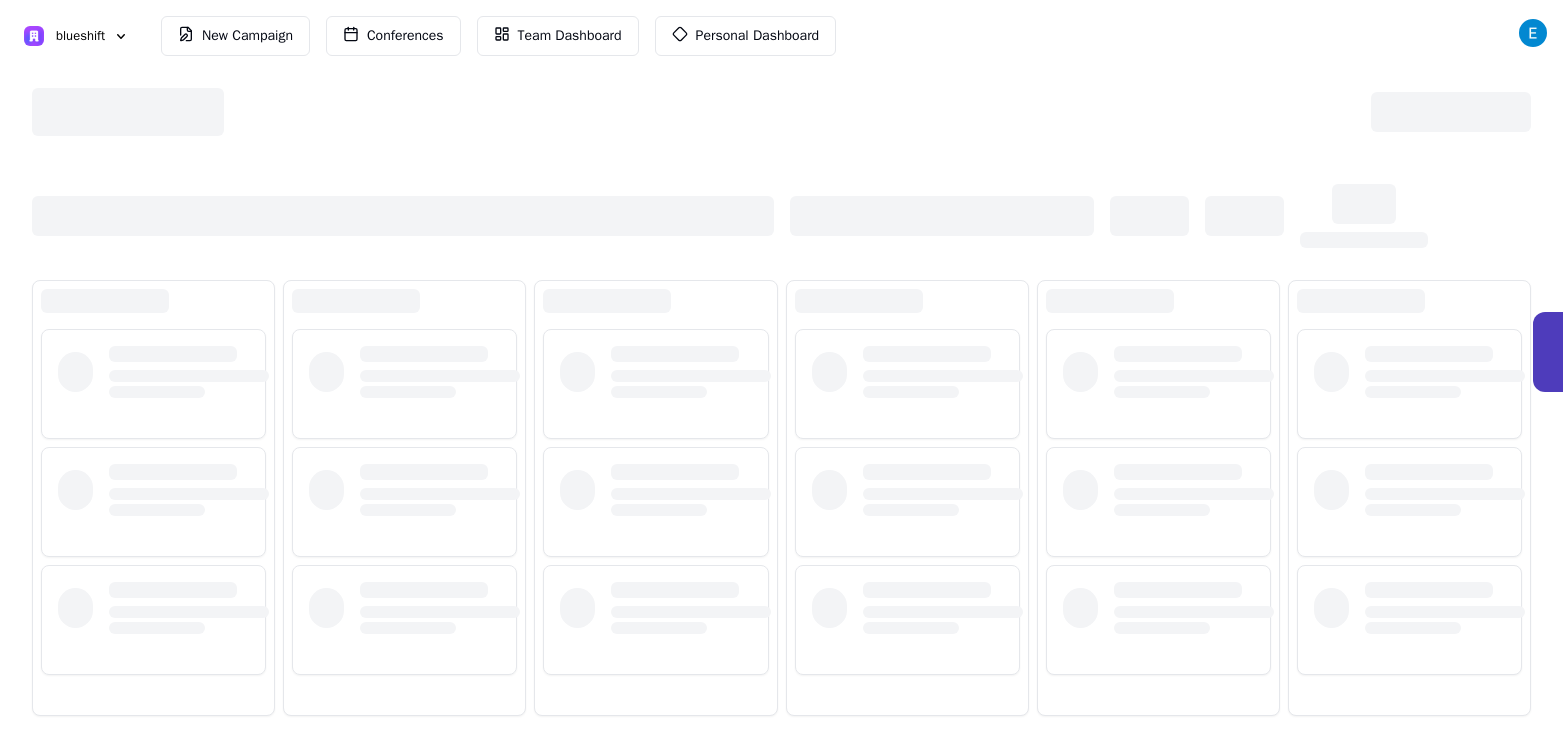 scroll, scrollTop: 0, scrollLeft: 0, axis: both 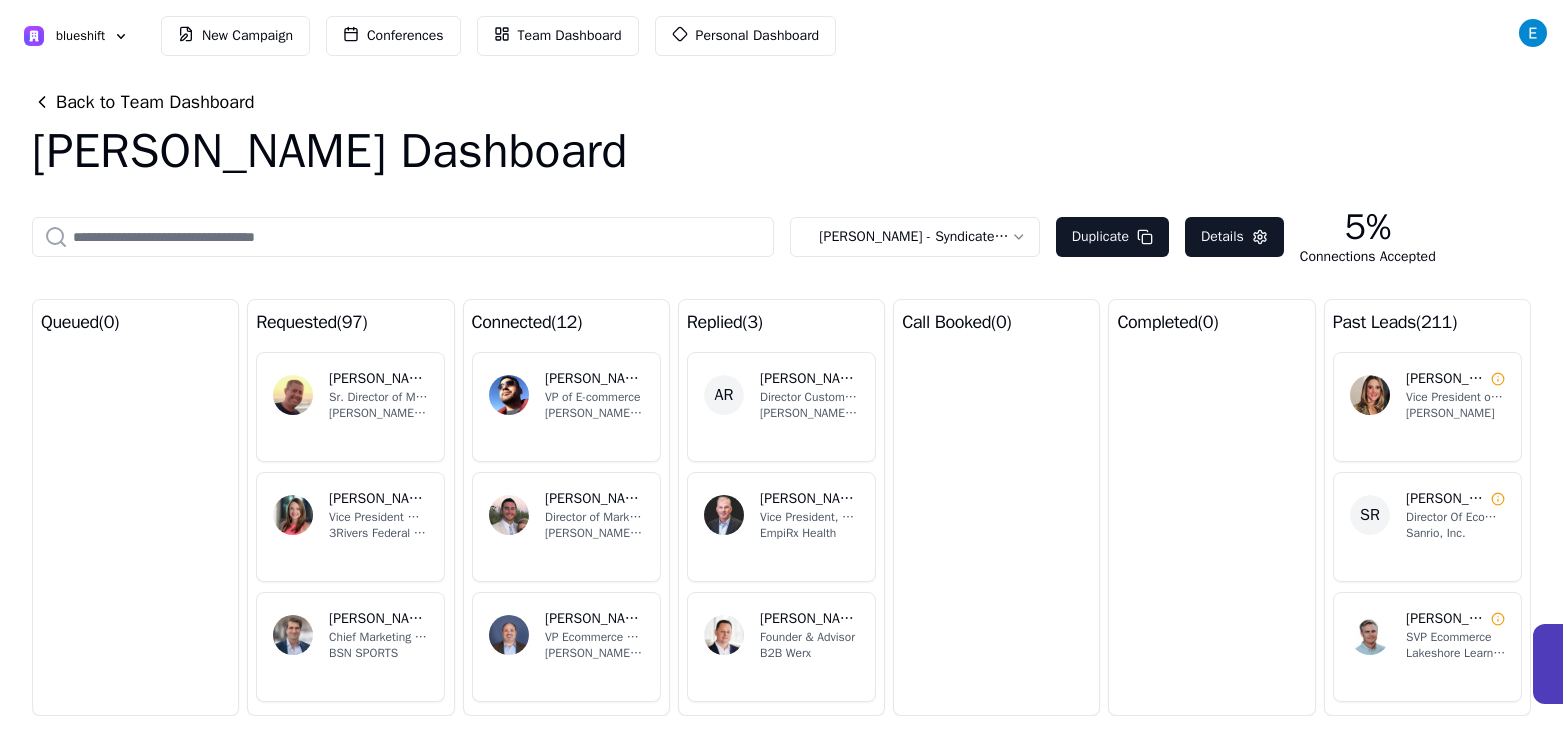 click on "AR [PERSON_NAME] Director Customer Relationship Management [PERSON_NAME] Grocery Company" at bounding box center (781, 407) 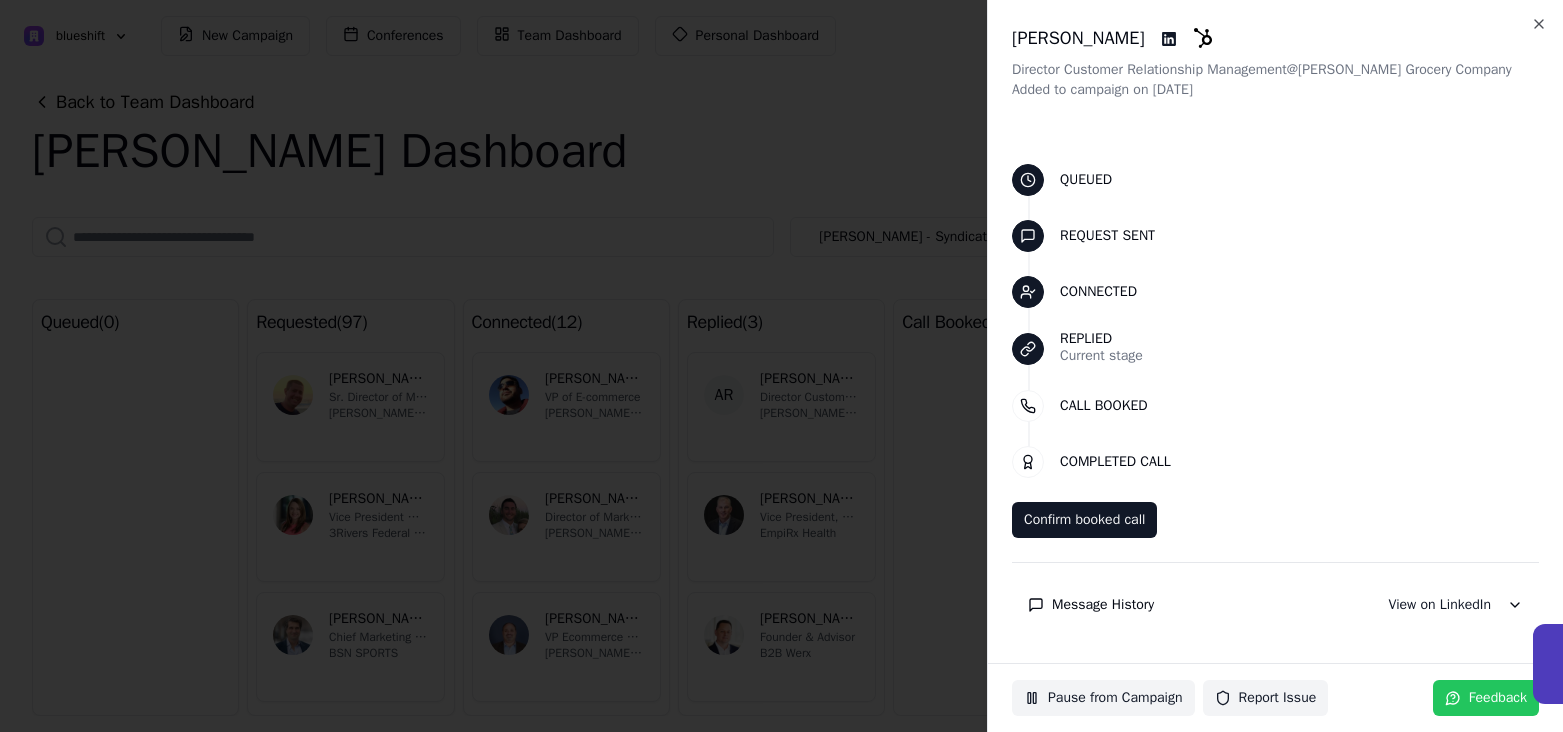 scroll, scrollTop: 87, scrollLeft: 0, axis: vertical 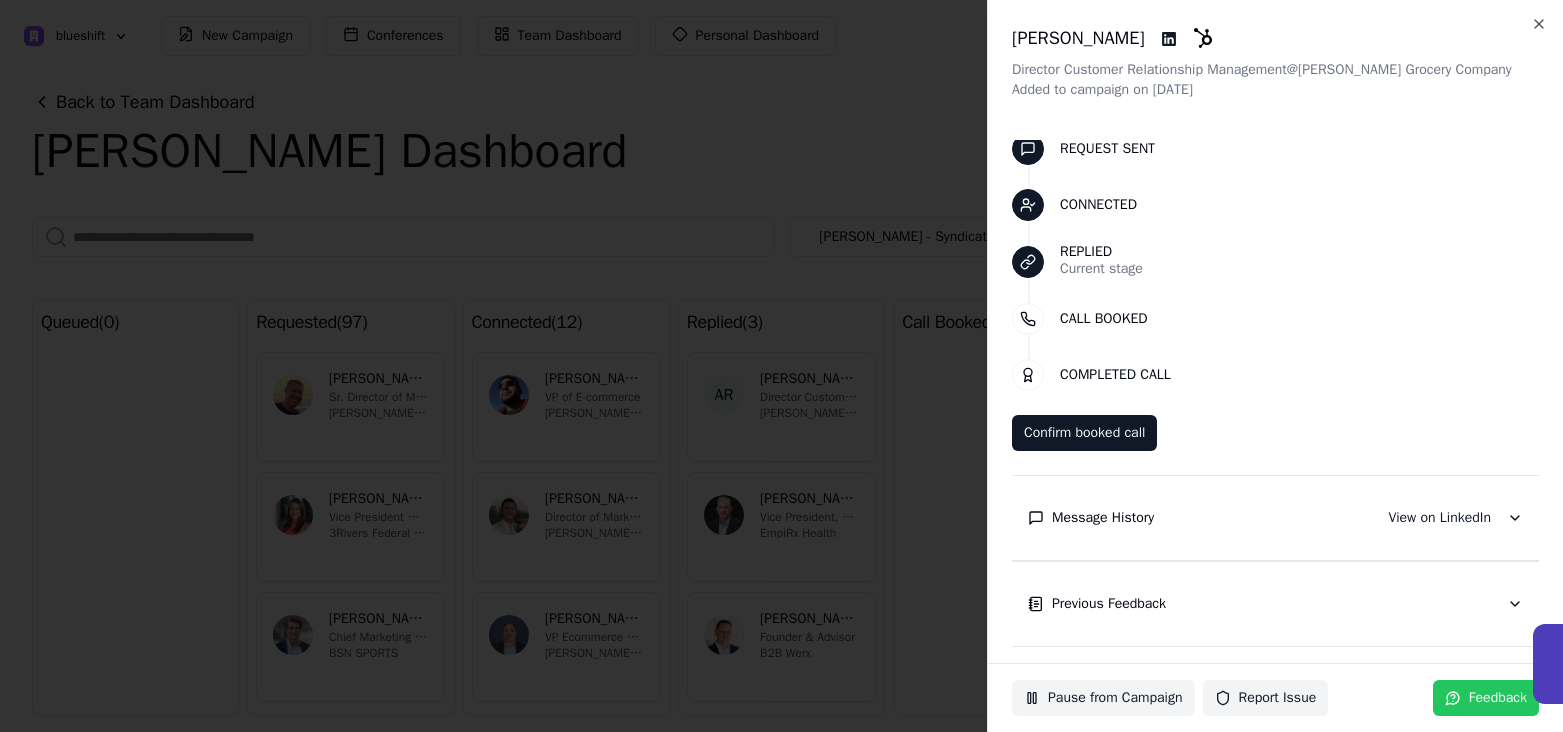 click on "Message History View on LinkedIn" at bounding box center (1275, 530) 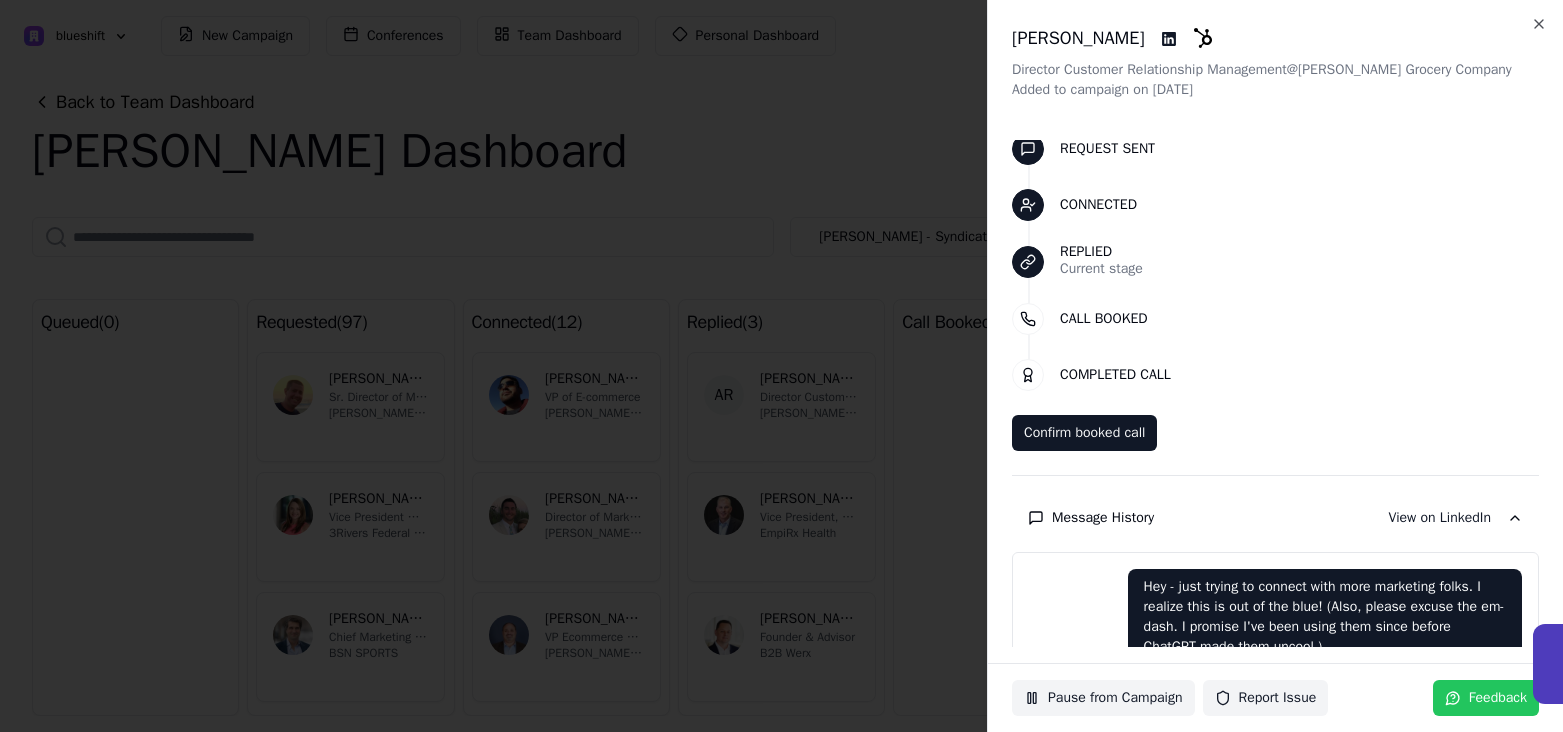 scroll, scrollTop: 350, scrollLeft: 0, axis: vertical 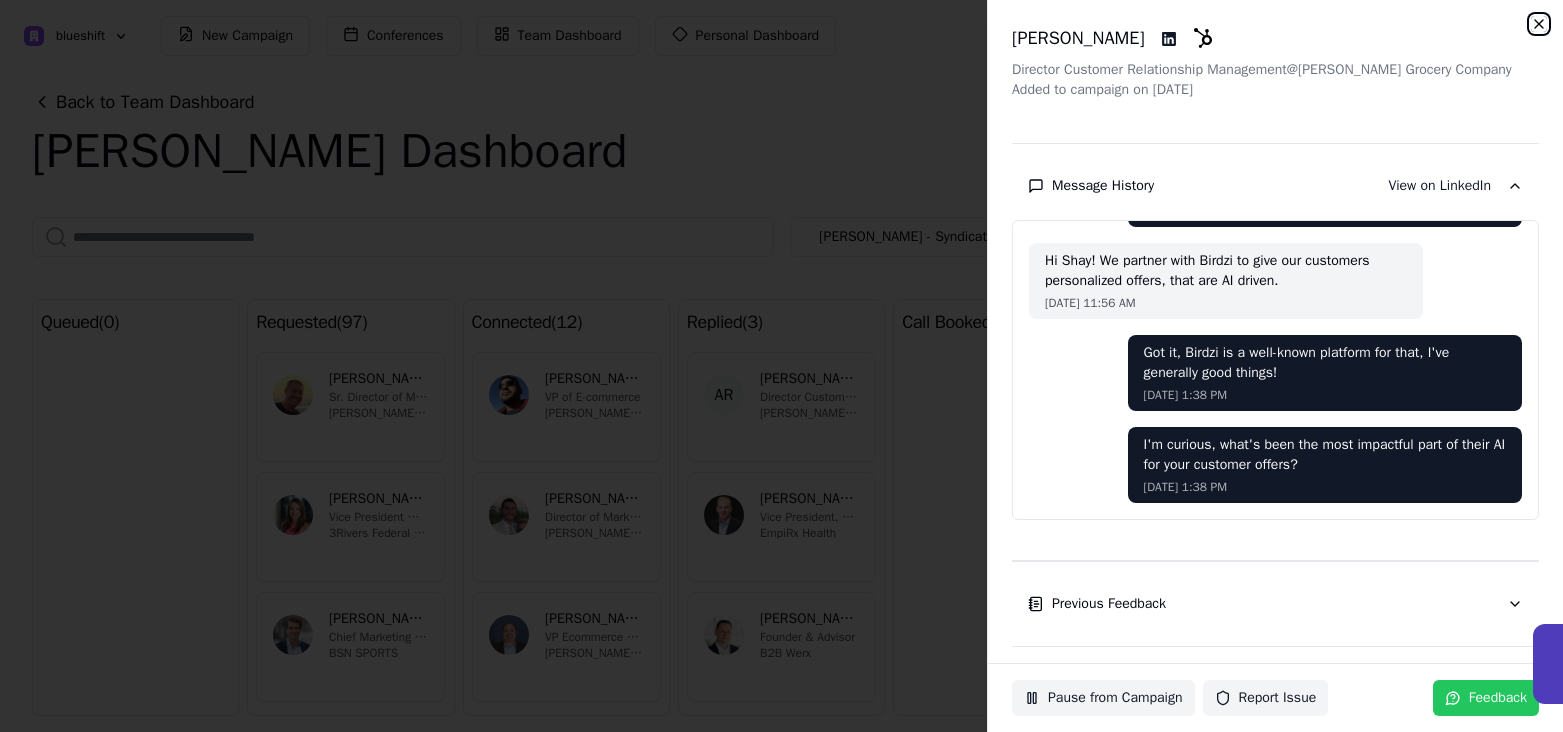 click 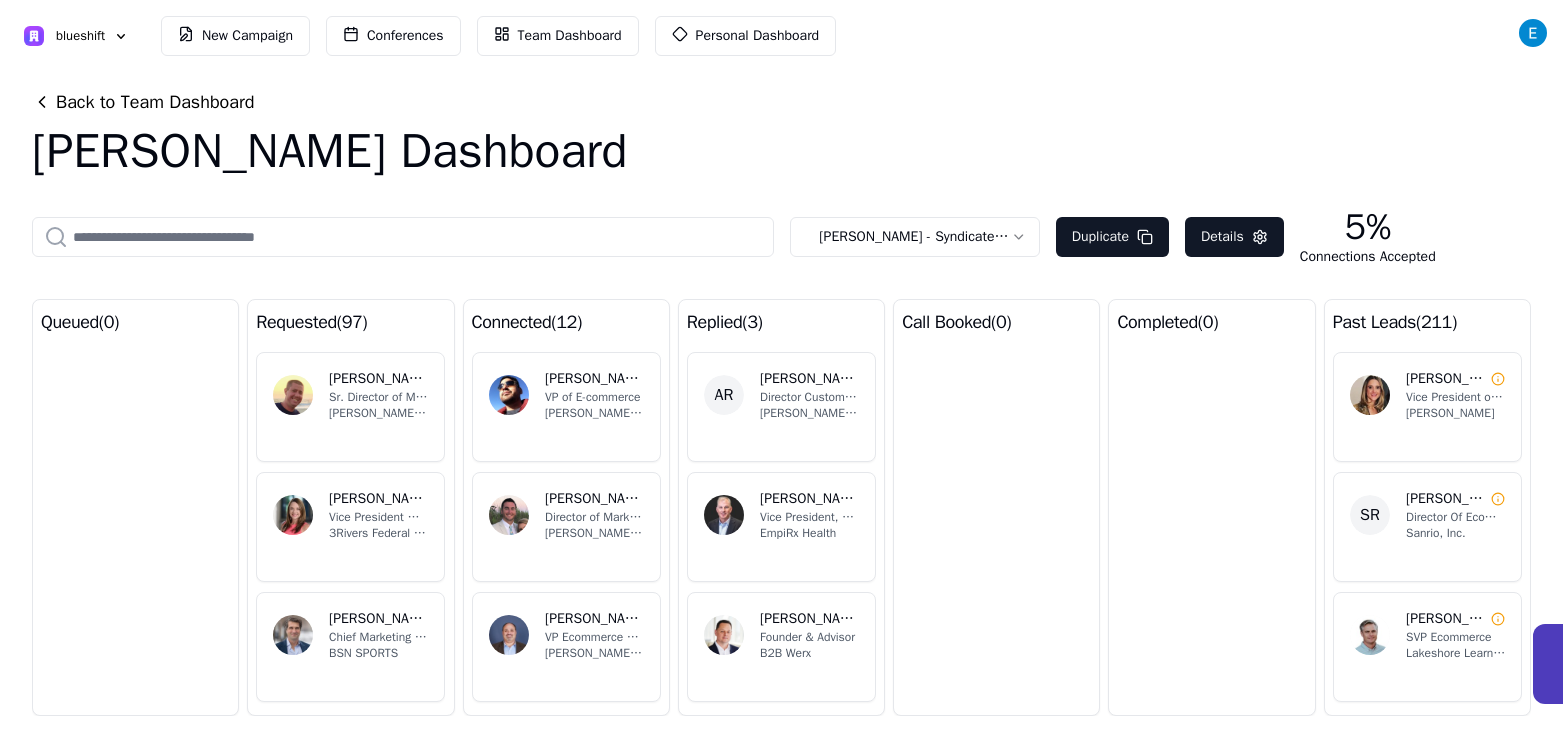 click on "Ken Monroe" at bounding box center [809, 499] 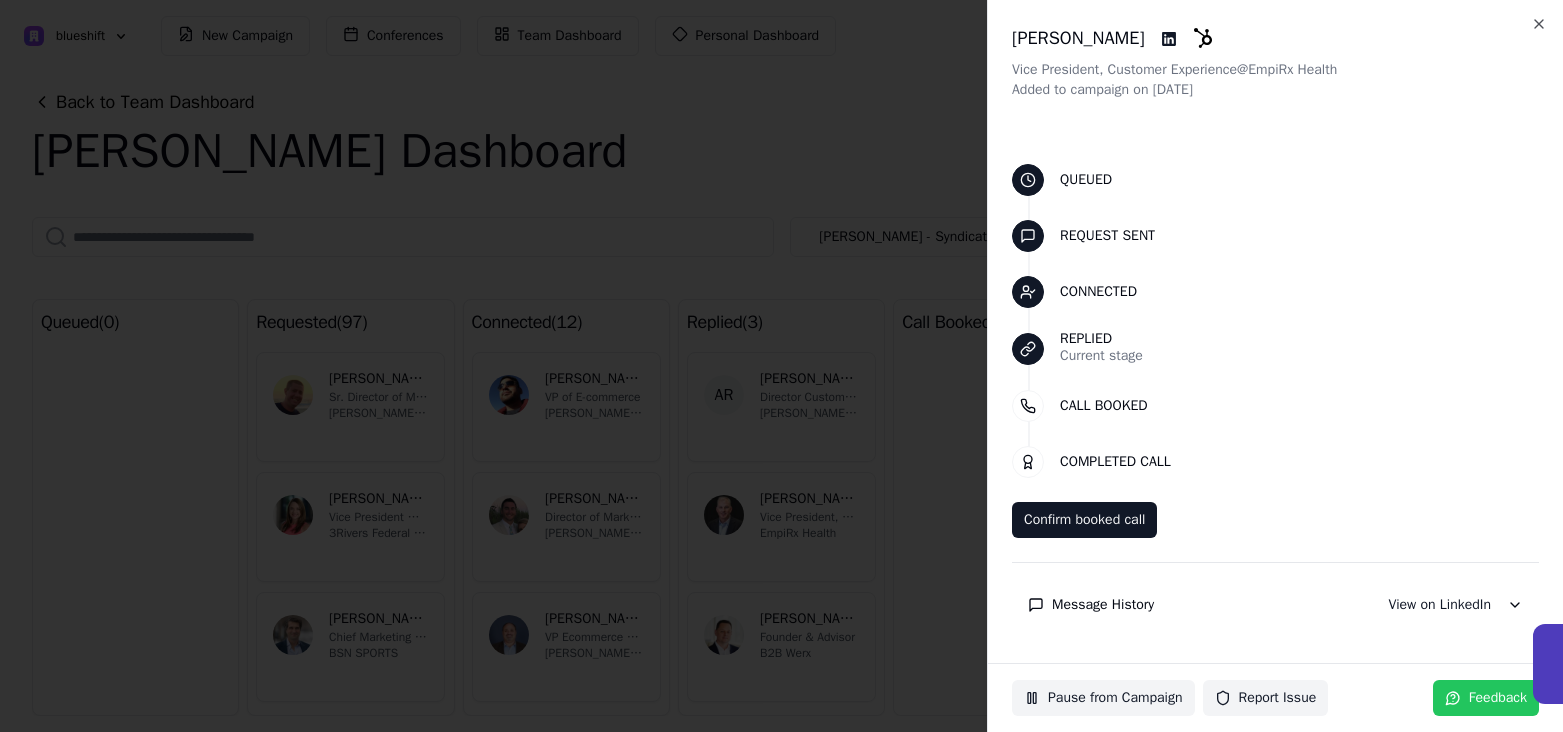 click on "Message History" at bounding box center (1103, 605) 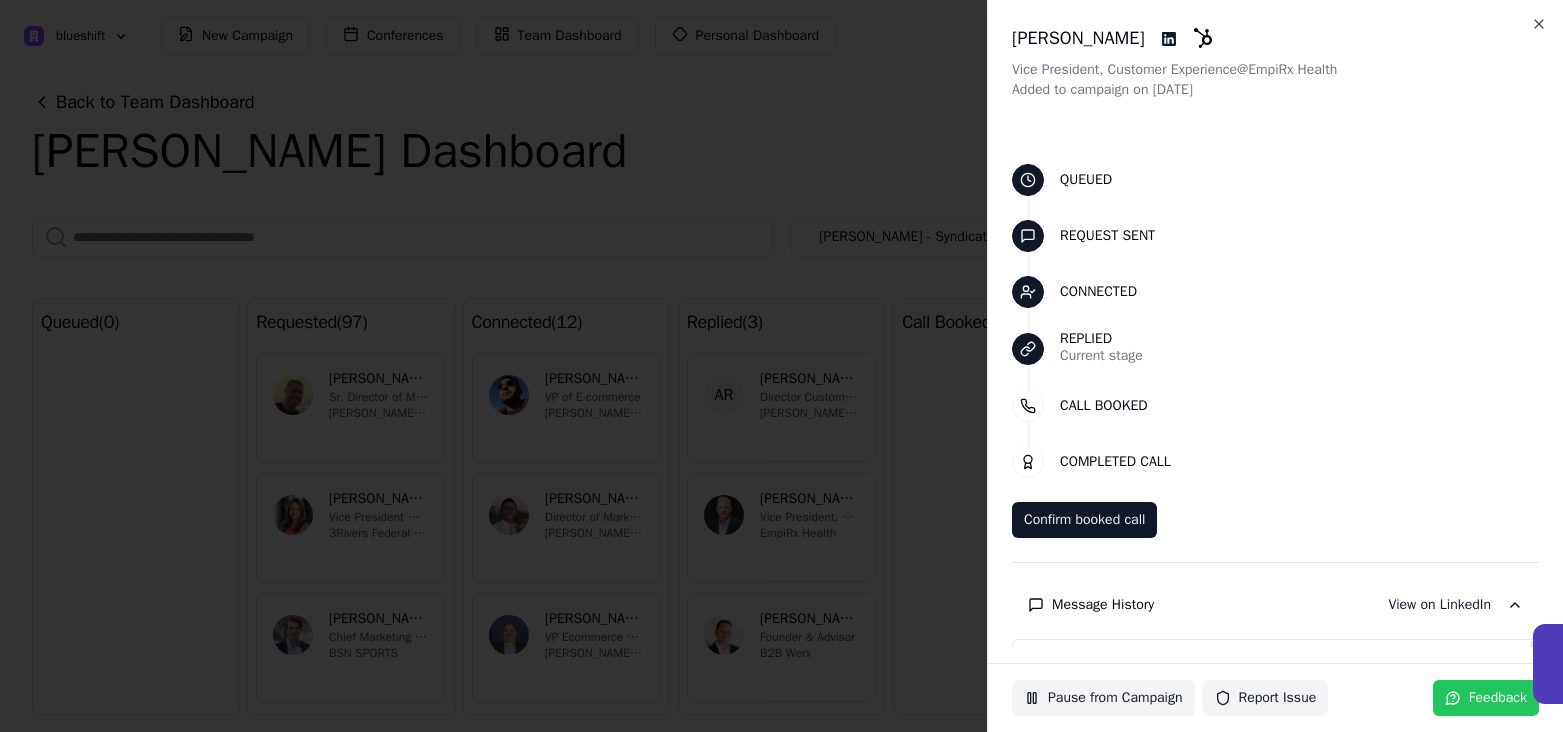 scroll, scrollTop: 333, scrollLeft: 0, axis: vertical 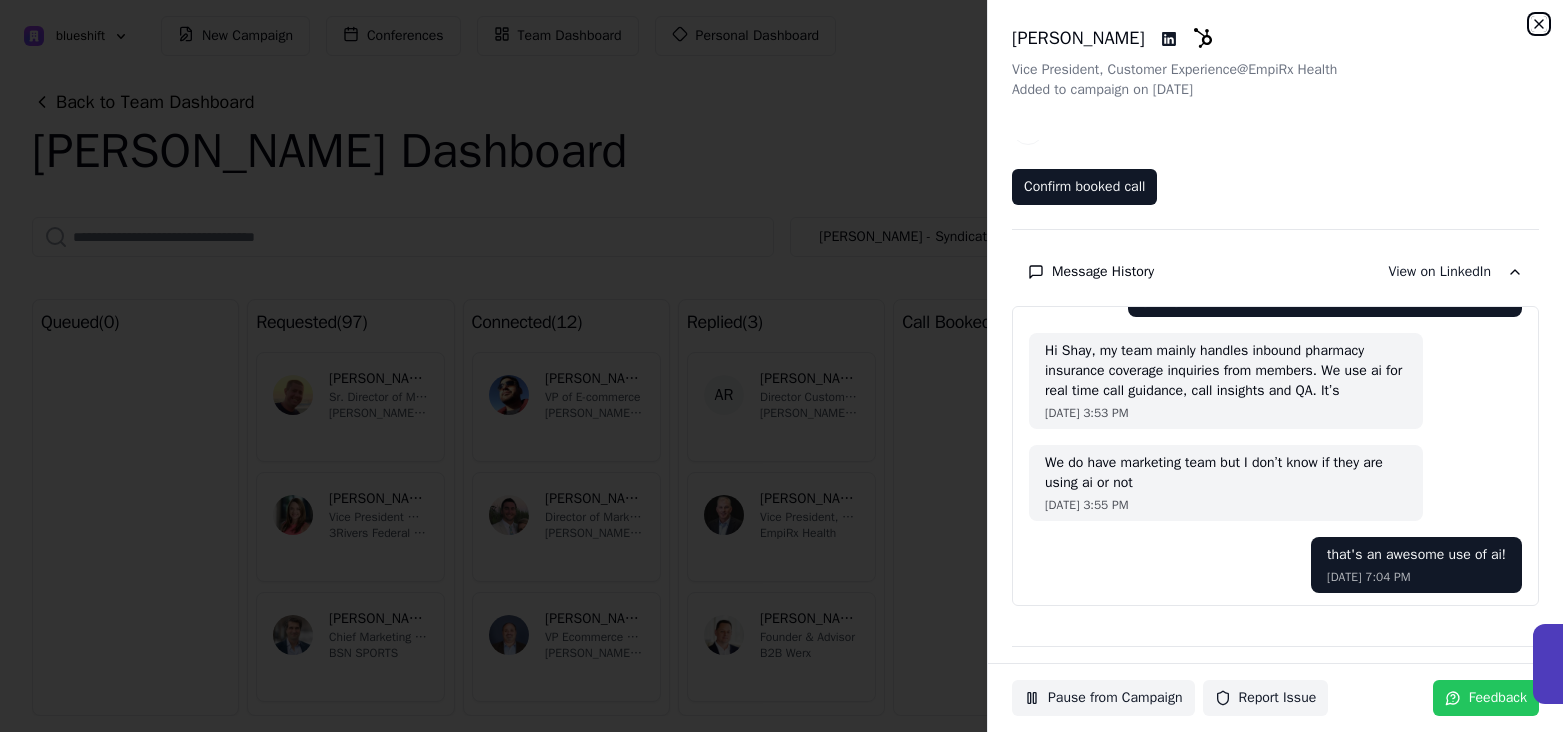 click 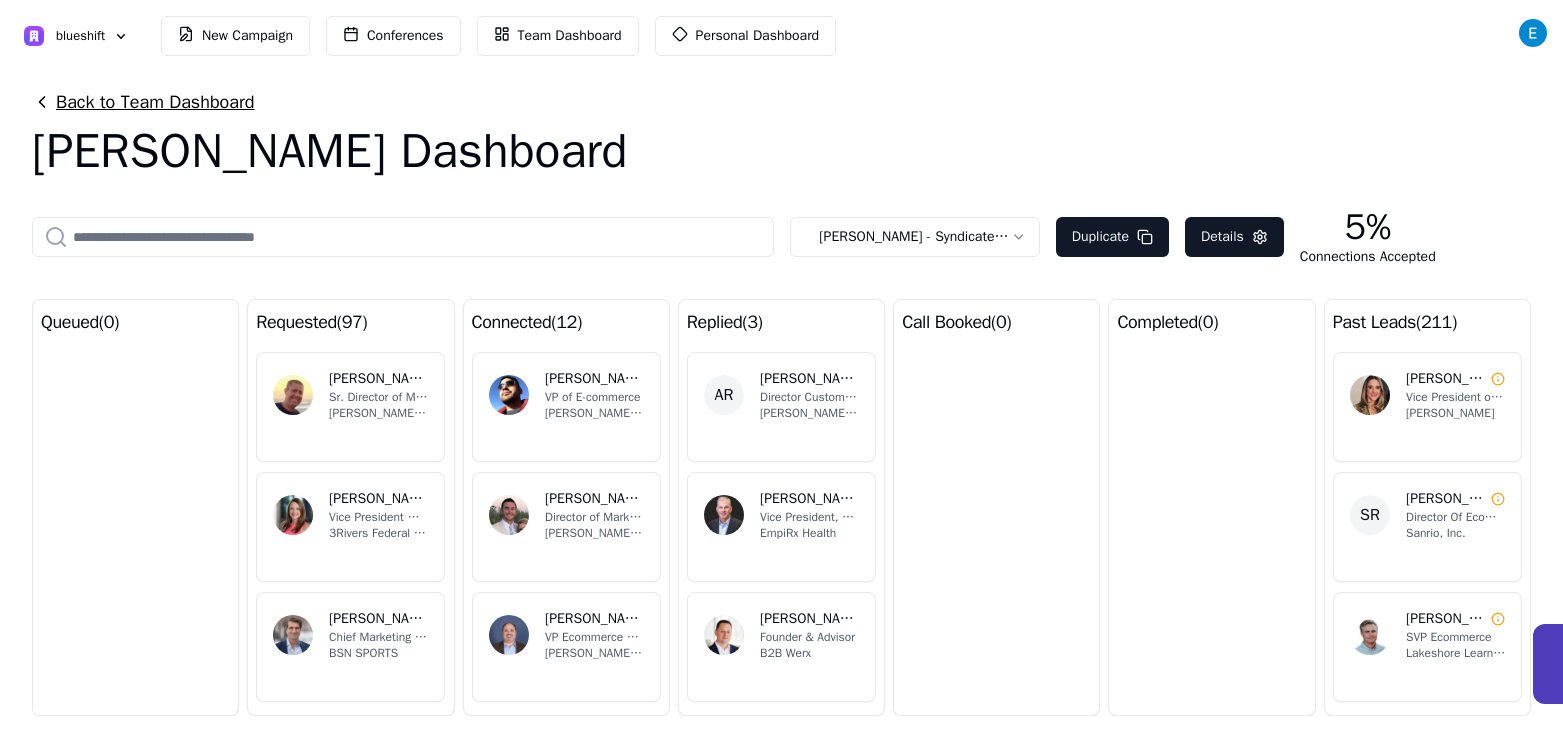 click 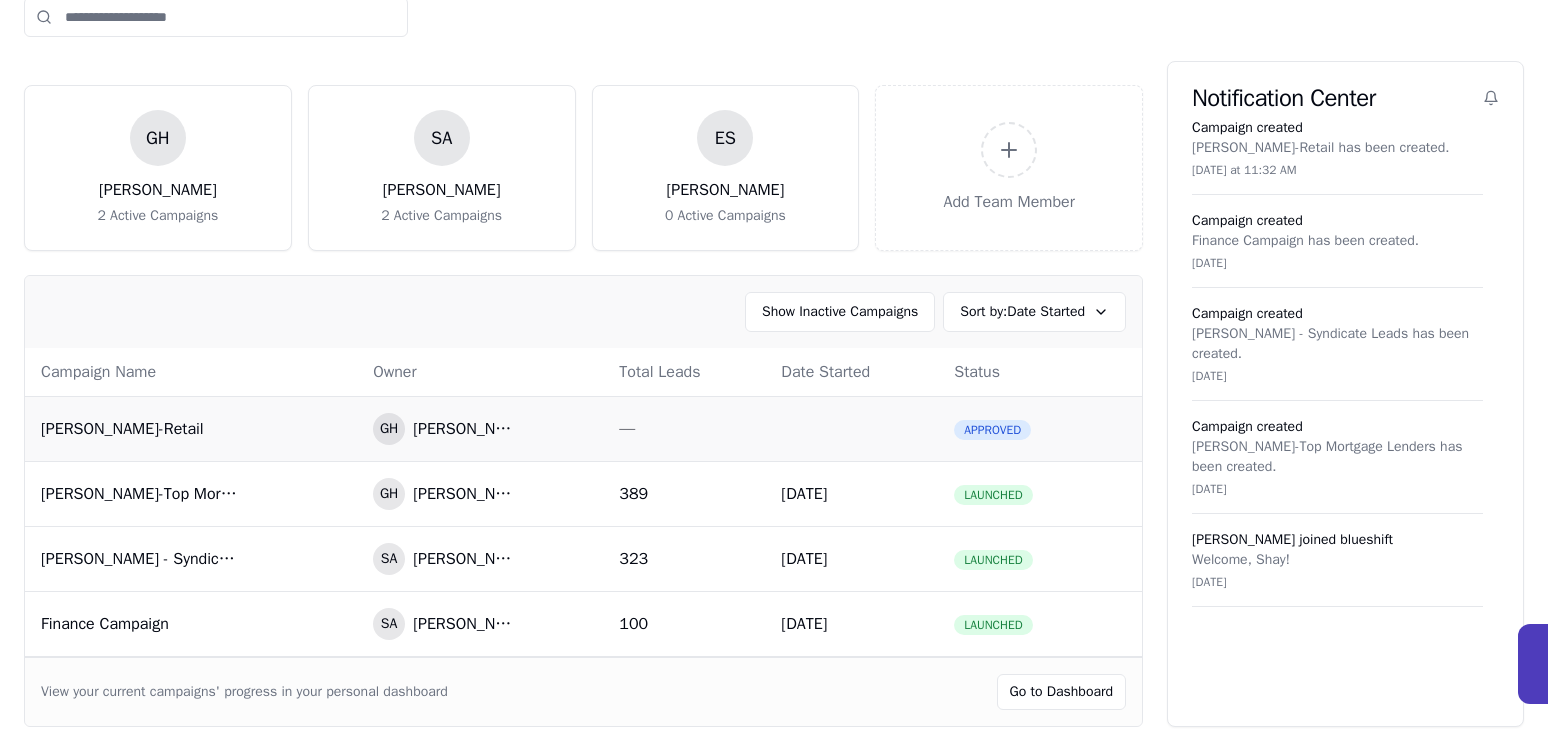 scroll, scrollTop: 117, scrollLeft: 0, axis: vertical 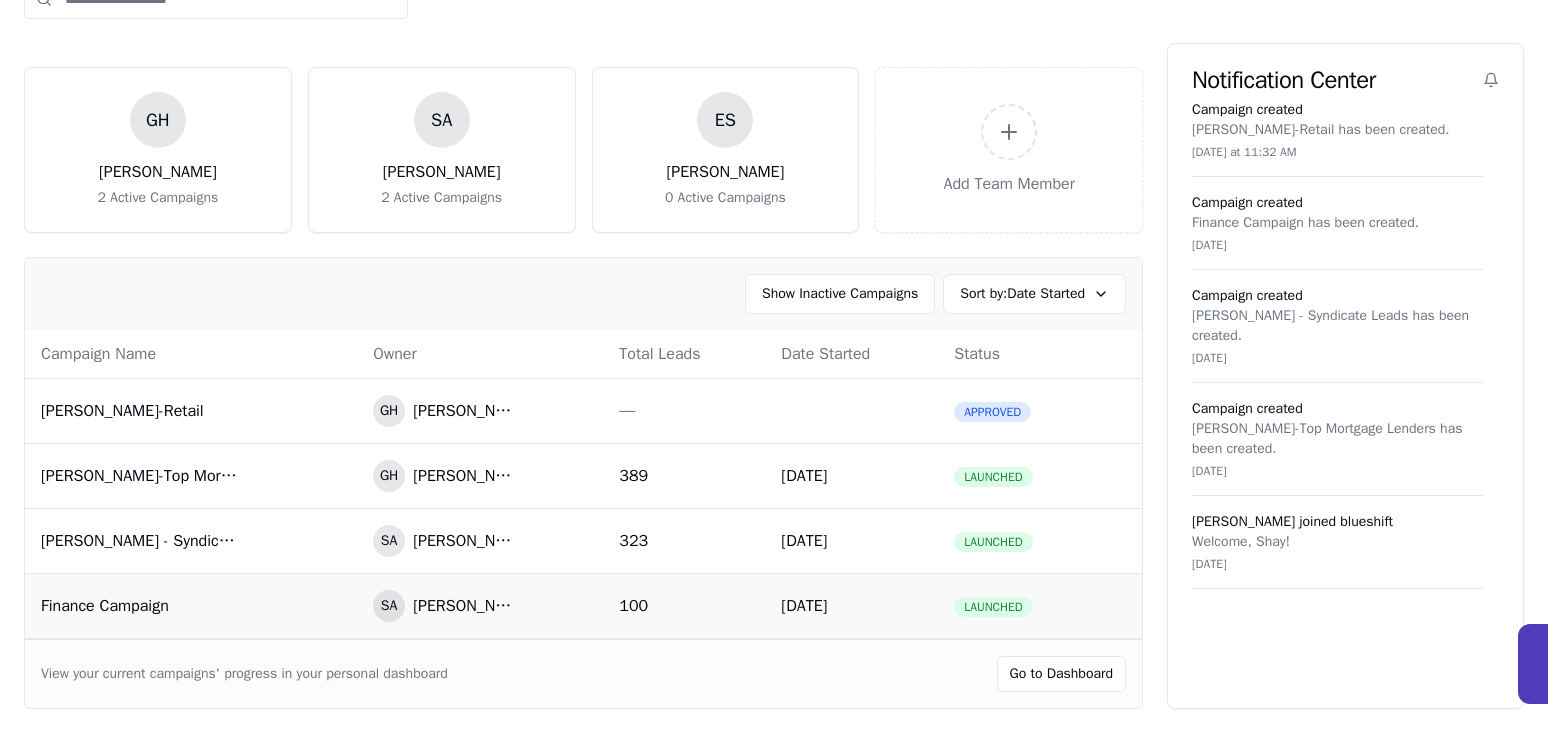 click on "Finance Campaign" at bounding box center (141, 606) 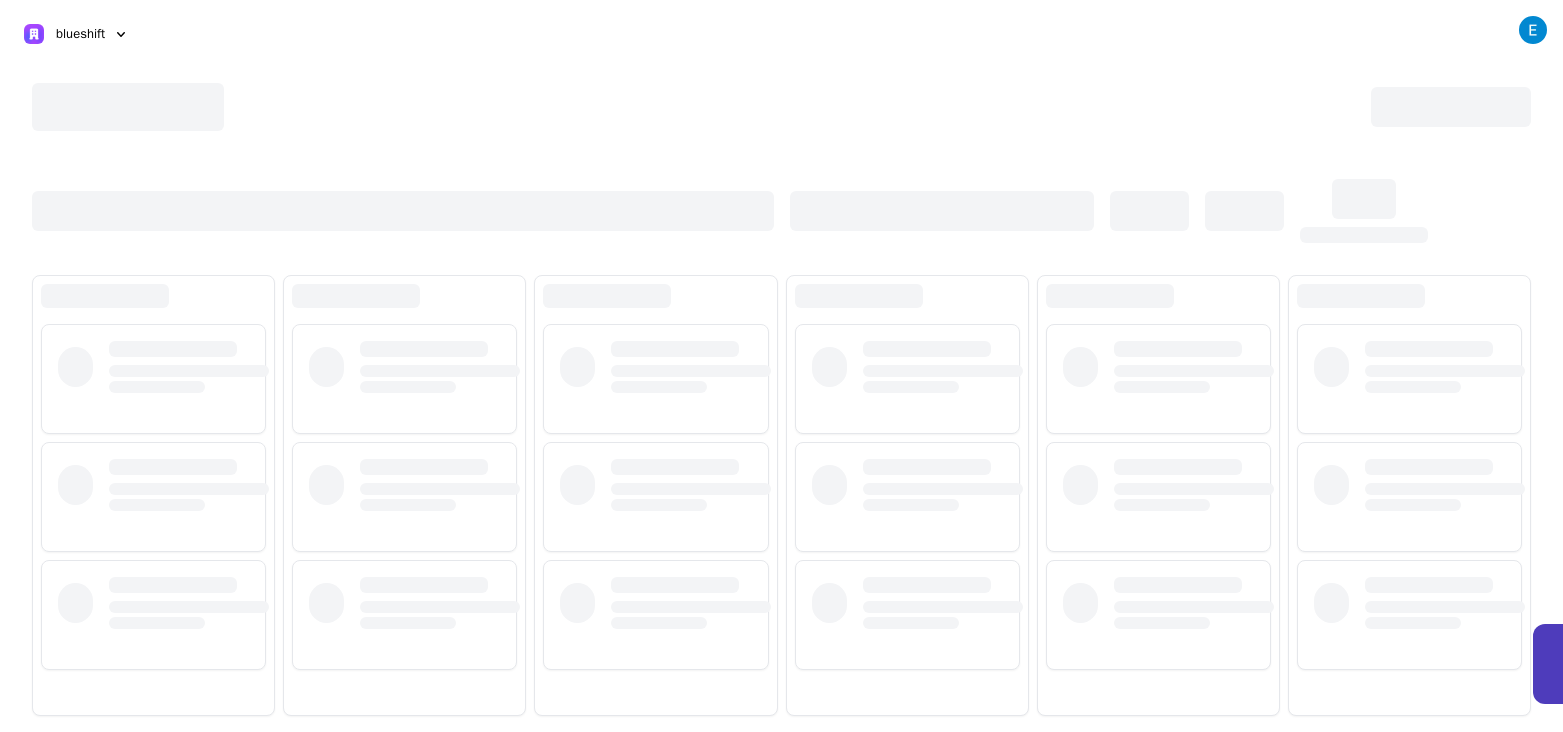 scroll, scrollTop: 0, scrollLeft: 0, axis: both 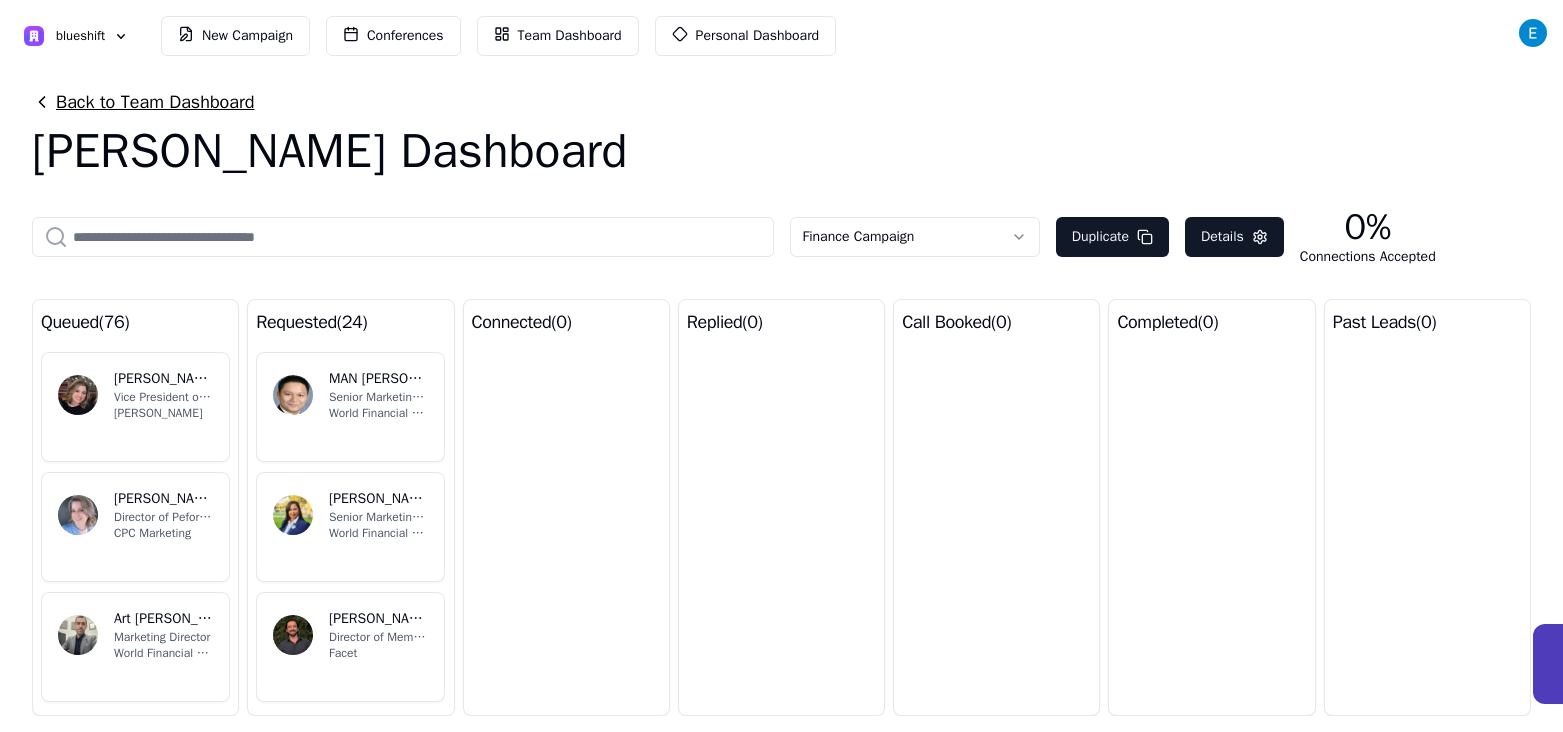 click on "Back to Team Dashboard" at bounding box center (143, 102) 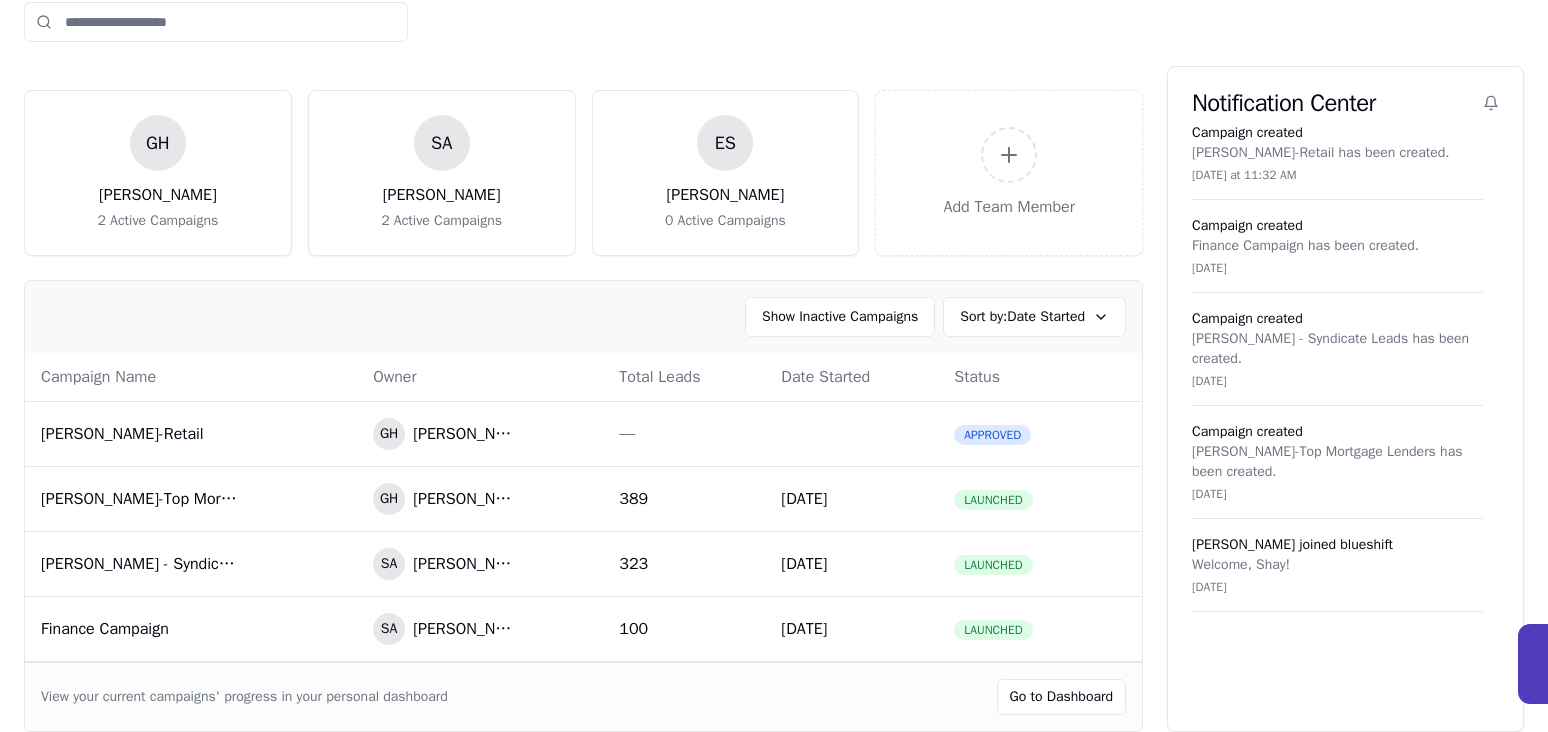 scroll, scrollTop: 117, scrollLeft: 0, axis: vertical 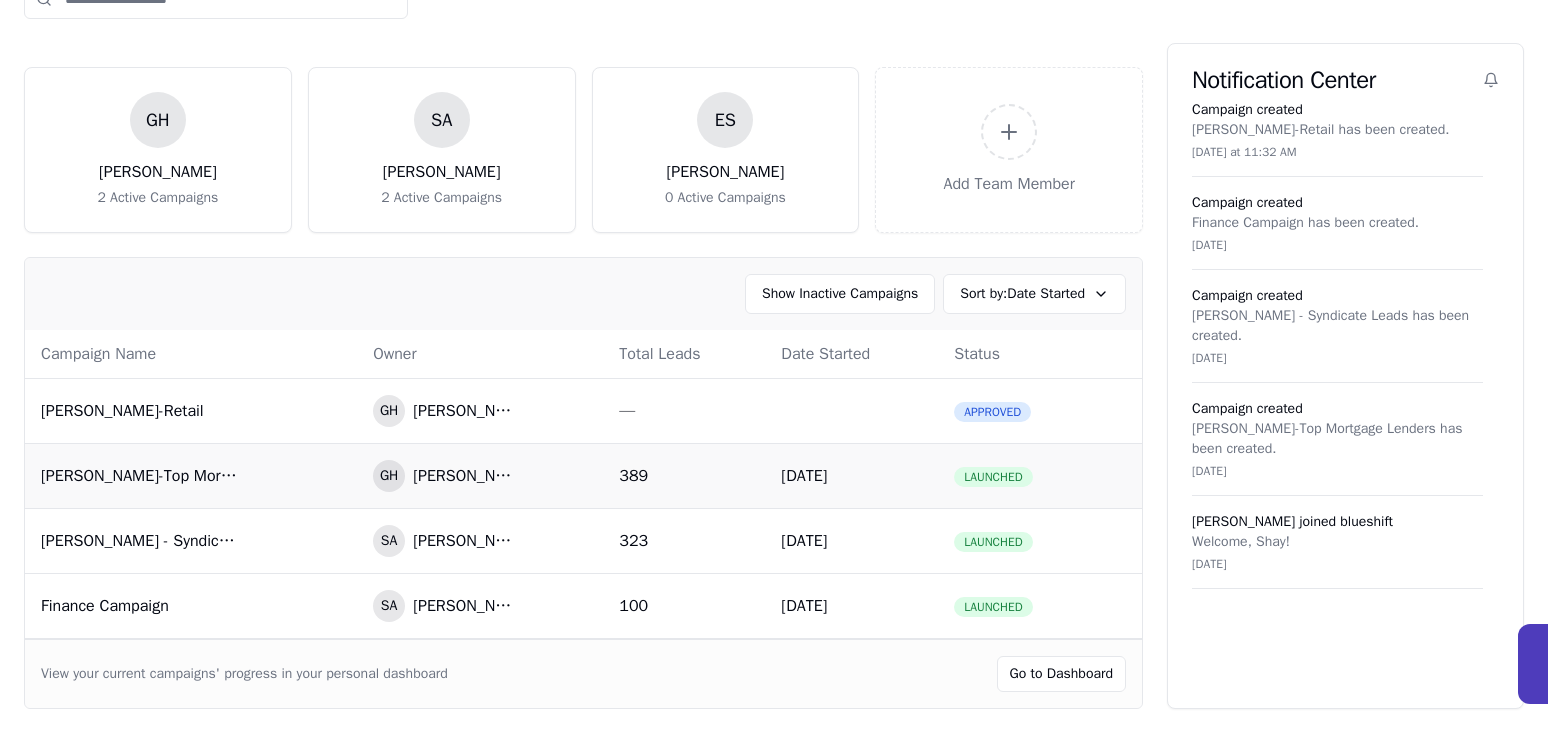 click on "[PERSON_NAME]-Top Mortgage Lenders" at bounding box center (141, 476) 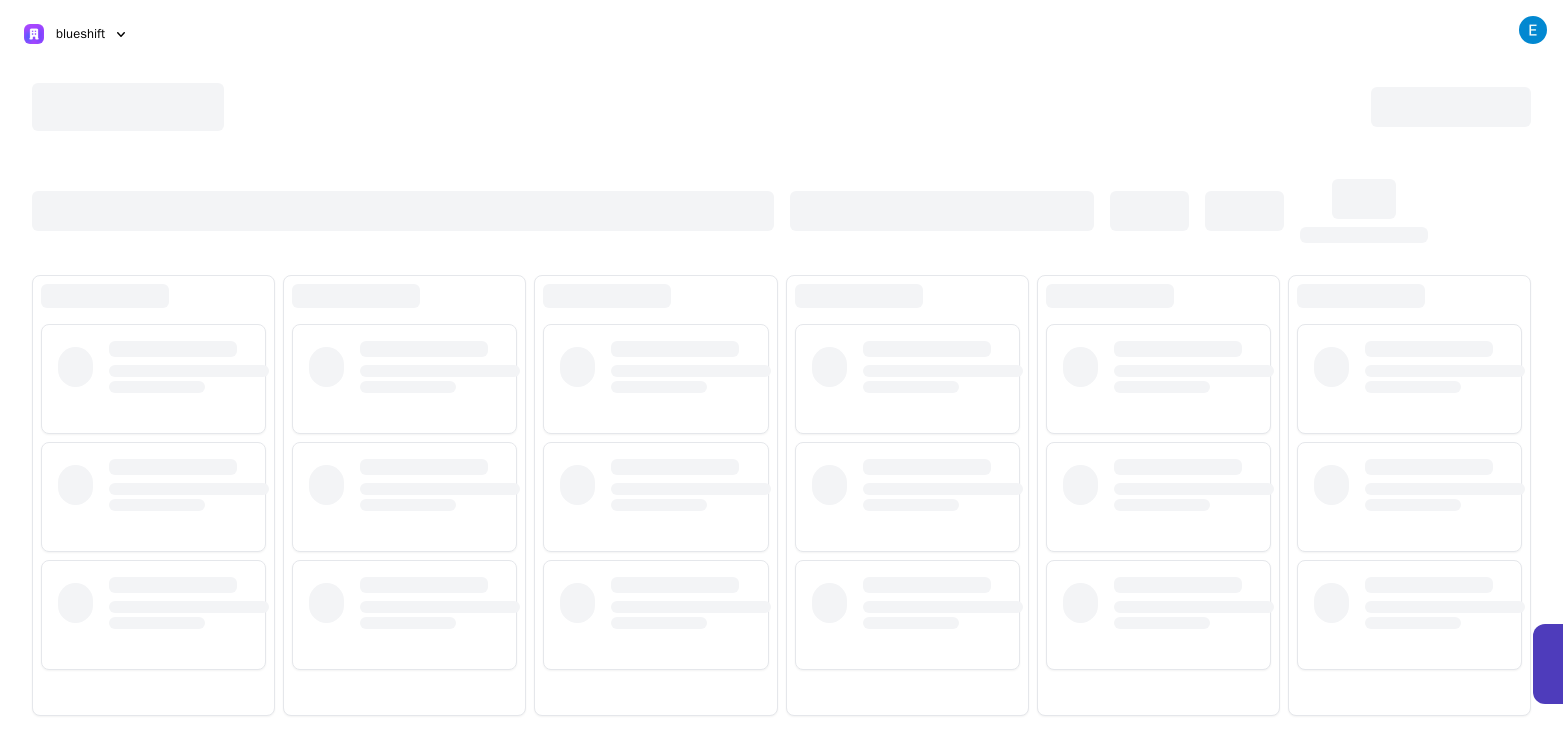 scroll, scrollTop: 0, scrollLeft: 0, axis: both 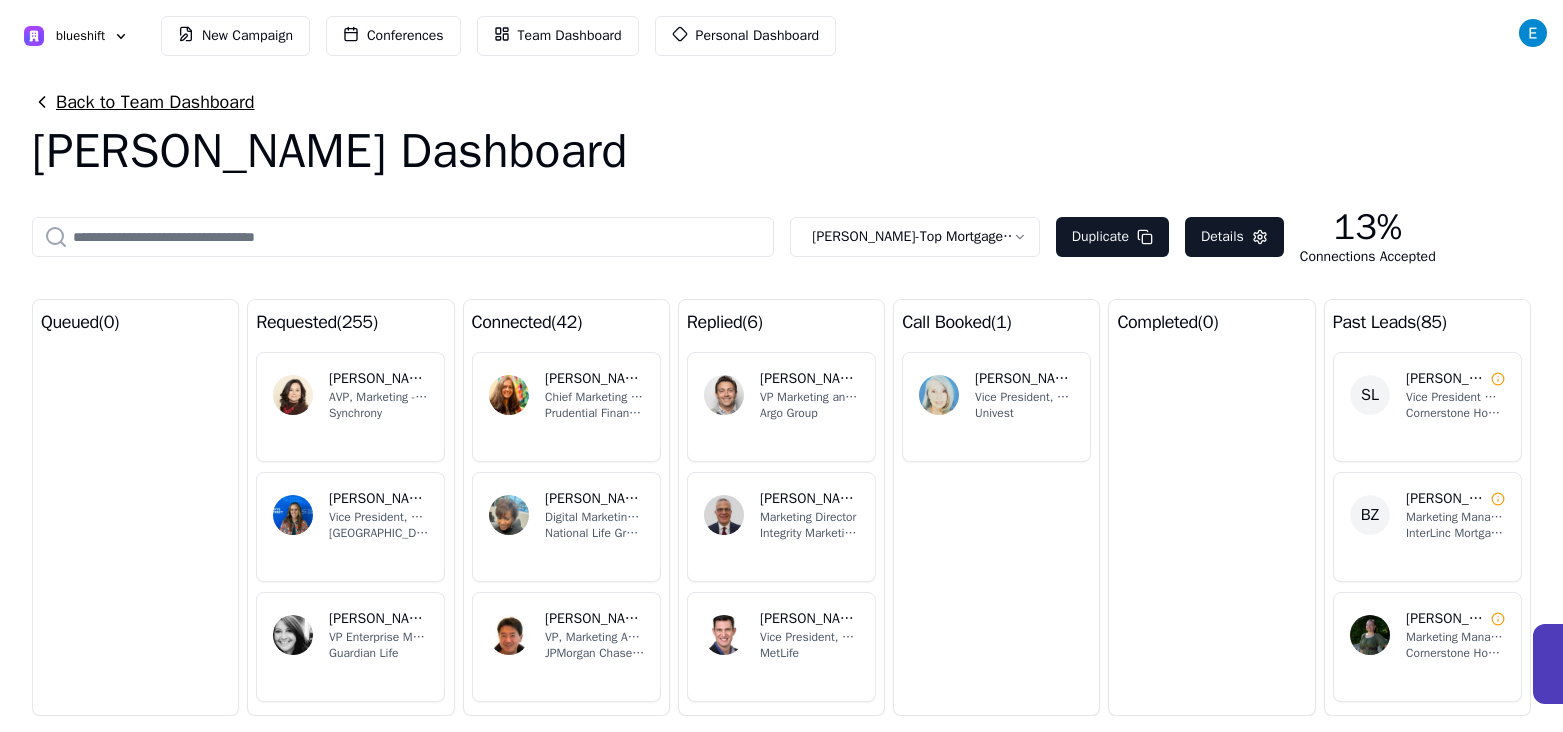 click on "Back to Team Dashboard" at bounding box center (143, 102) 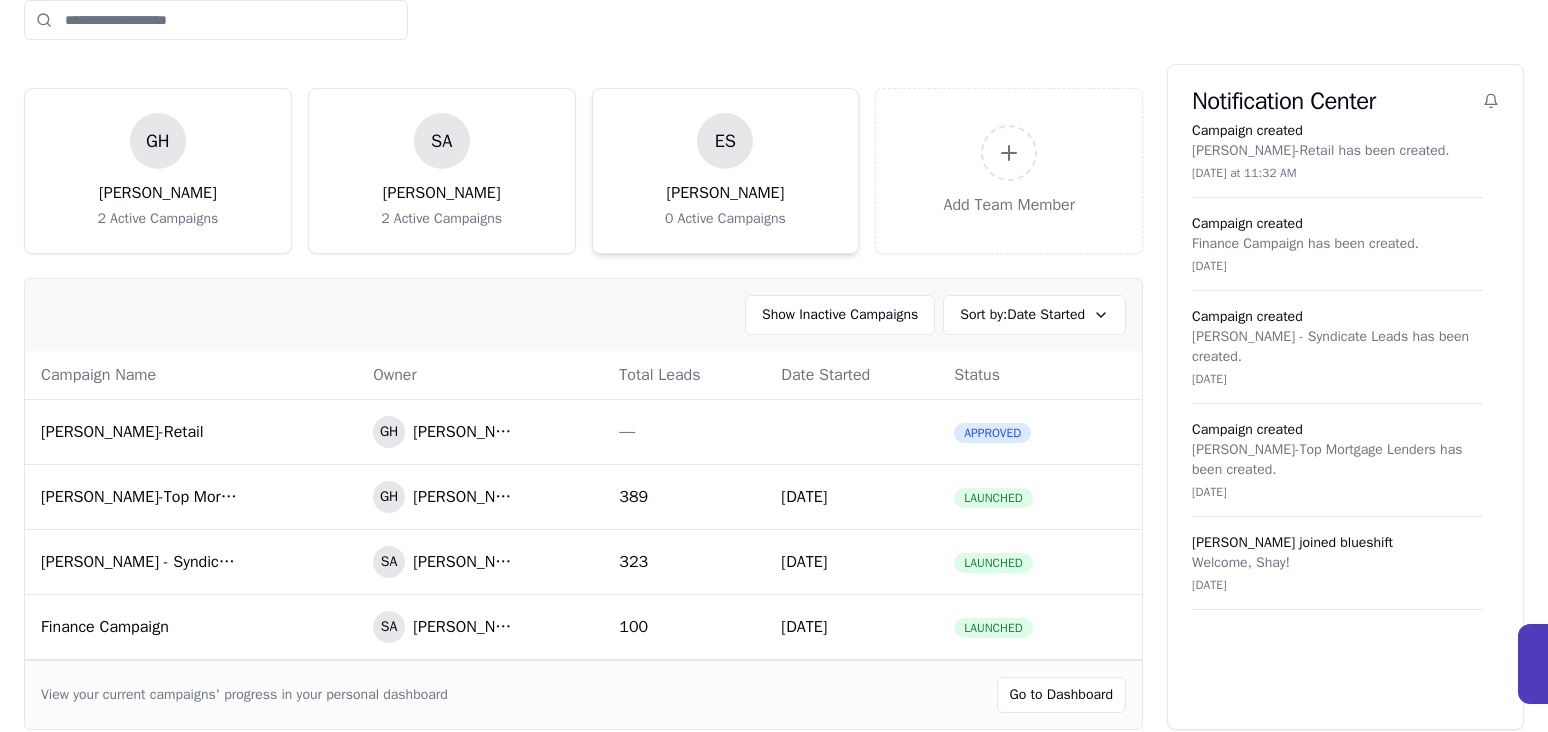 scroll, scrollTop: 117, scrollLeft: 0, axis: vertical 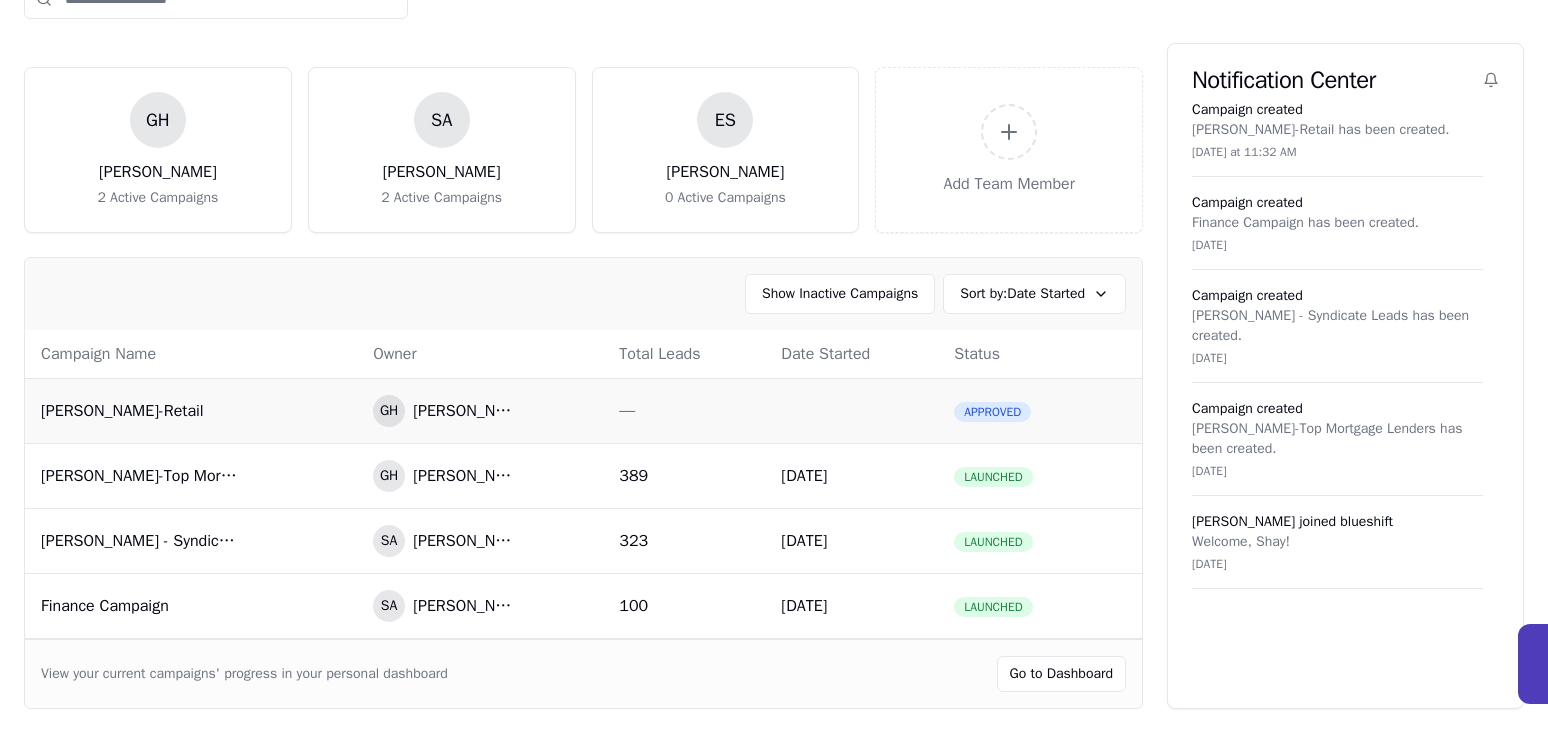 click on "[PERSON_NAME]-Retail" at bounding box center [141, 411] 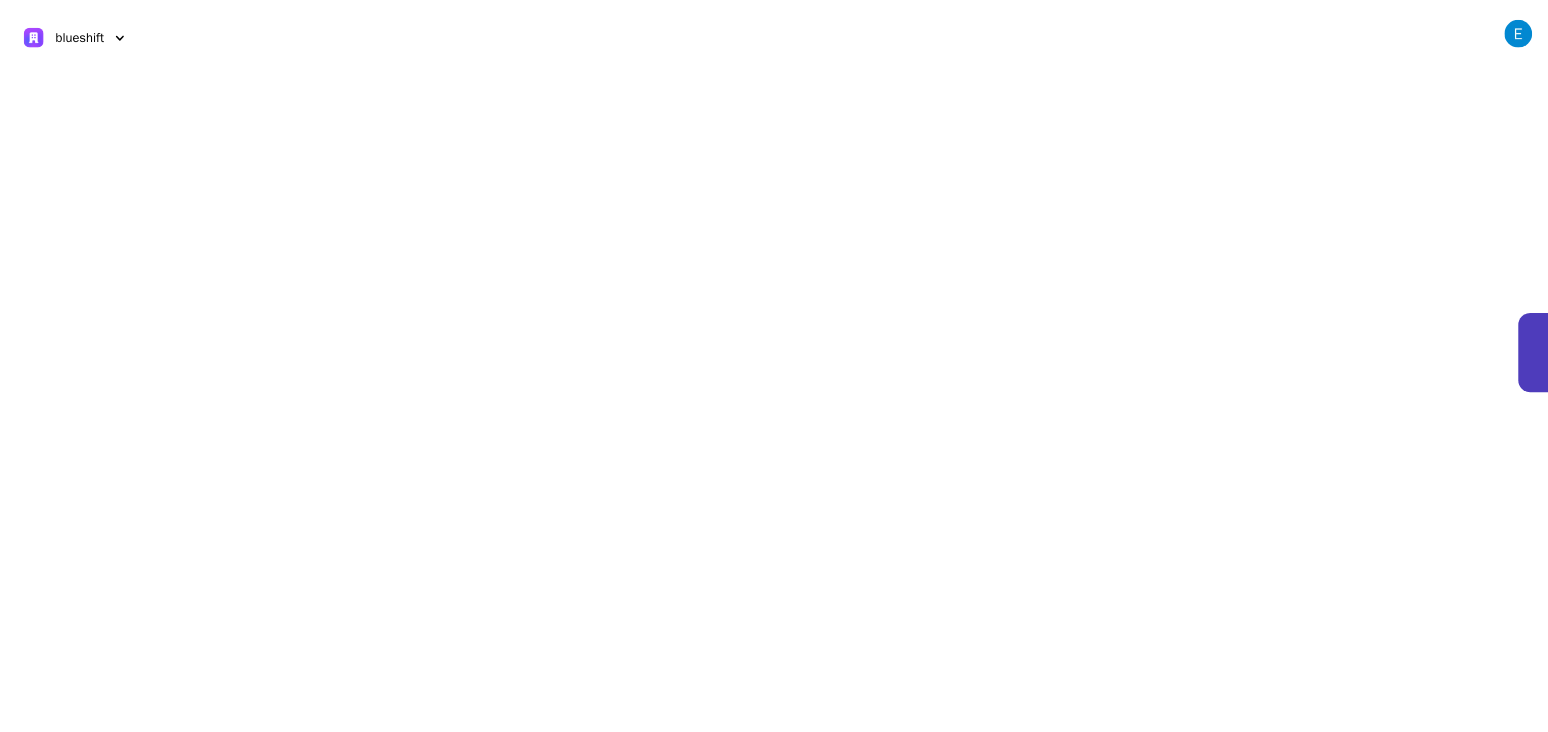 scroll, scrollTop: 0, scrollLeft: 0, axis: both 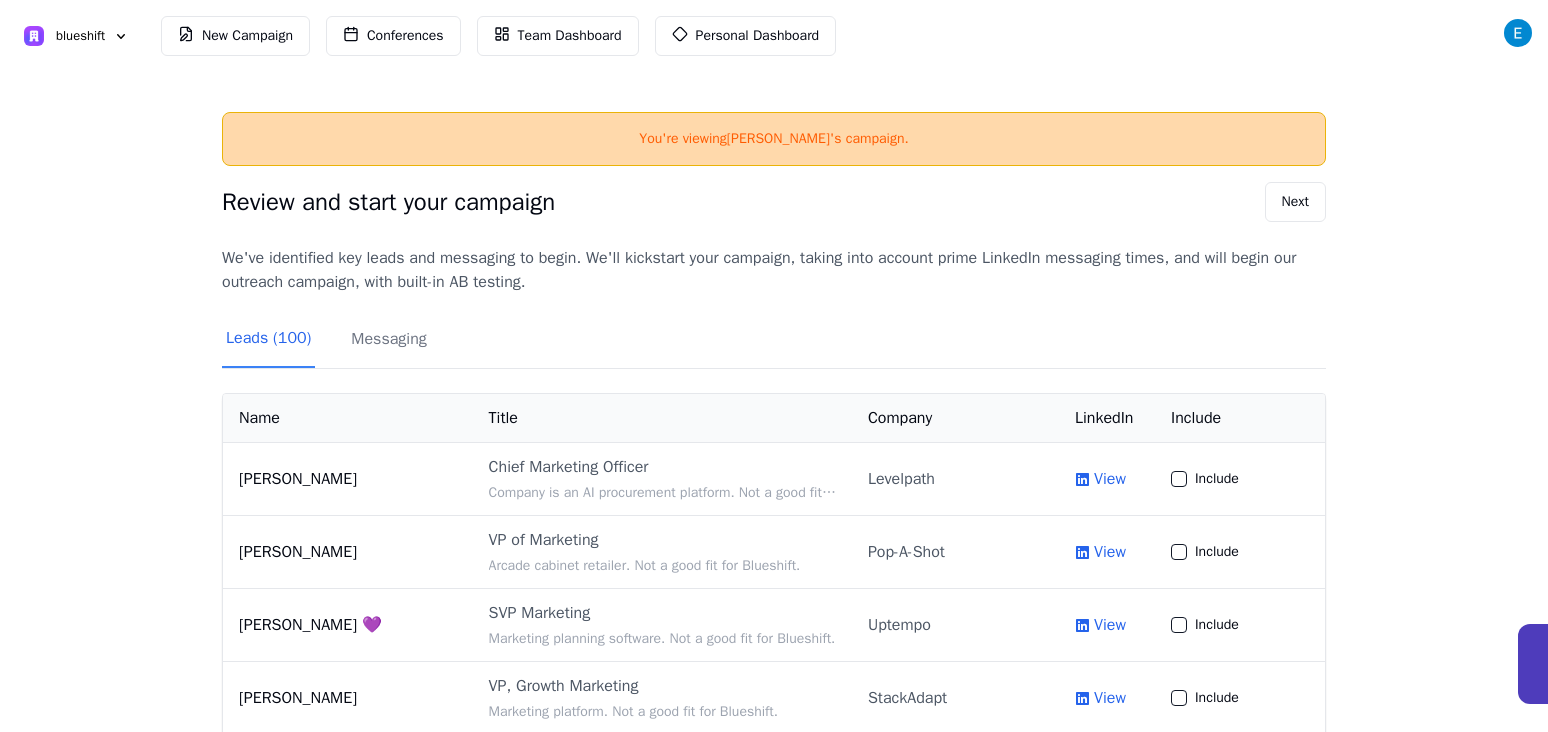 click on "Messaging" at bounding box center (388, 347) 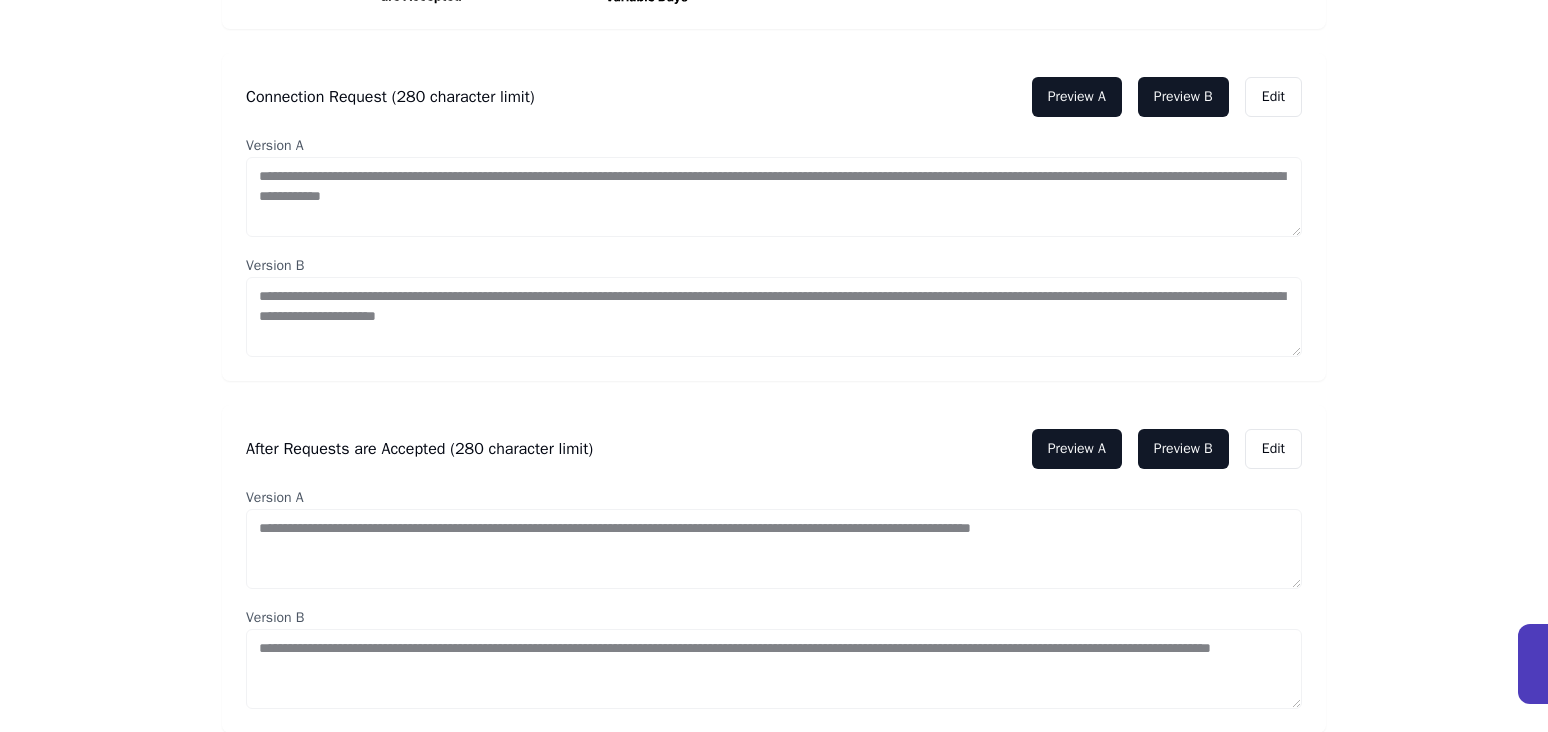 scroll, scrollTop: 623, scrollLeft: 0, axis: vertical 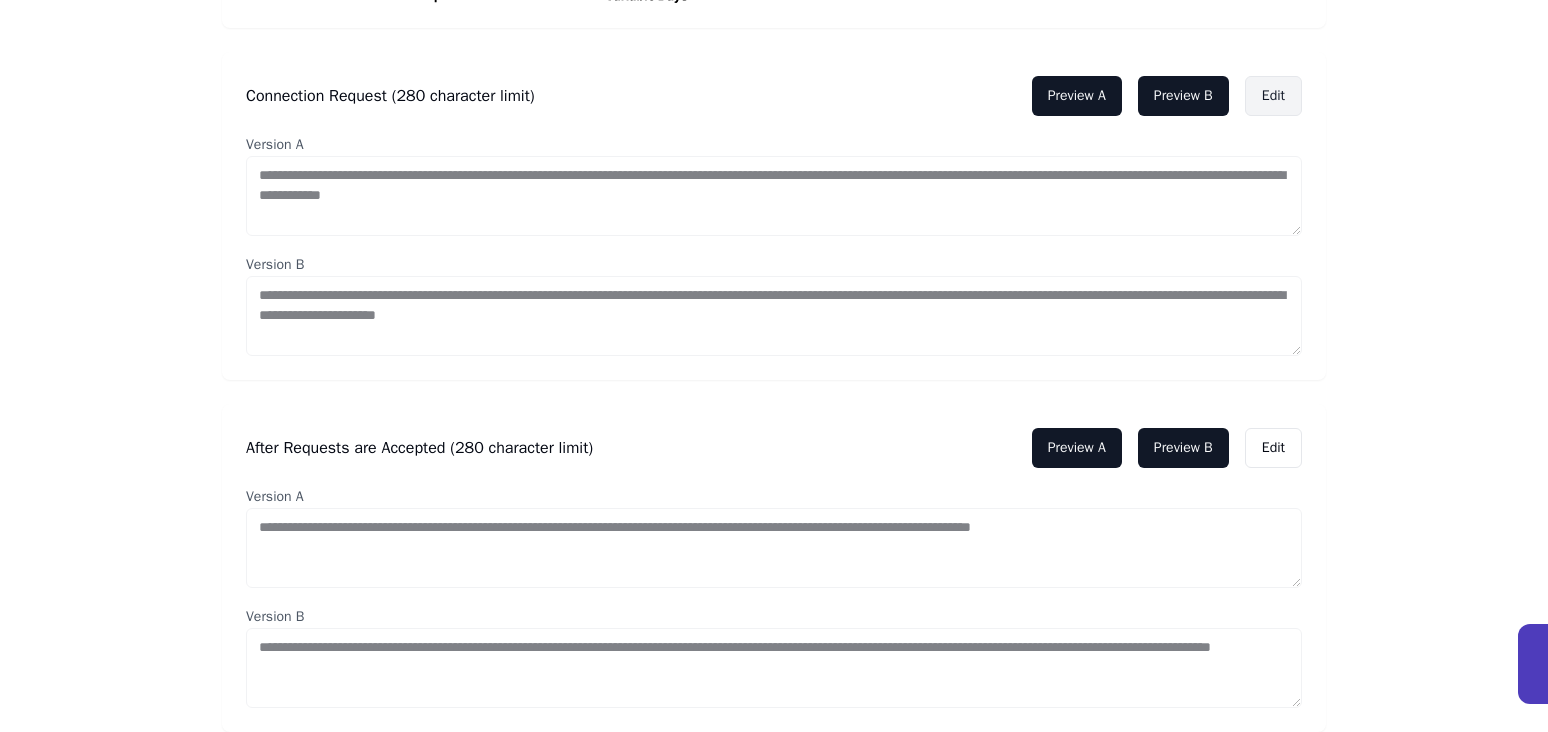 click on "Edit" at bounding box center [1273, 96] 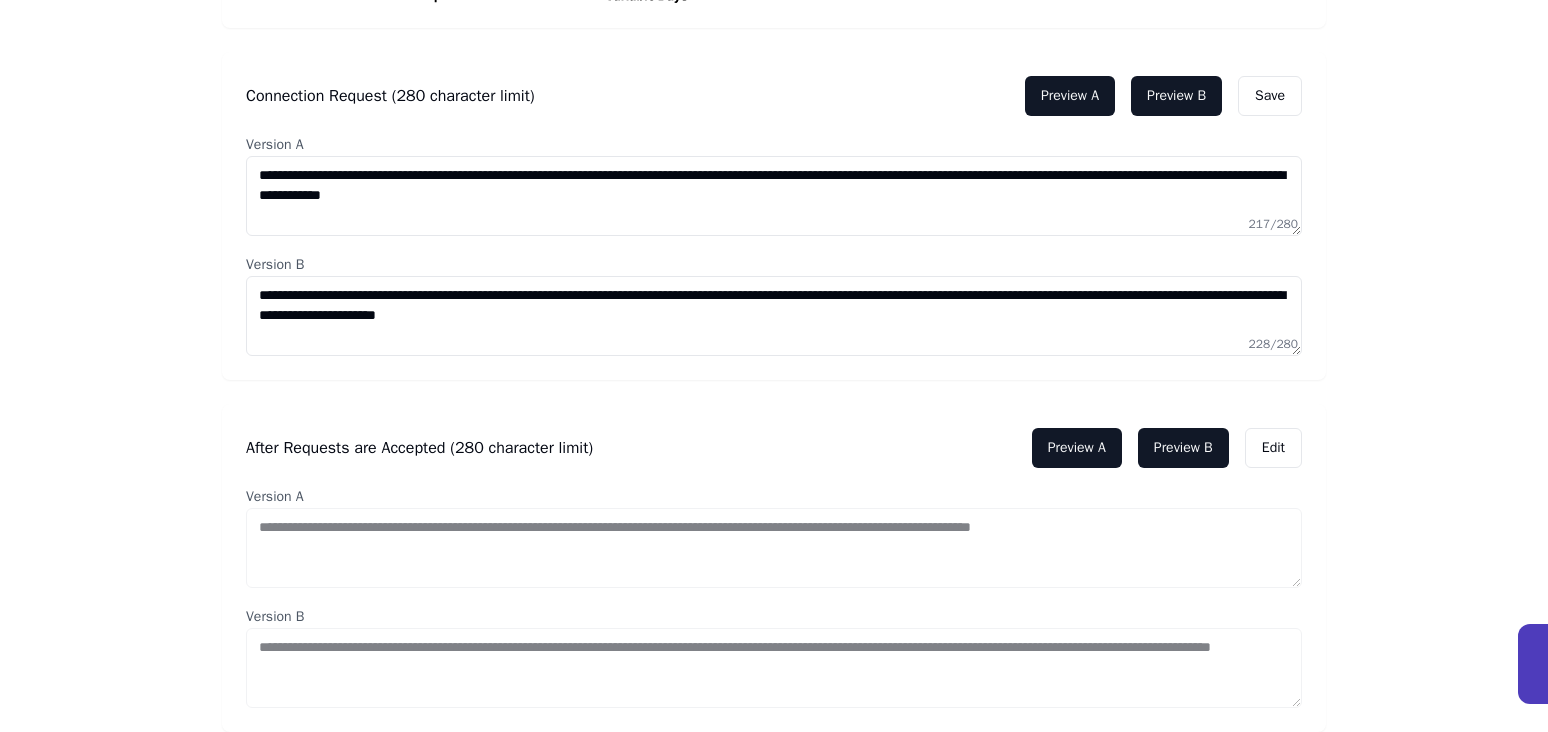 click on "**********" at bounding box center [774, 316] 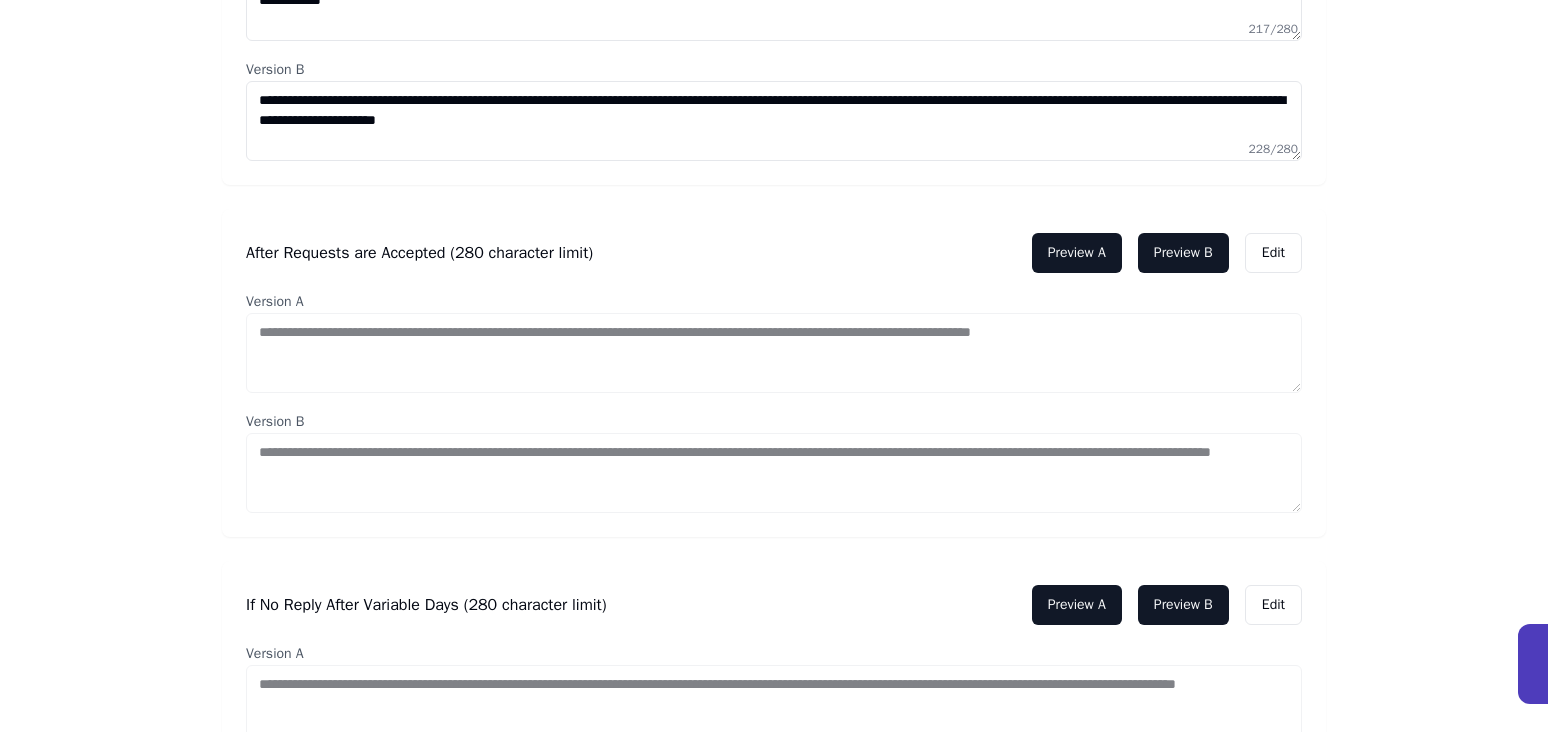 scroll, scrollTop: 743, scrollLeft: 0, axis: vertical 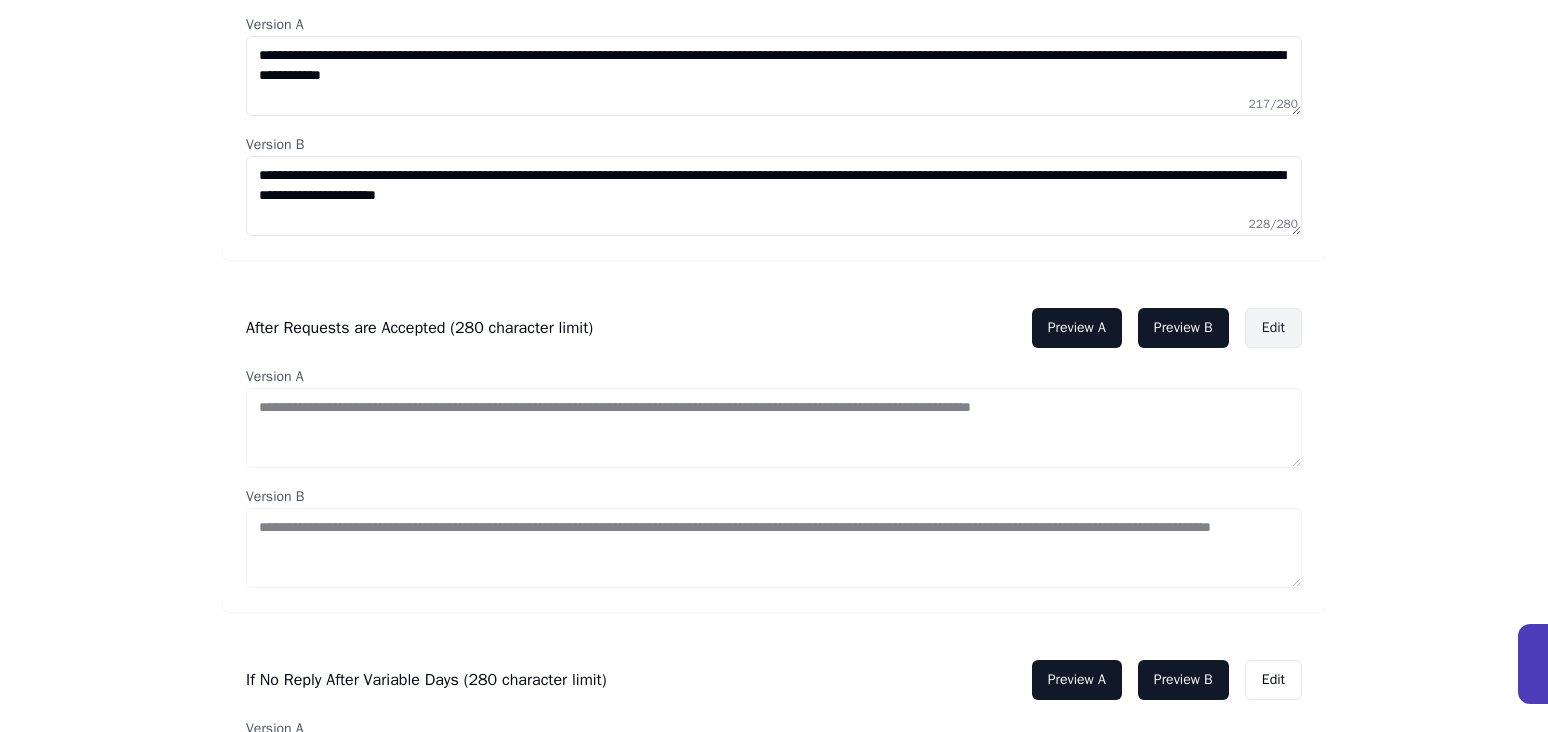 click on "Edit" at bounding box center [1273, 328] 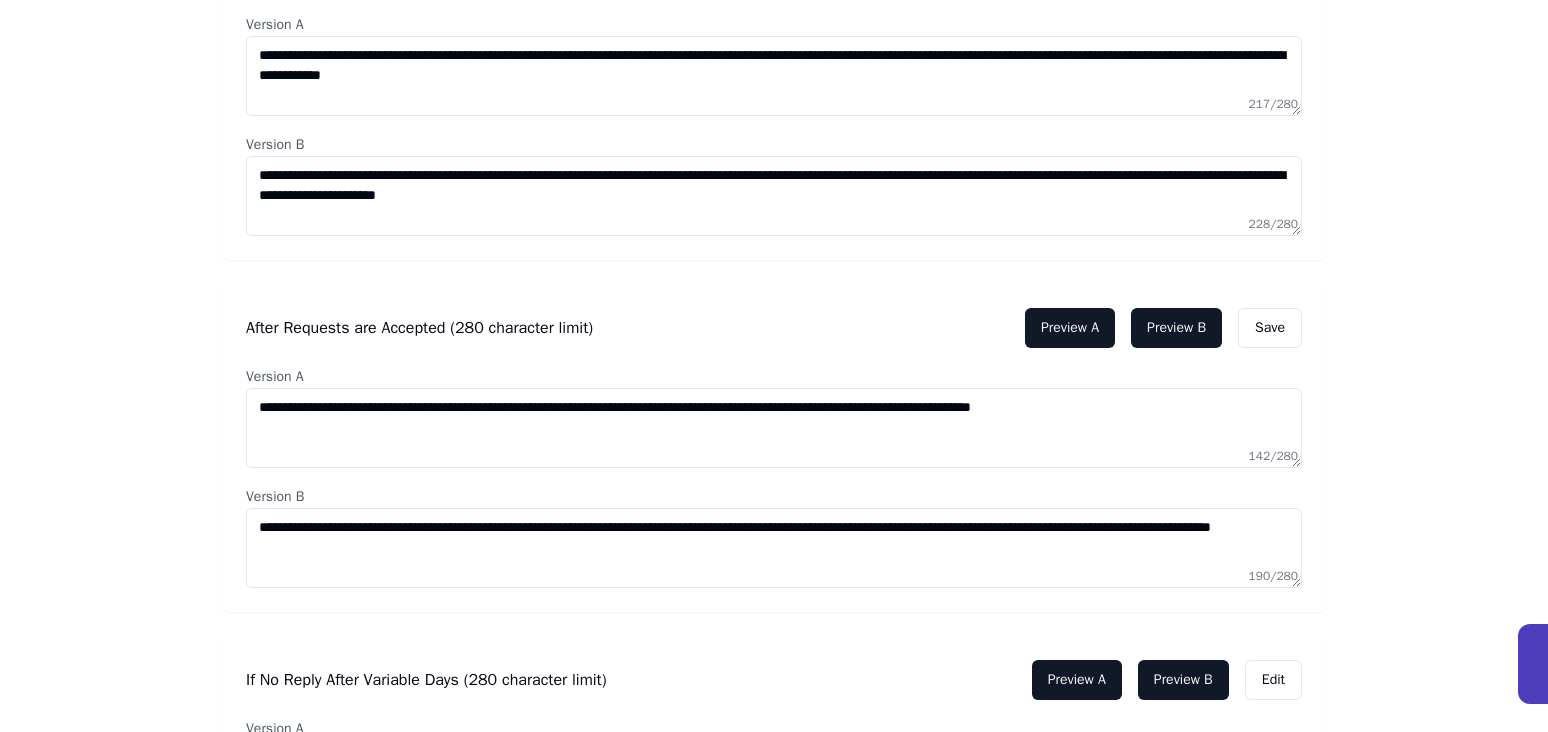 click on "**********" at bounding box center [774, 428] 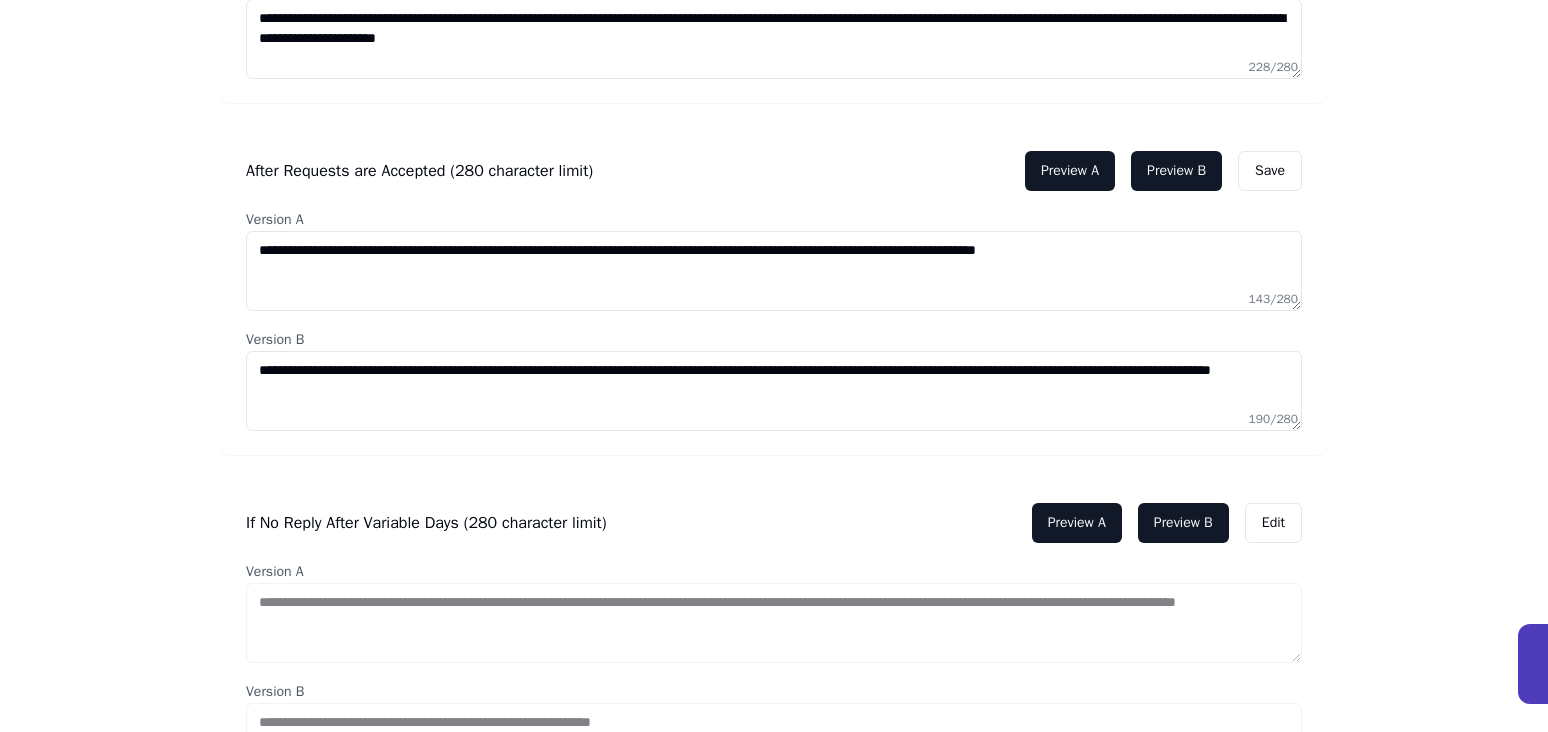scroll, scrollTop: 884, scrollLeft: 0, axis: vertical 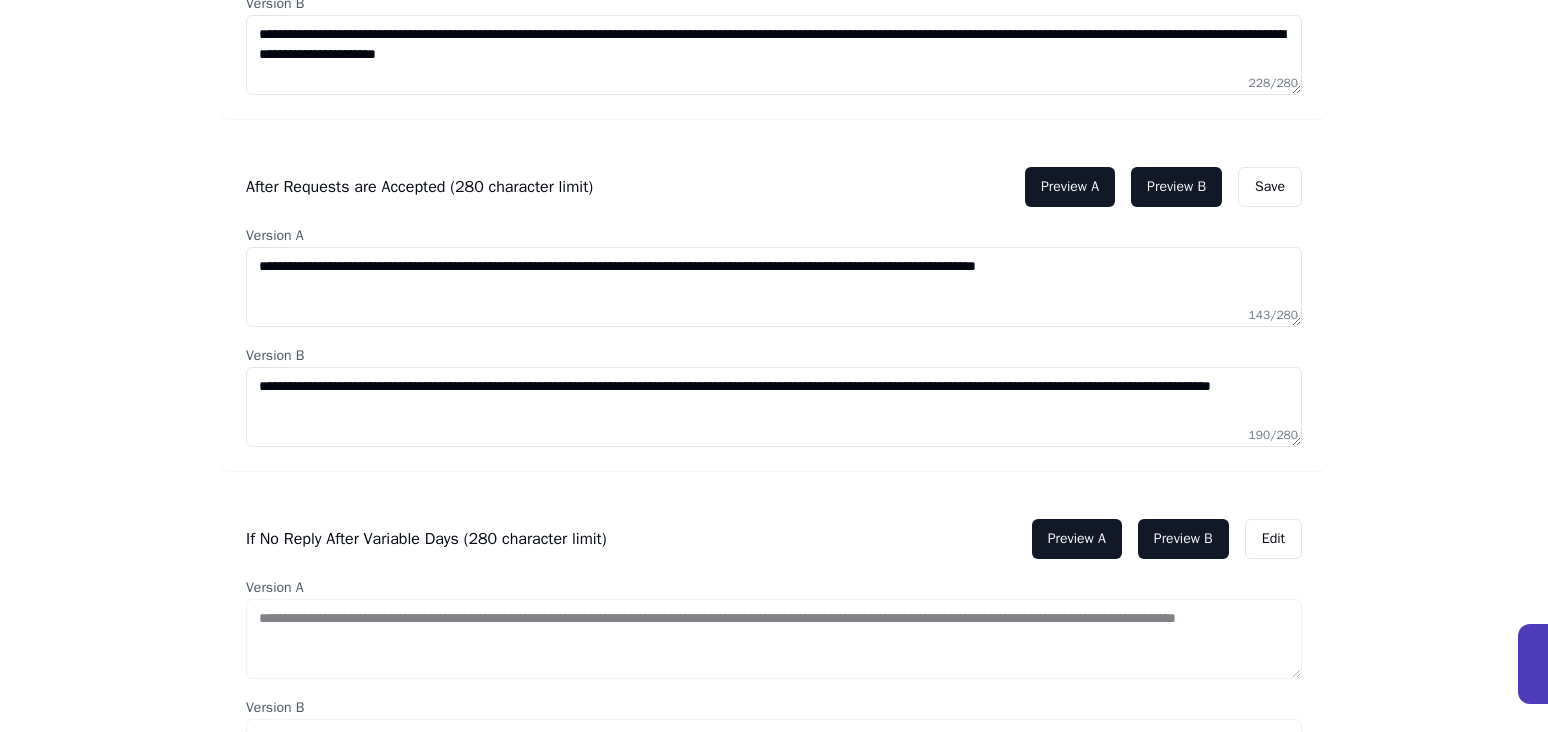type on "**********" 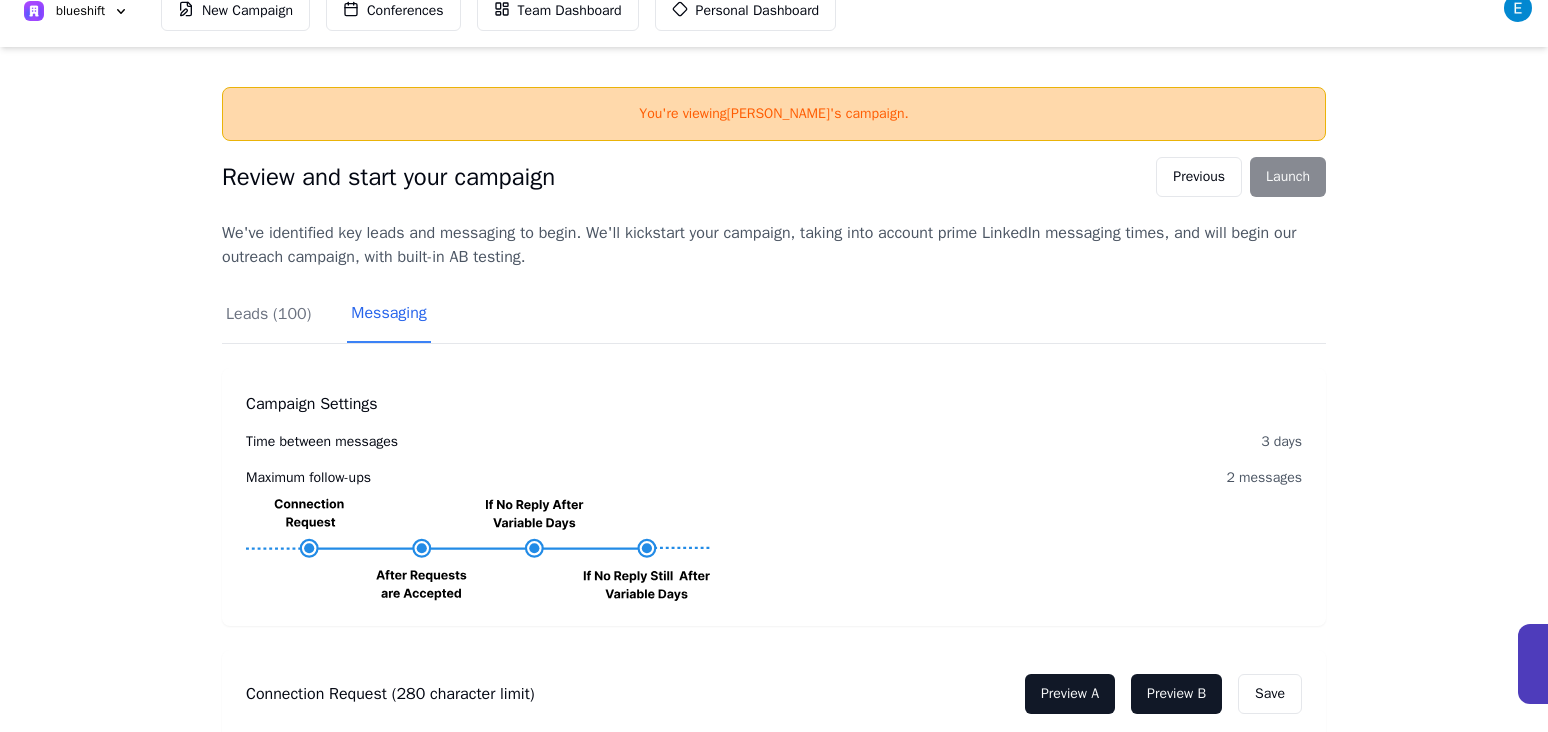 scroll, scrollTop: 0, scrollLeft: 0, axis: both 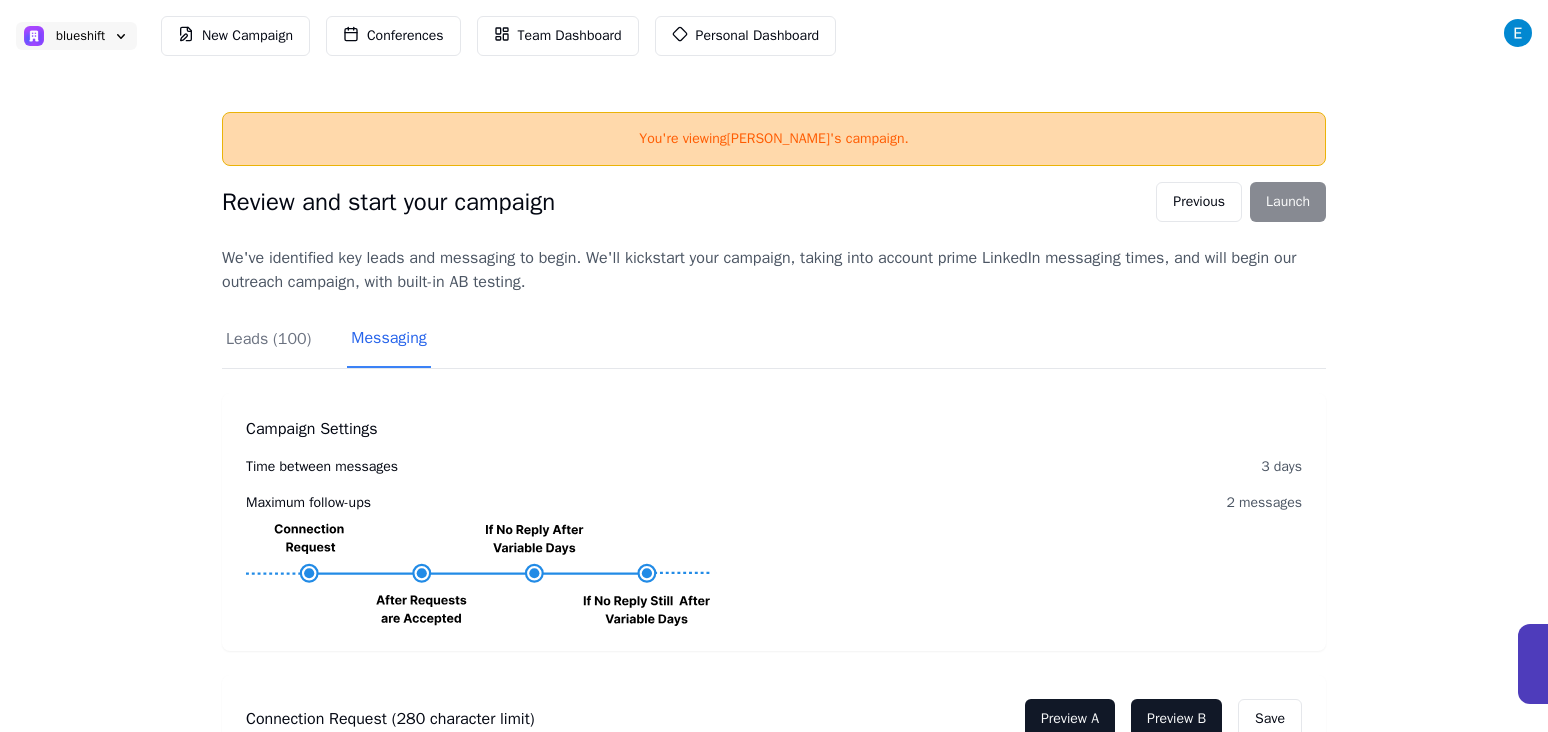 click on "blueshift" at bounding box center [80, 36] 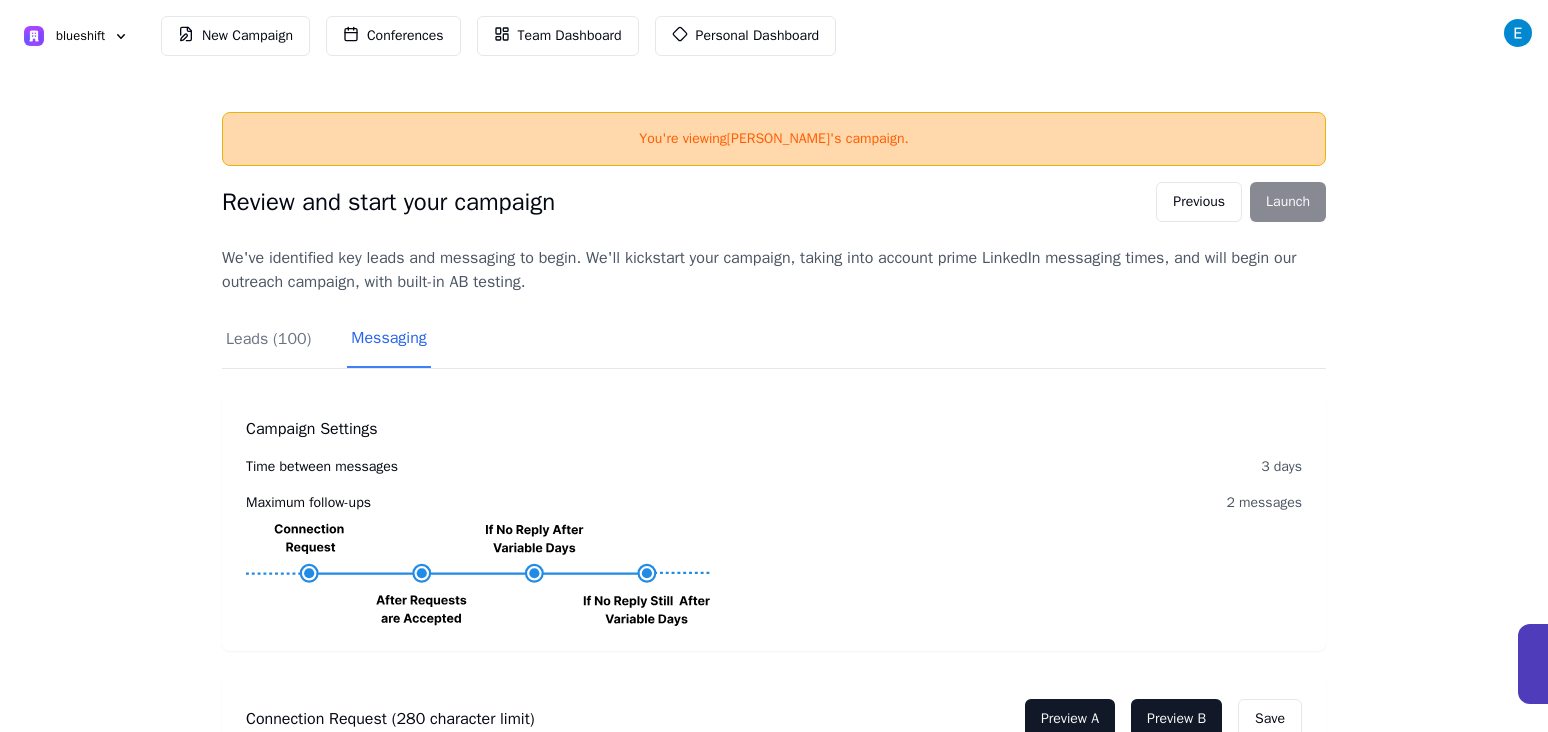 click on "blueshift   New Campaign Conferences Team Dashboard Personal Dashboard" at bounding box center [774, 36] 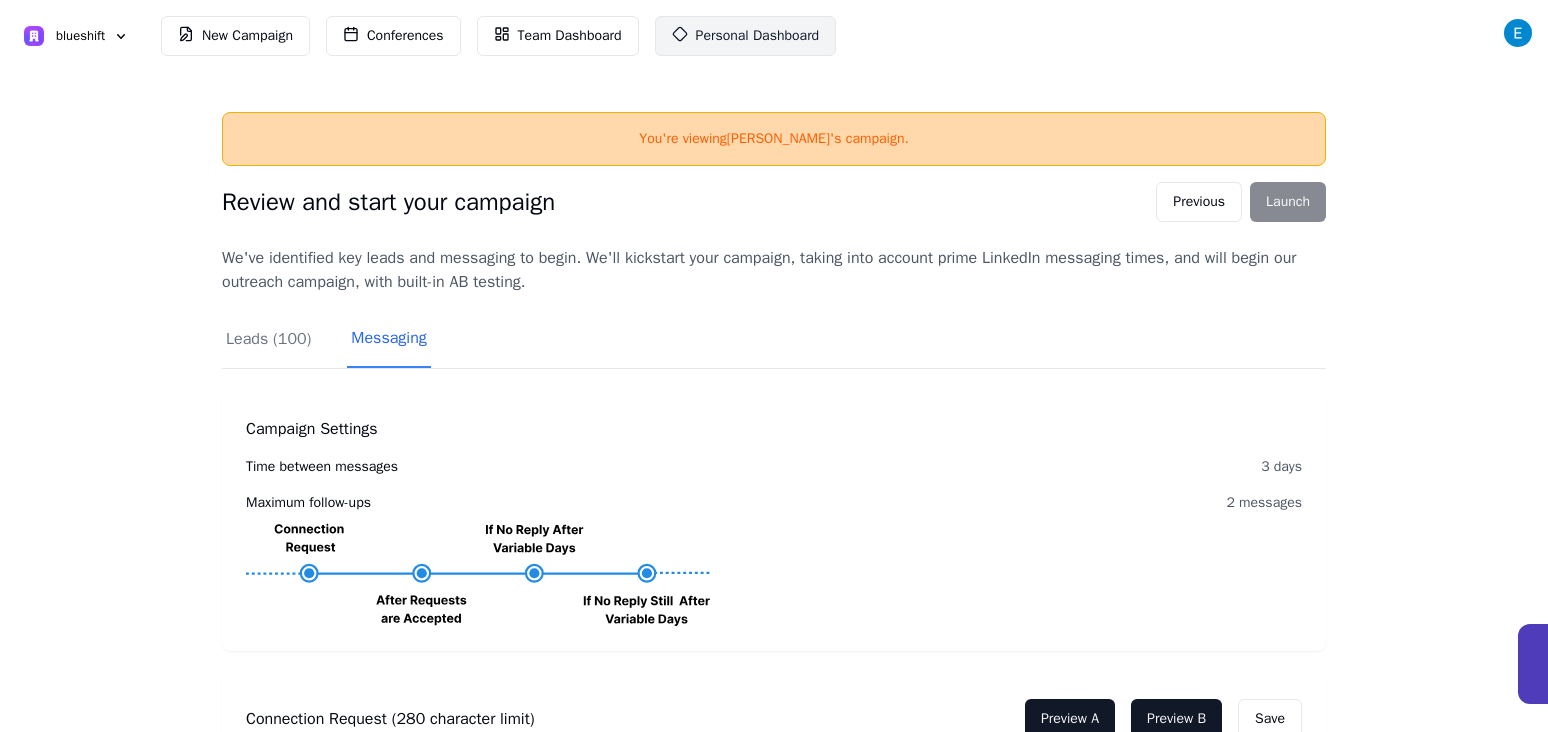click on "Personal Dashboard" at bounding box center (758, 36) 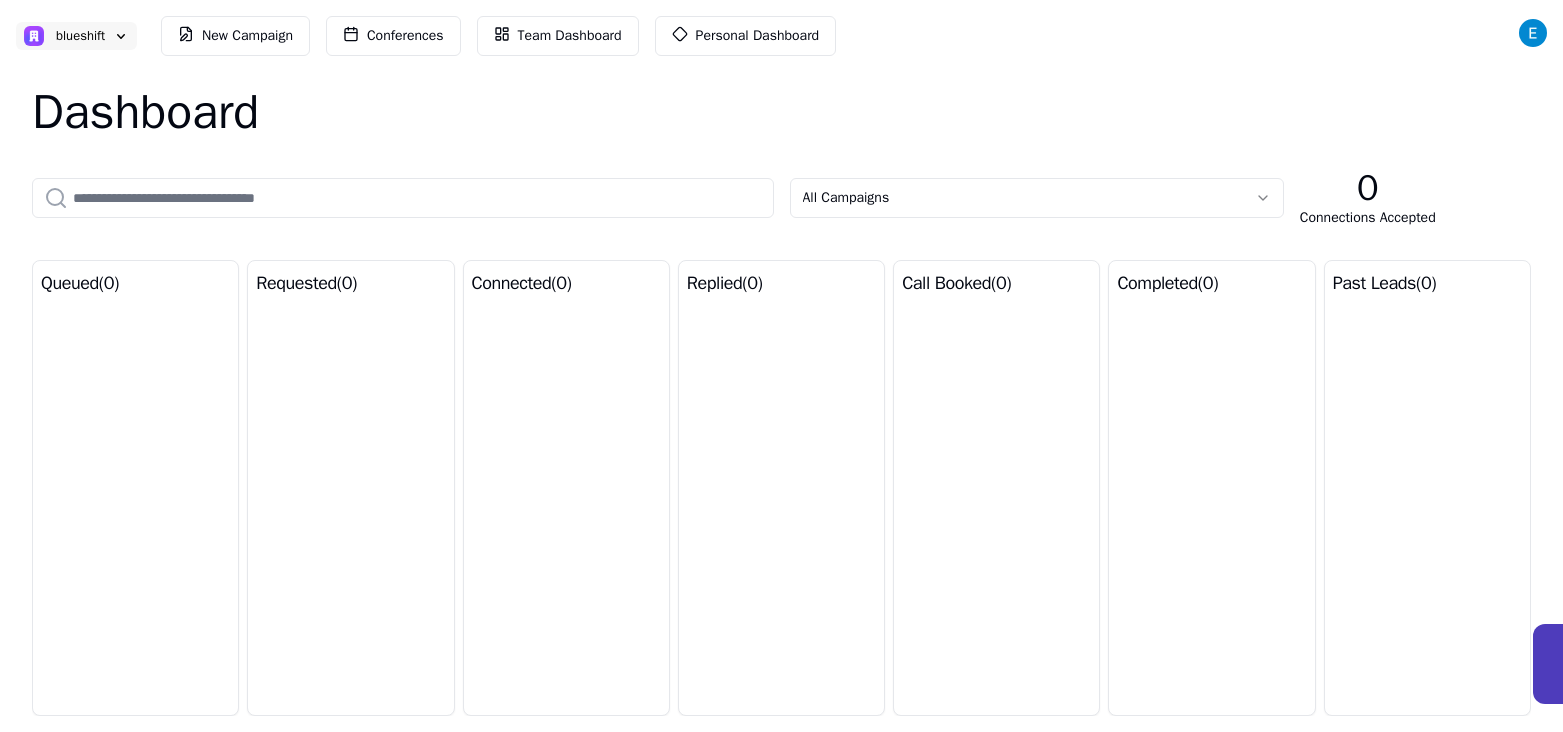 click on "blueshift" at bounding box center (64, 36) 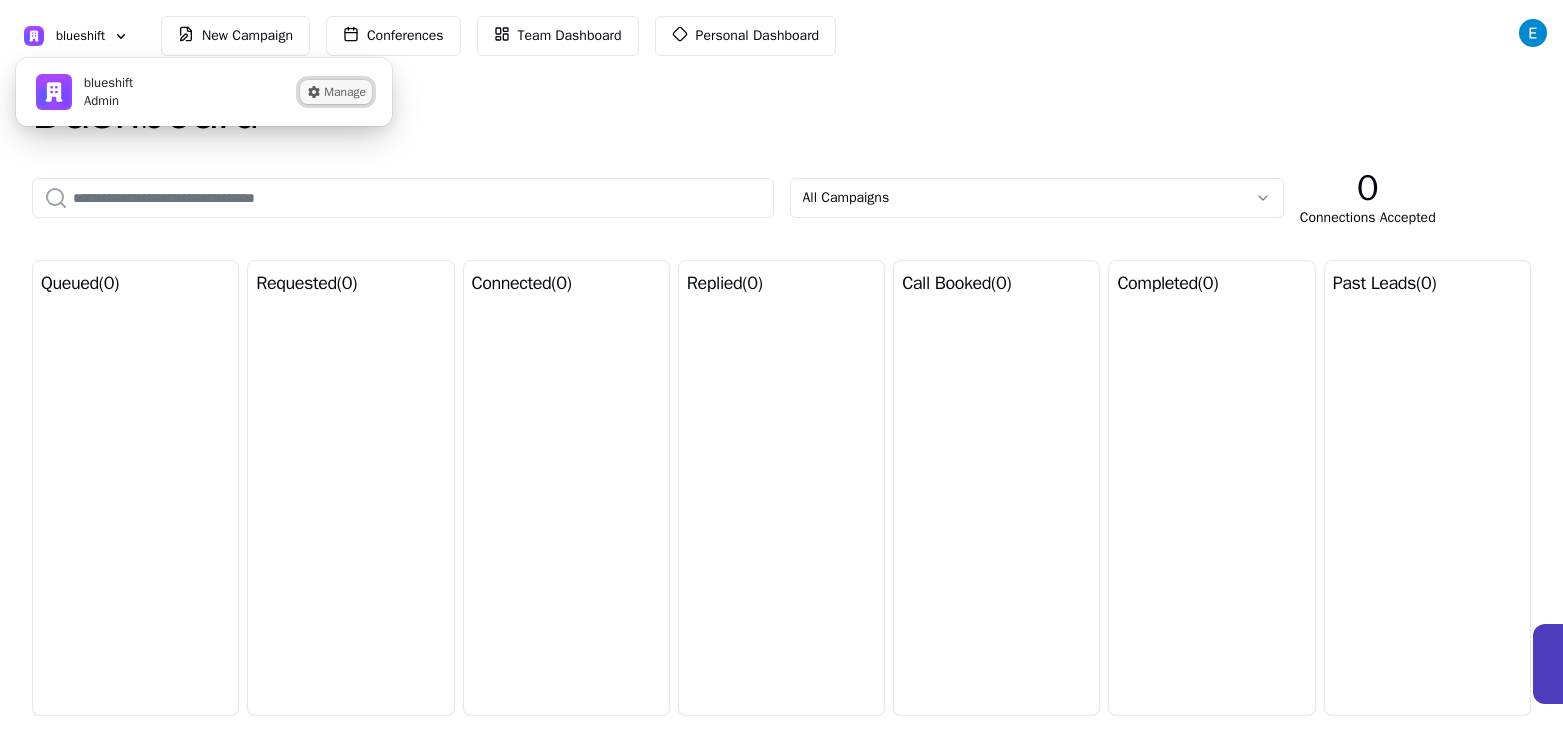 click on "Manage" at bounding box center (336, 92) 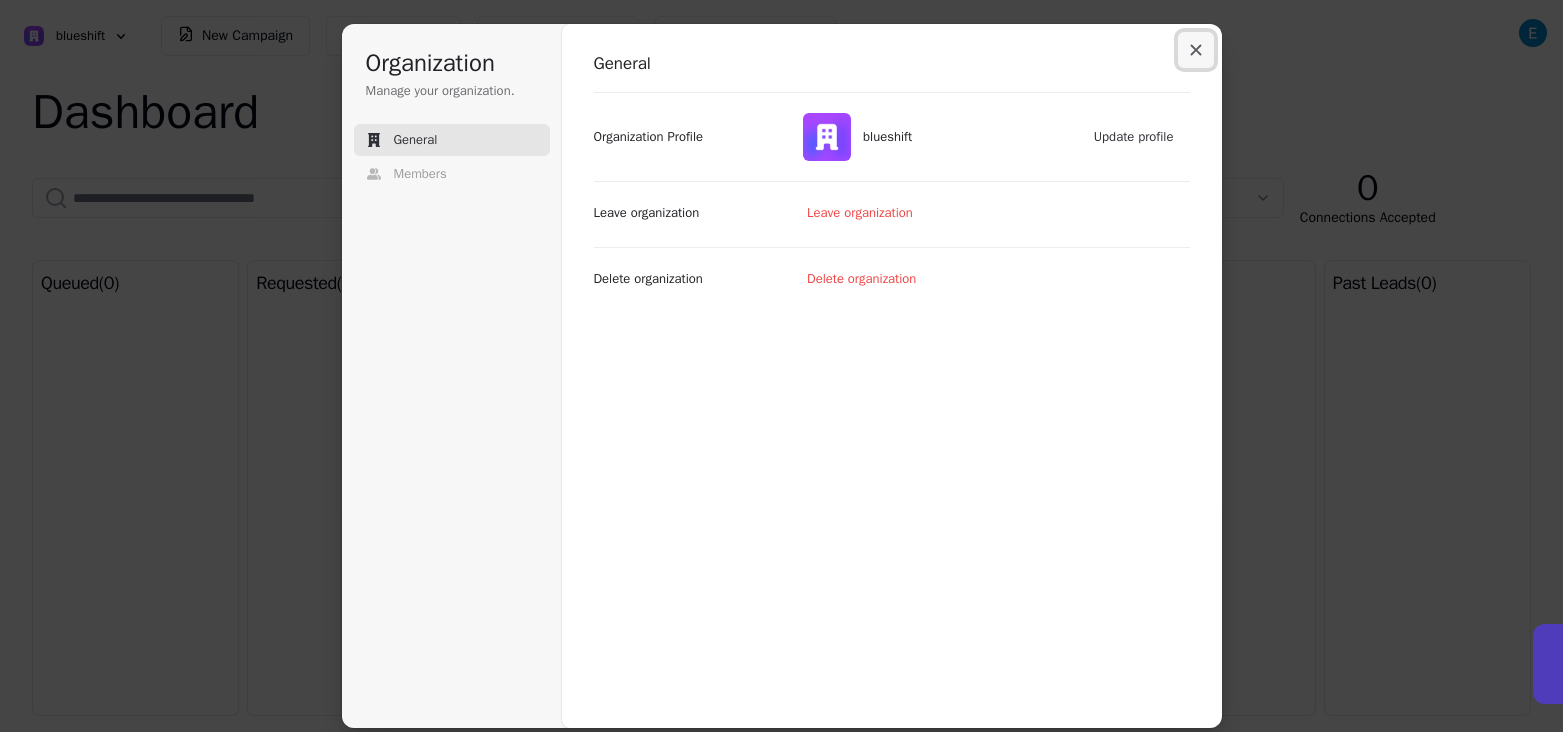 click 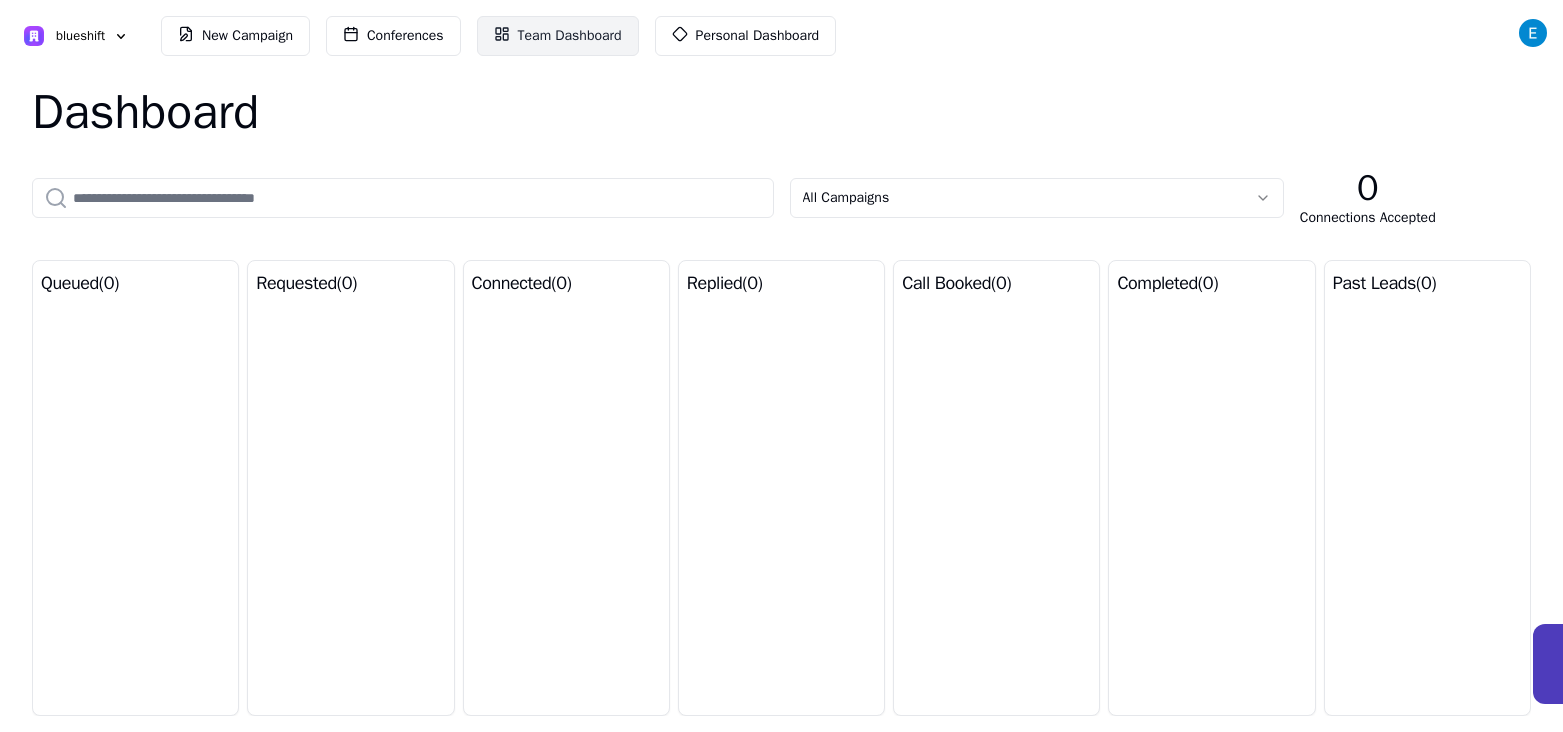 click on "Team Dashboard" at bounding box center [558, 36] 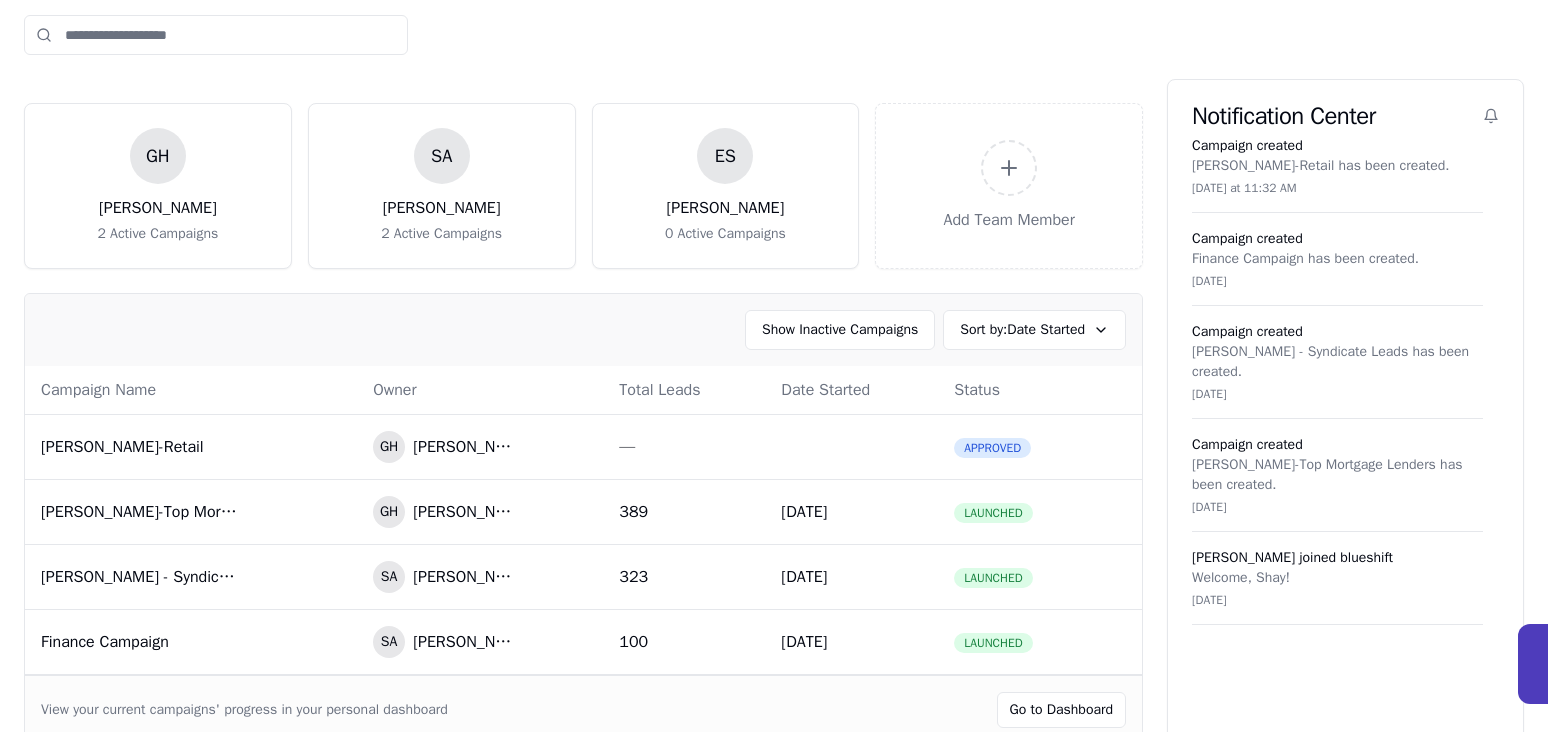 scroll, scrollTop: 117, scrollLeft: 0, axis: vertical 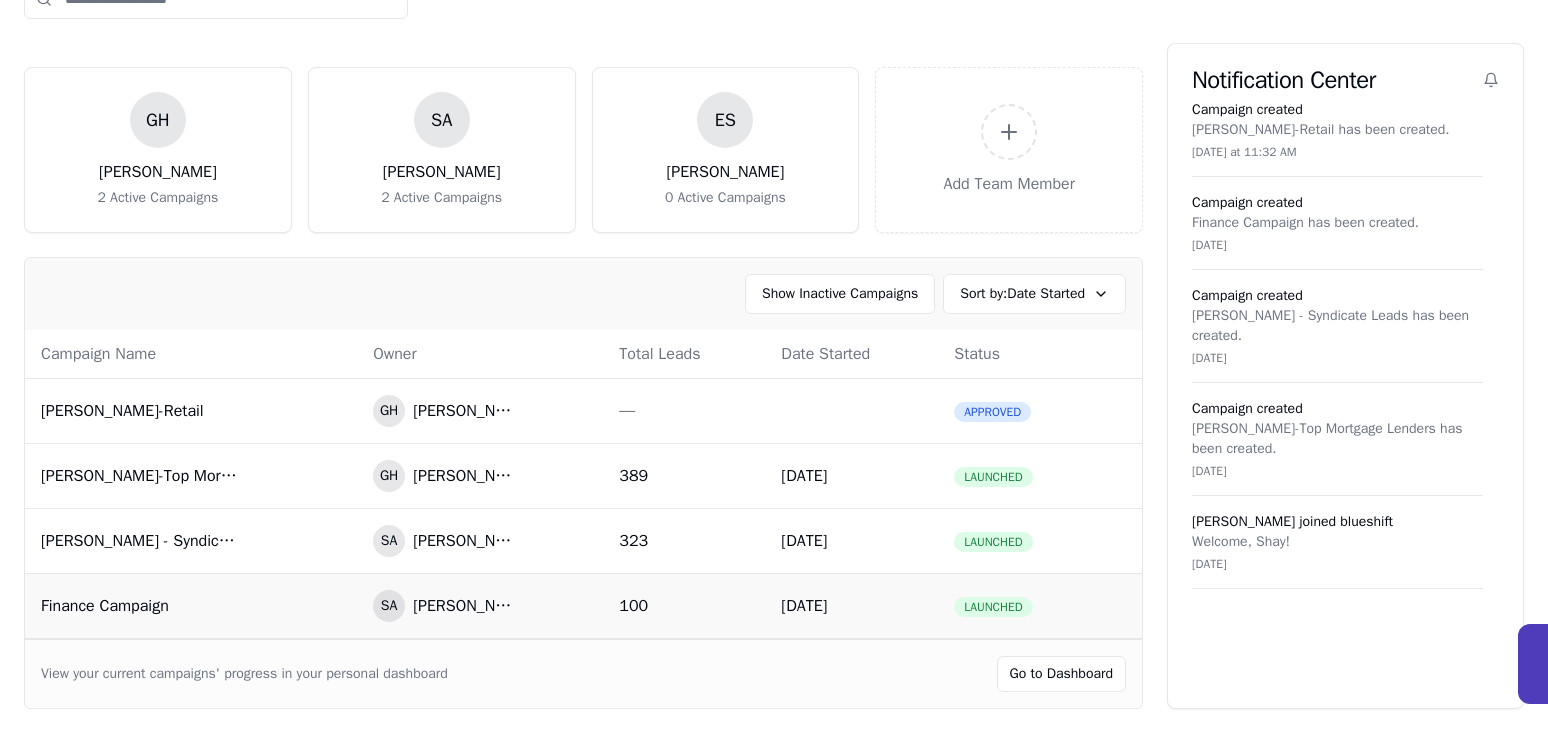 click on "Finance Campaign" at bounding box center [191, 605] 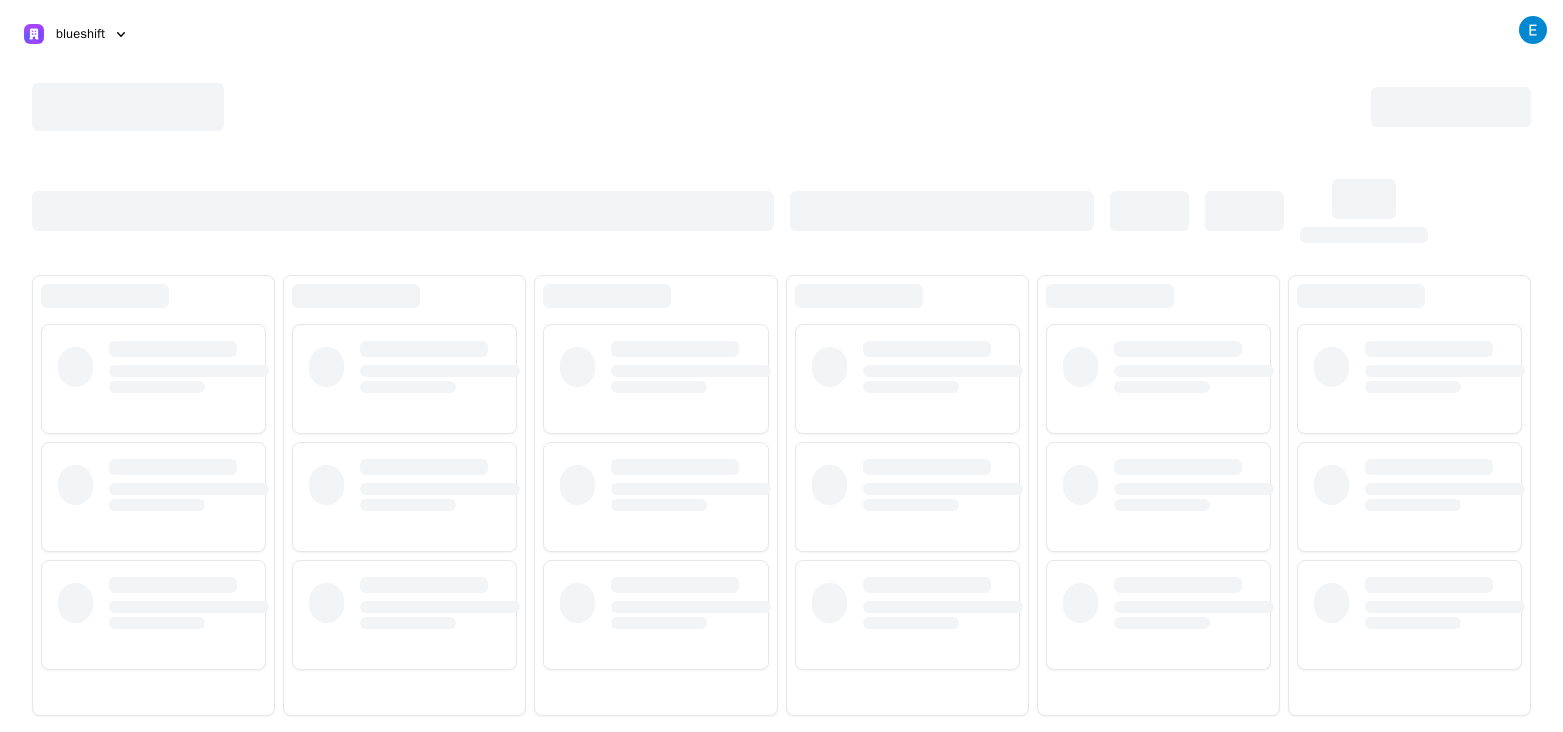 scroll, scrollTop: 0, scrollLeft: 0, axis: both 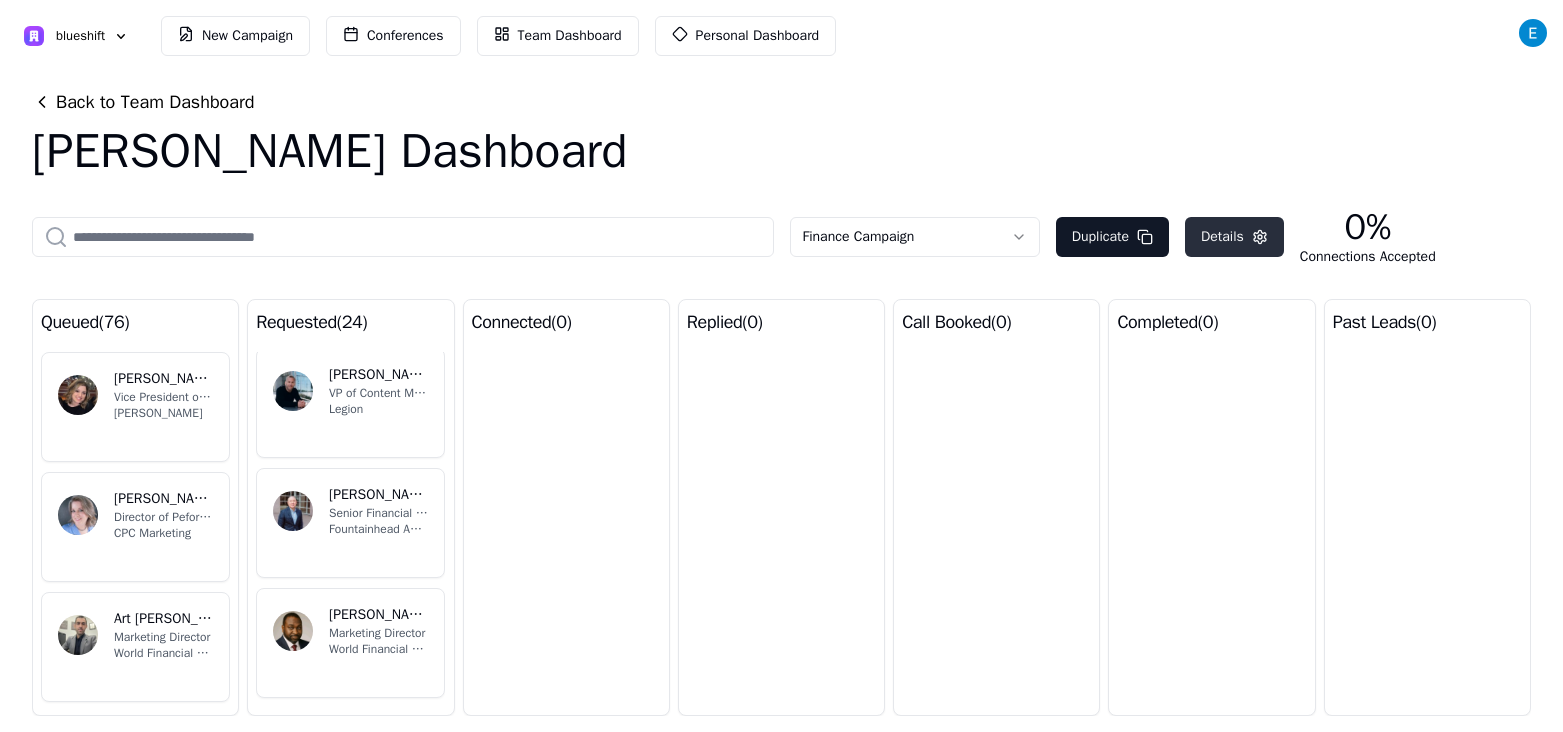 click on "Details" at bounding box center (1234, 237) 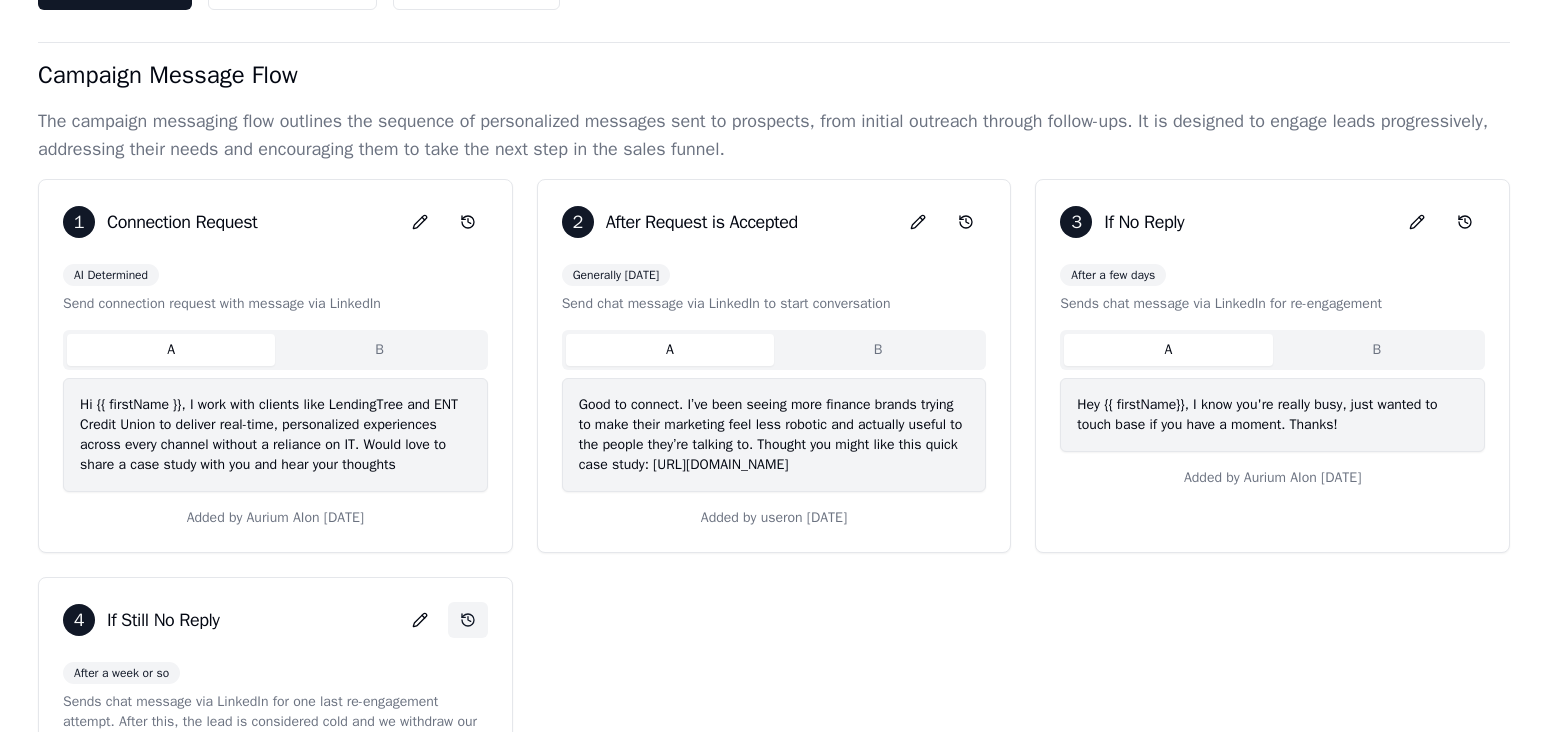 scroll, scrollTop: 229, scrollLeft: 0, axis: vertical 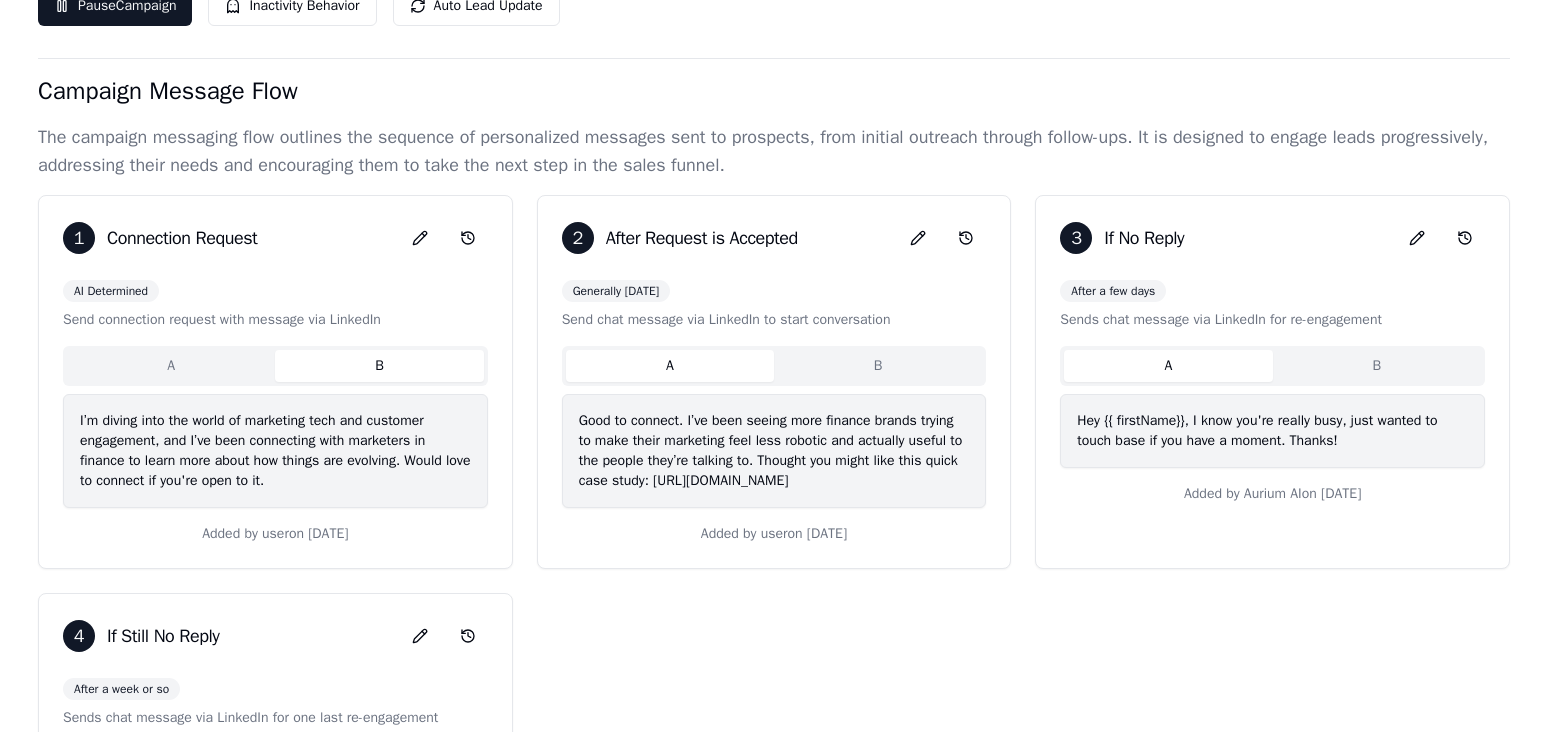click on "B" at bounding box center (379, 366) 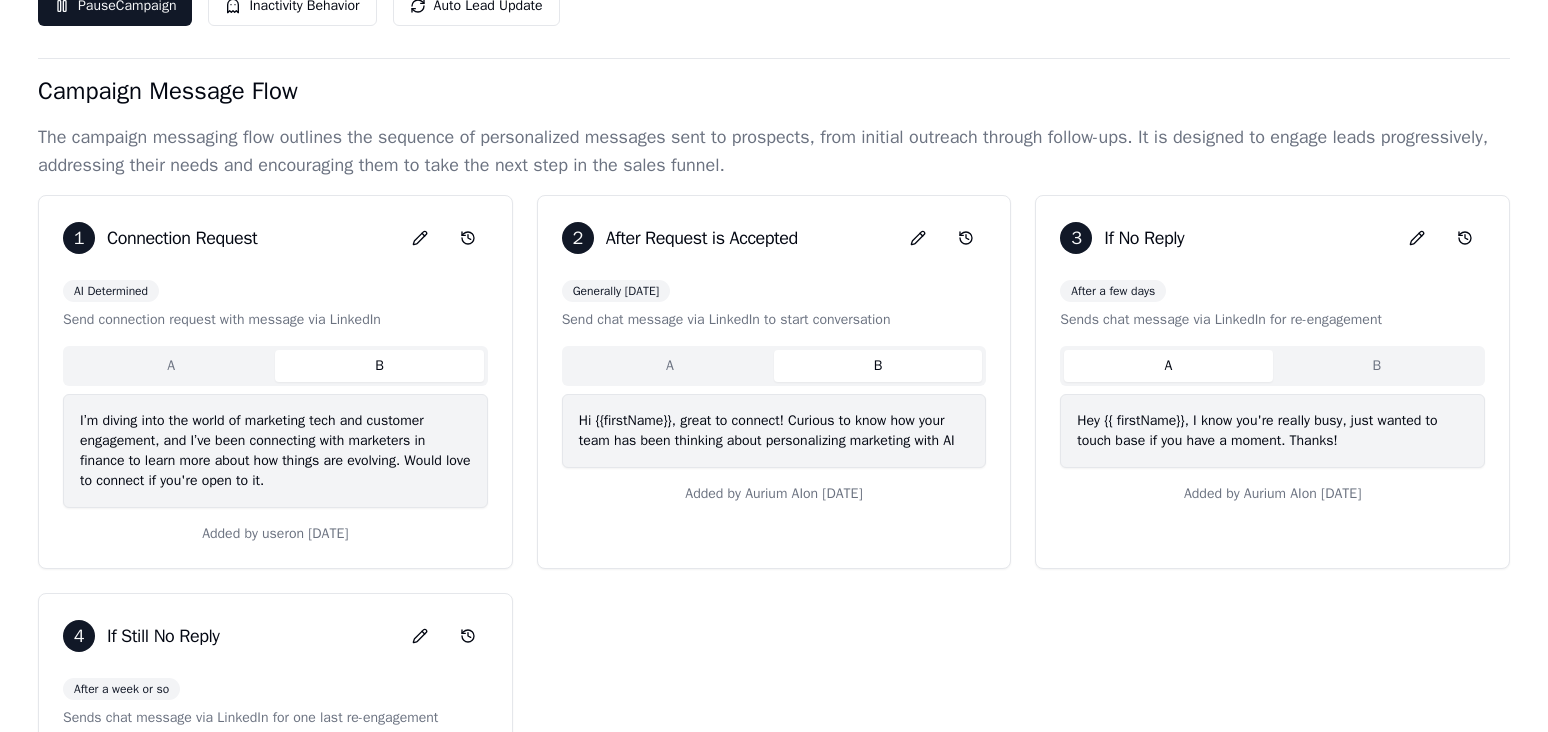 click on "A" at bounding box center [670, 366] 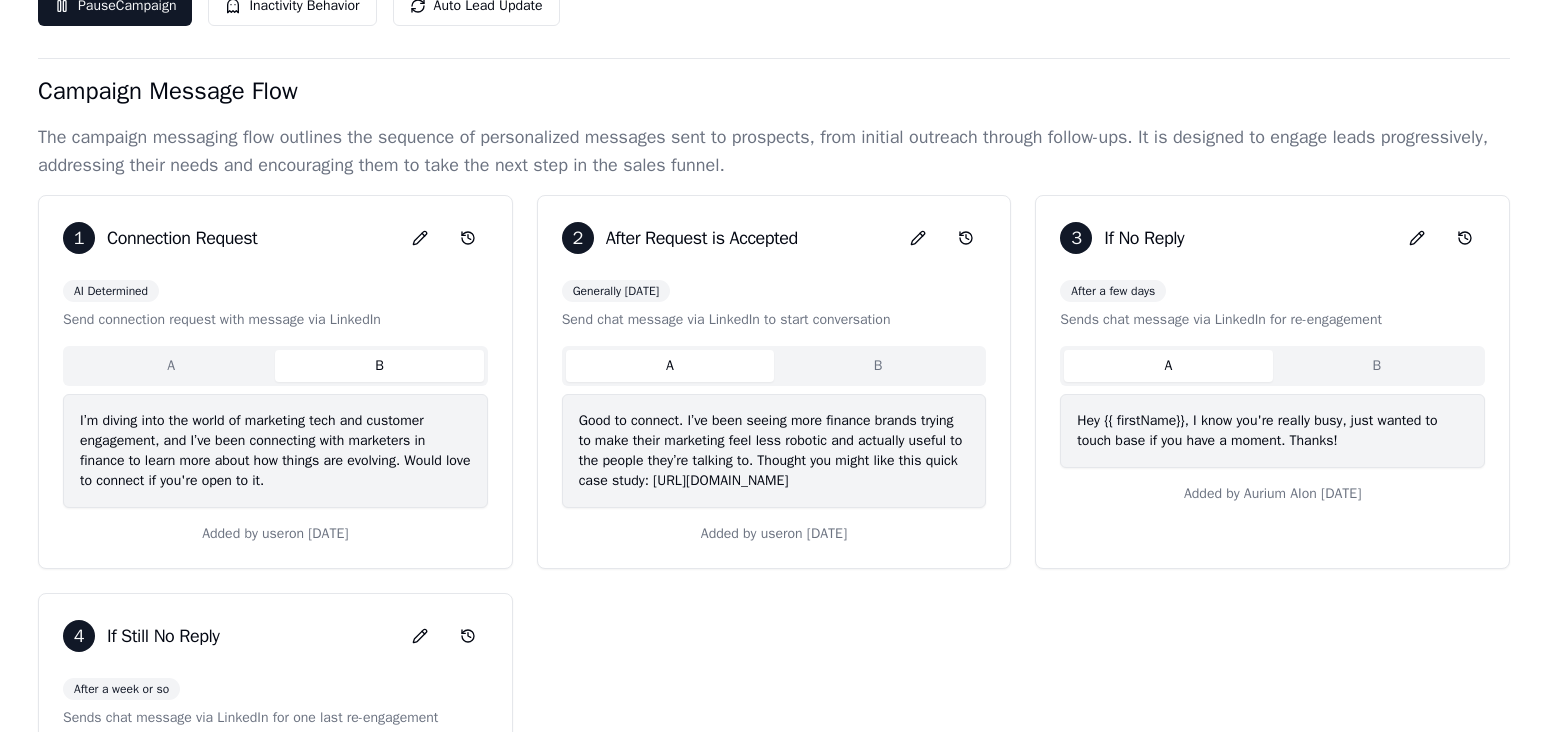click on "B" at bounding box center (1377, 366) 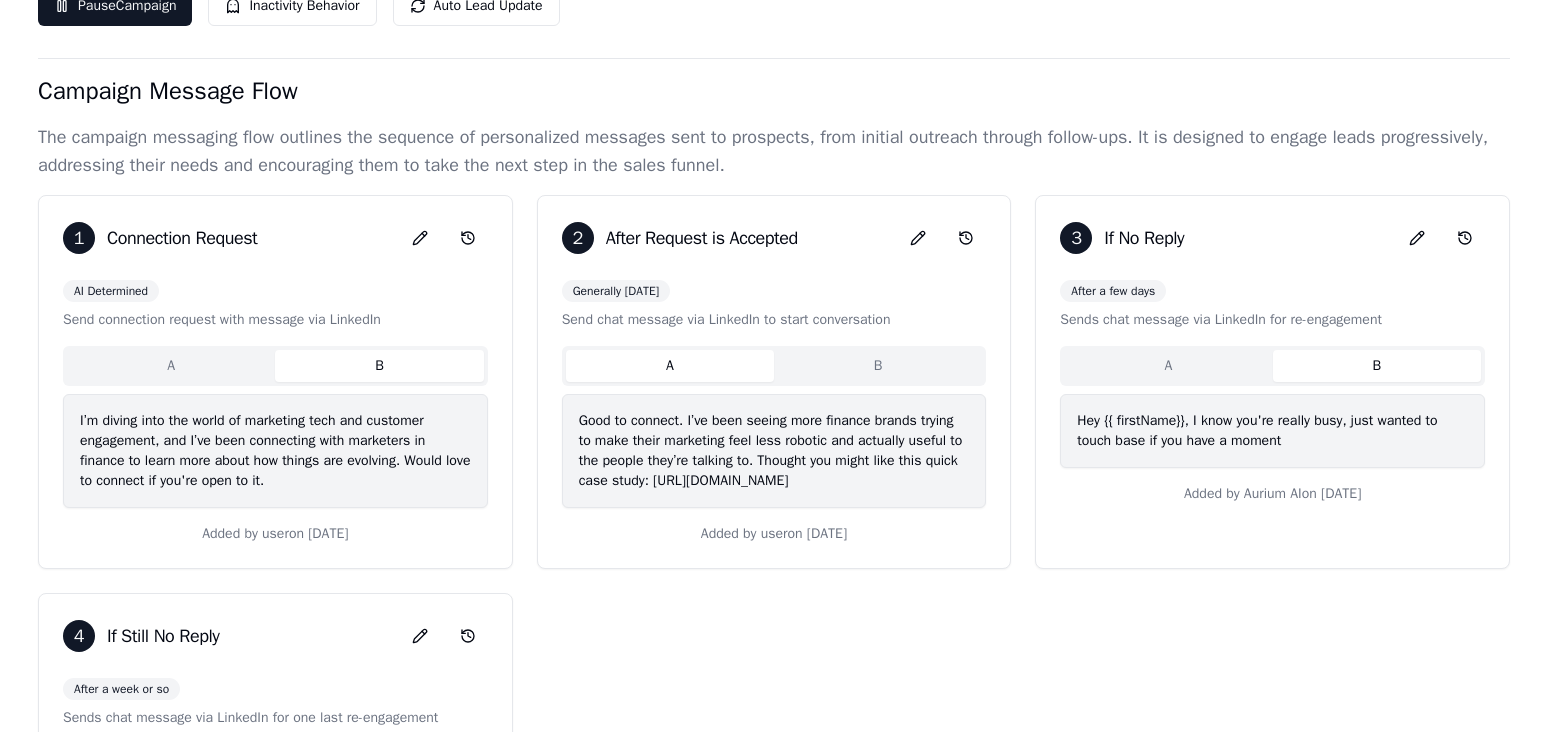 click on "A" at bounding box center (1168, 366) 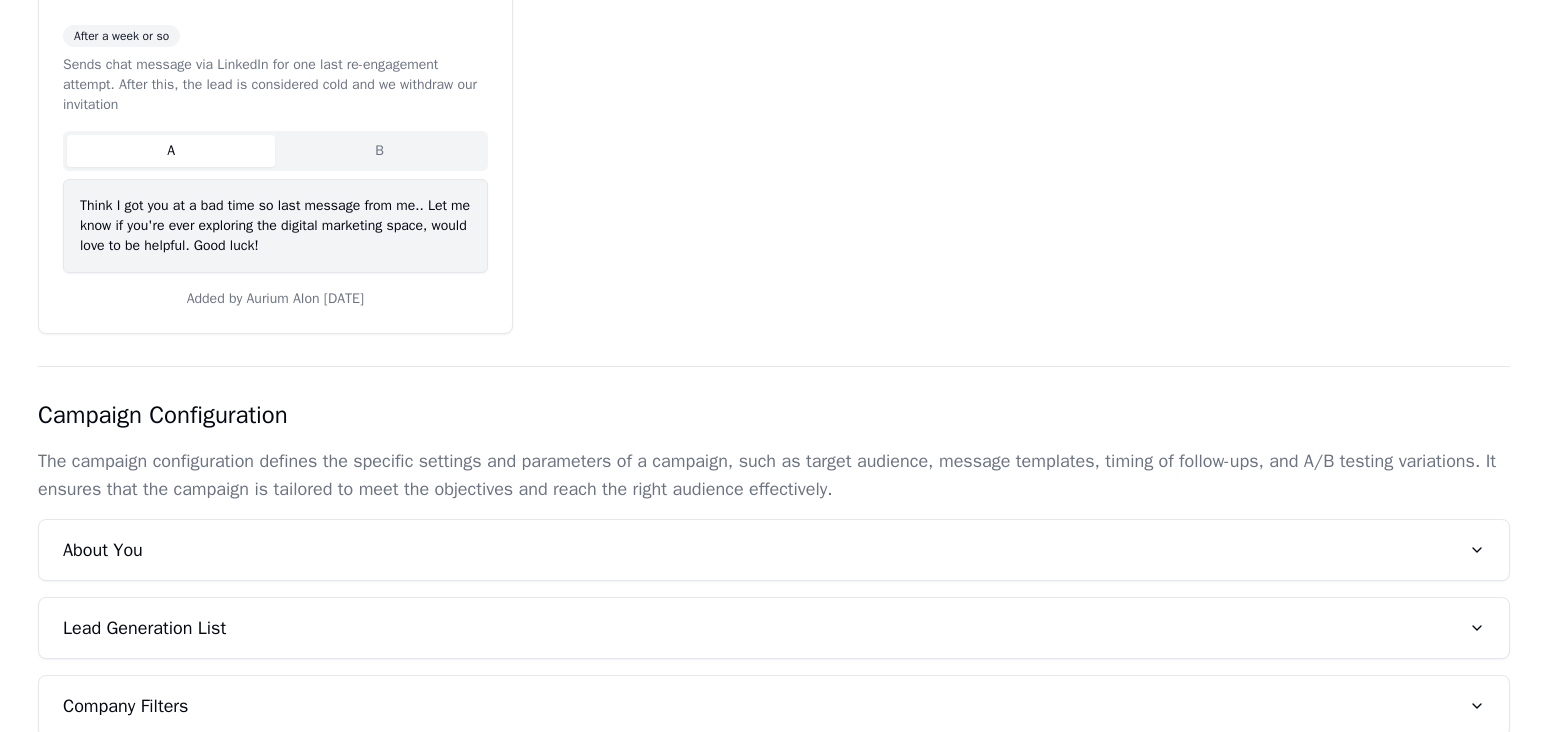 scroll, scrollTop: 938, scrollLeft: 0, axis: vertical 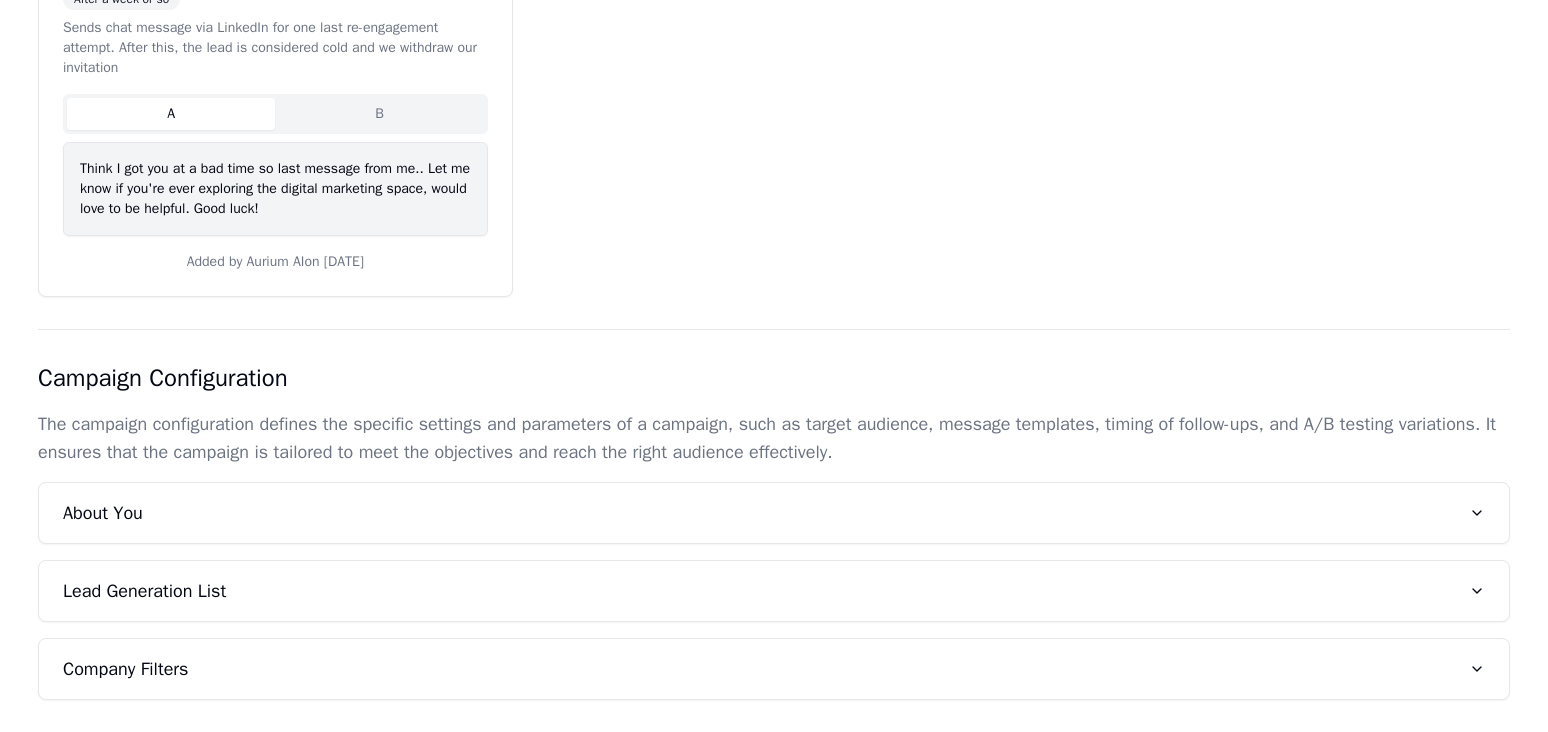 click on "About You" at bounding box center (774, 513) 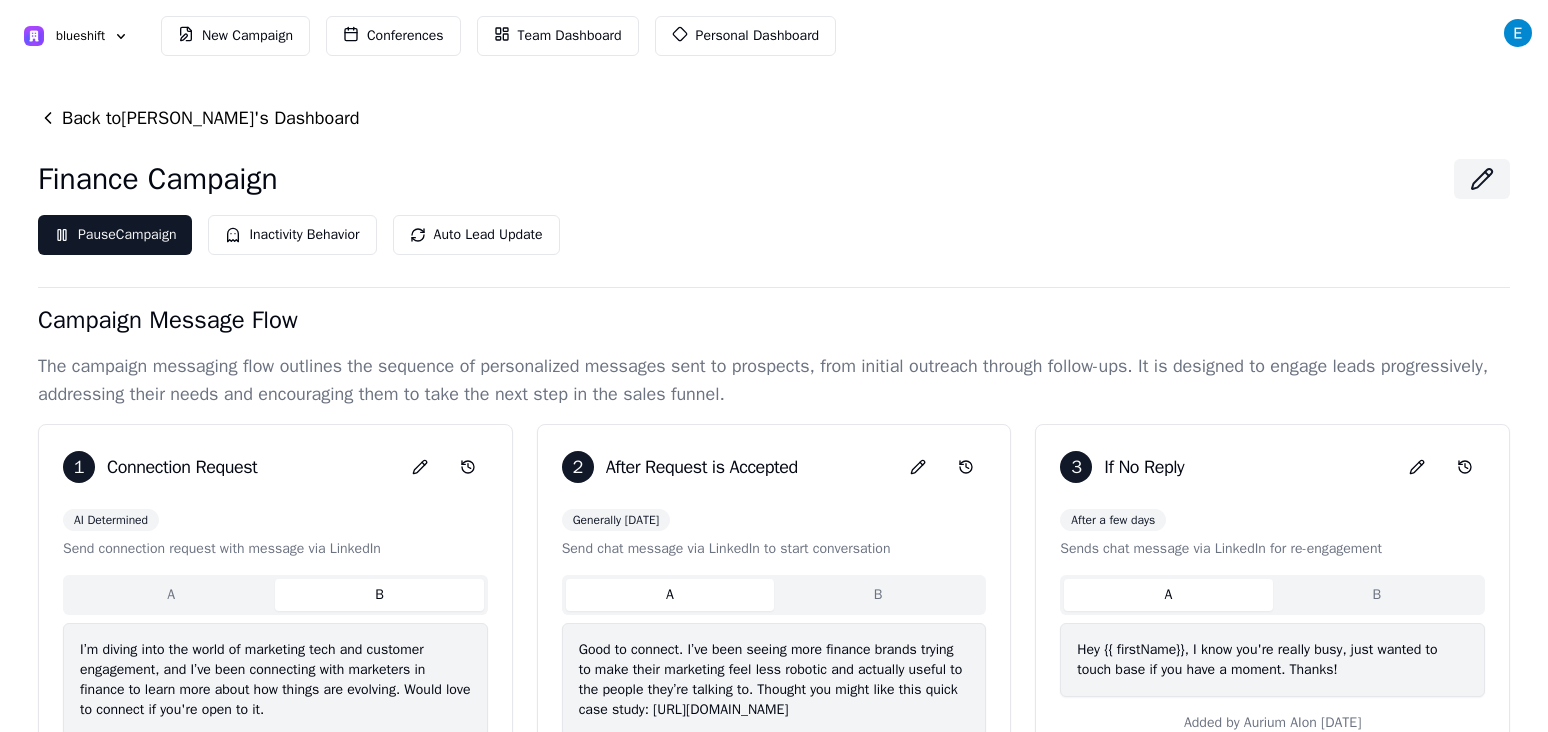 scroll, scrollTop: 433, scrollLeft: 0, axis: vertical 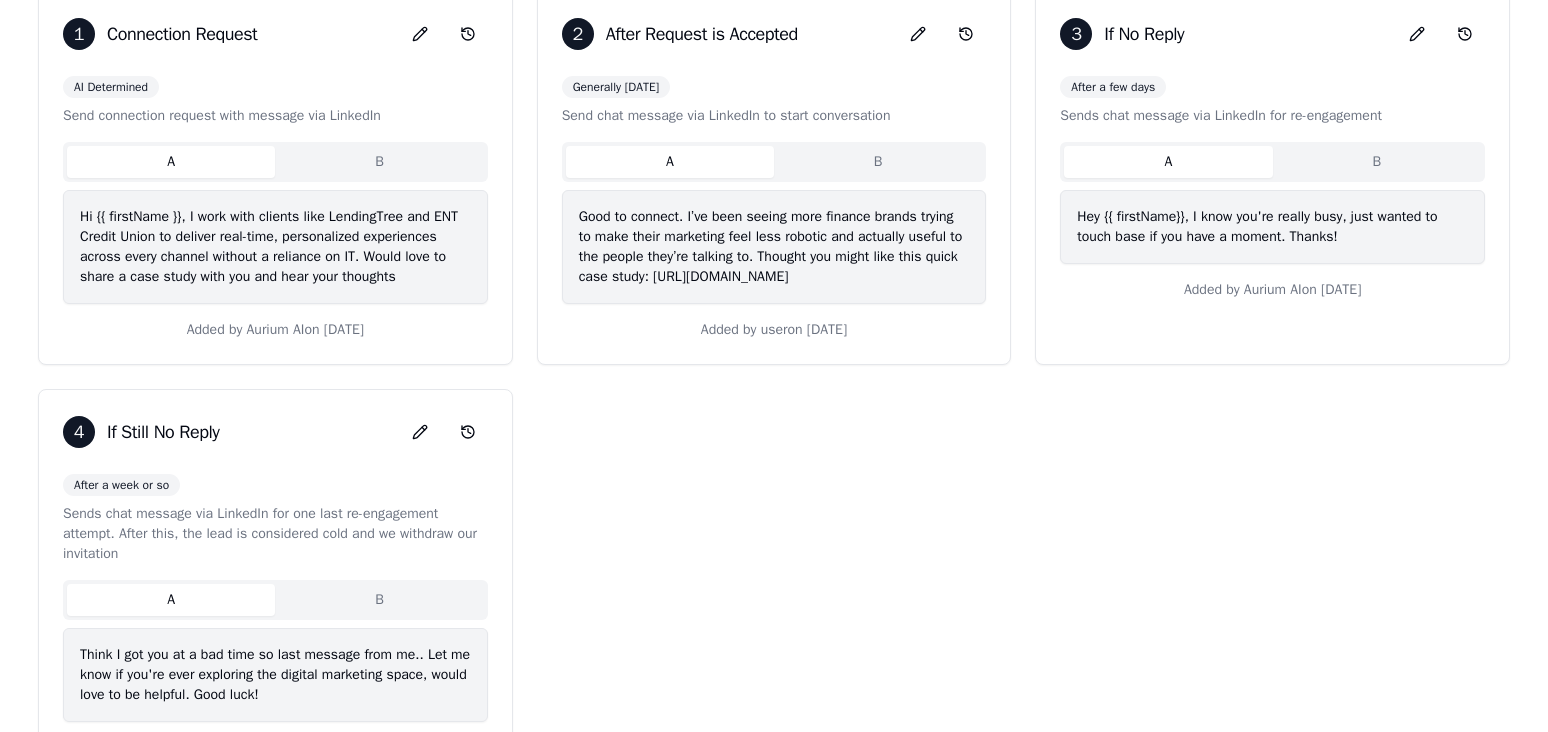 click on "A" at bounding box center [171, 162] 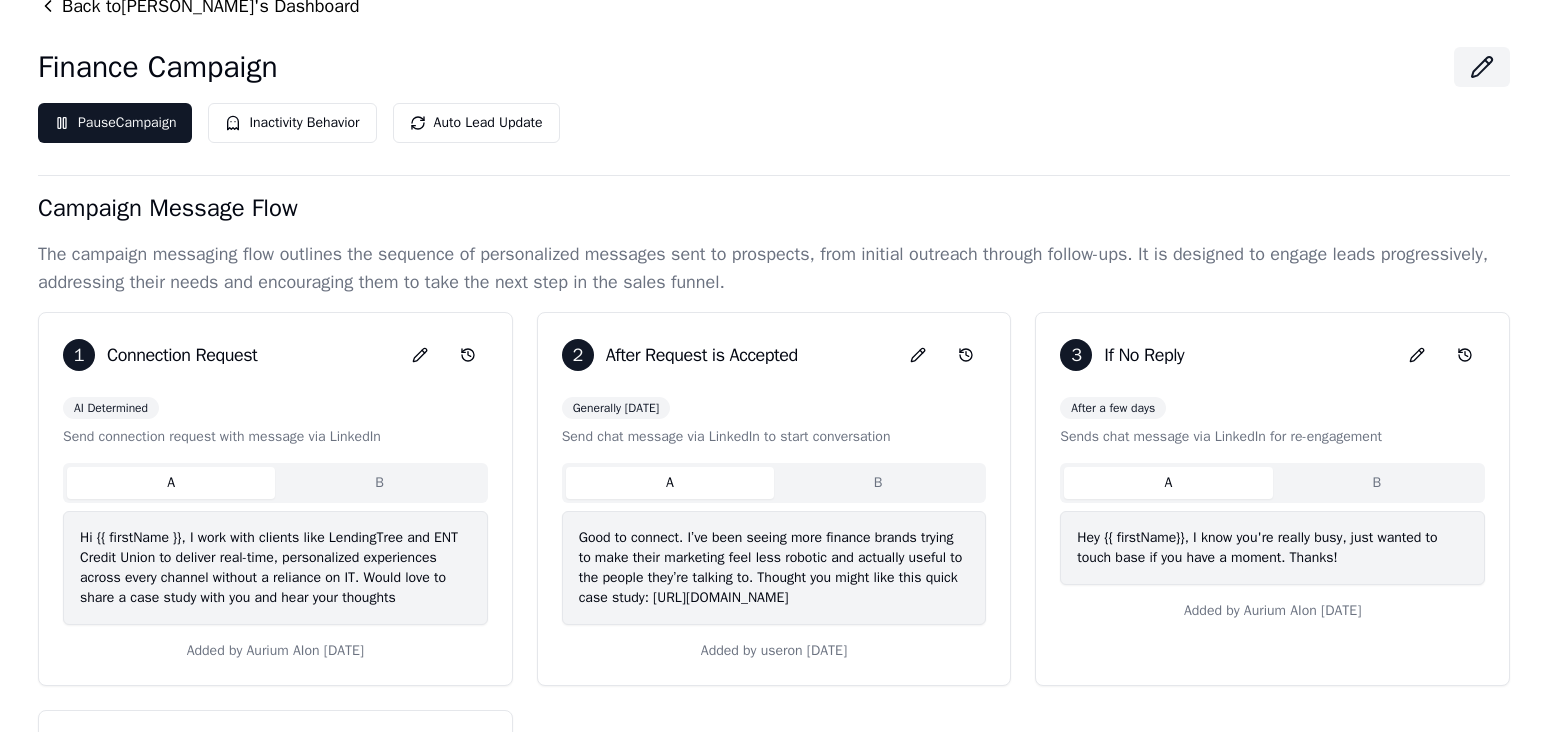 scroll, scrollTop: 108, scrollLeft: 0, axis: vertical 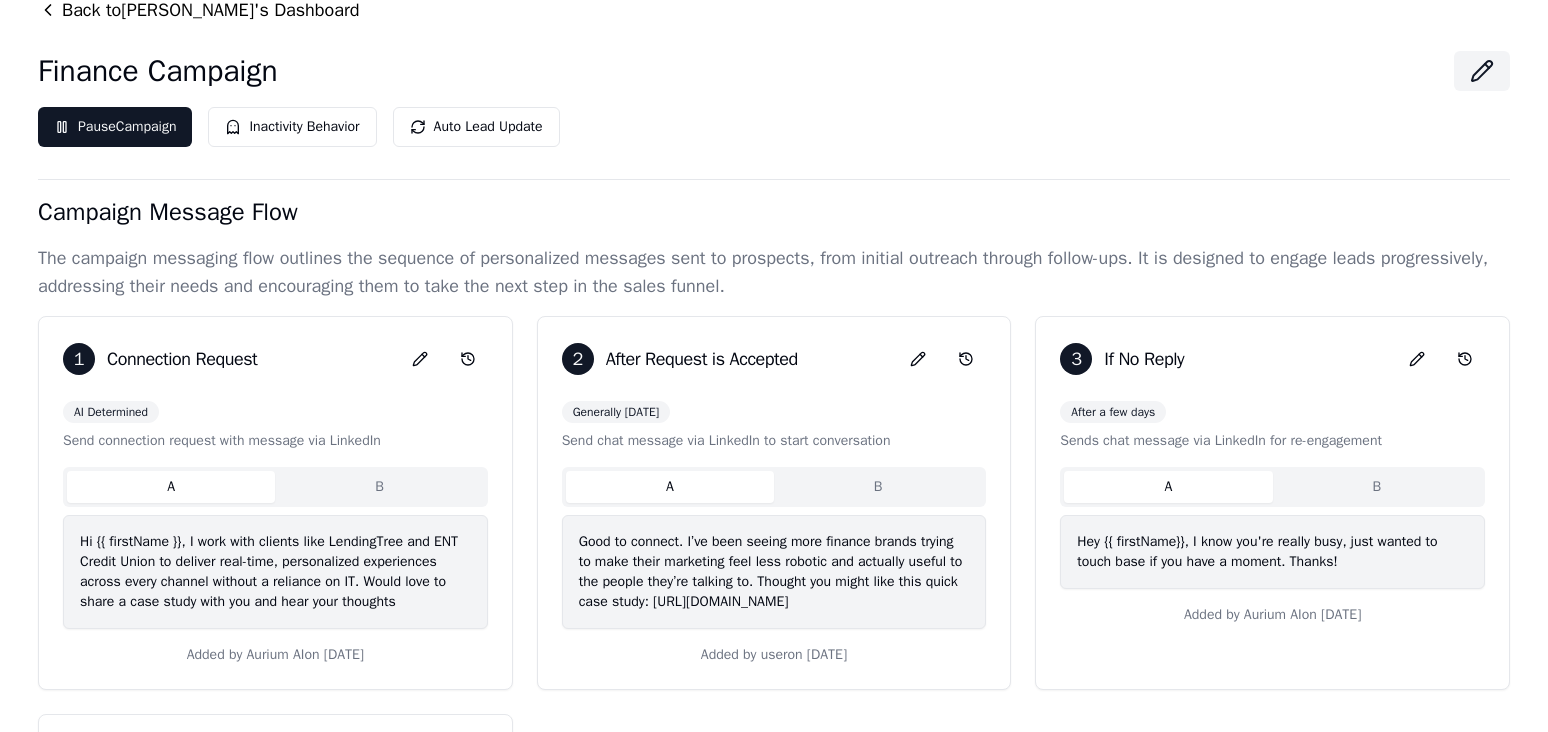 click on "B" at bounding box center (379, 487) 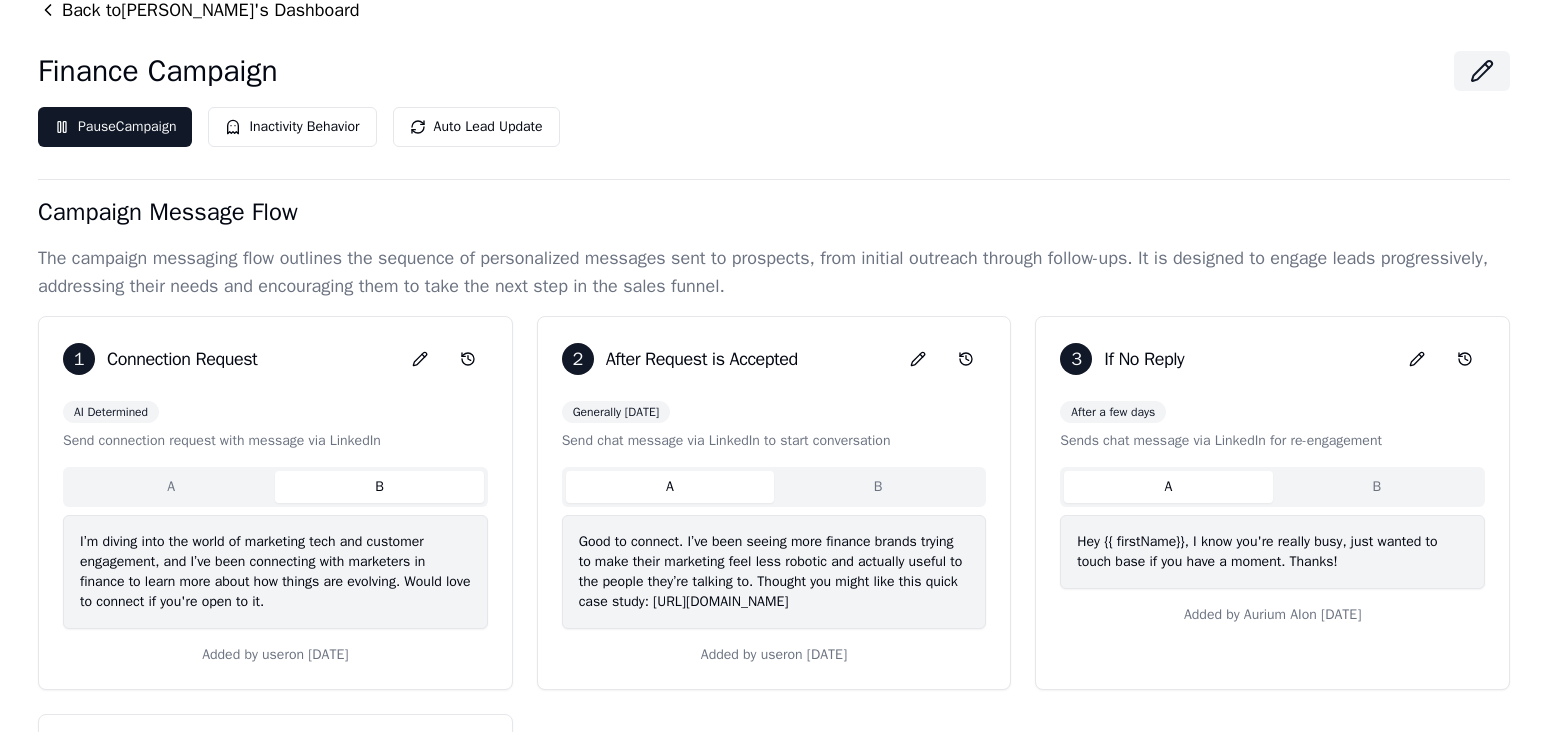 click on "A" at bounding box center (171, 487) 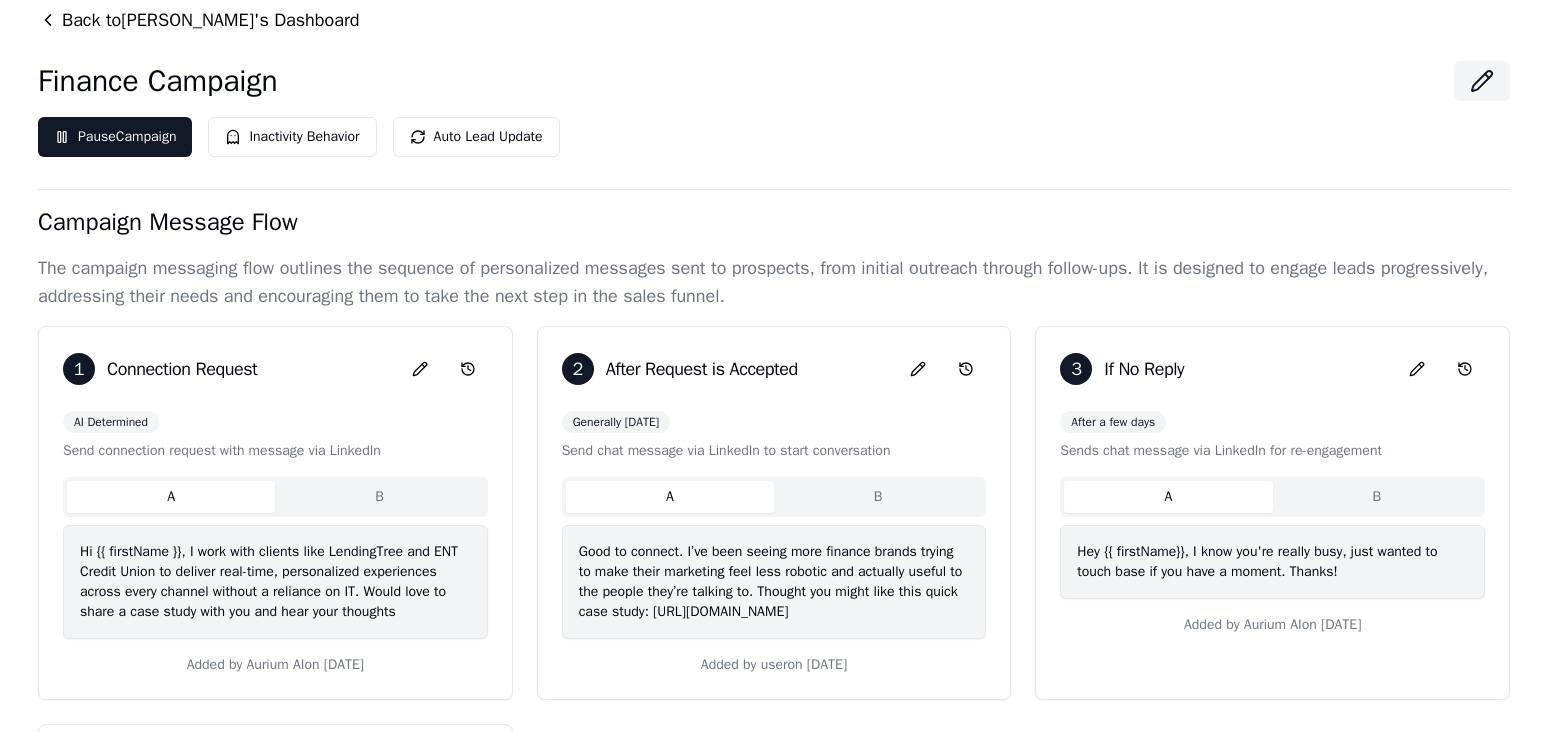 scroll, scrollTop: 125, scrollLeft: 0, axis: vertical 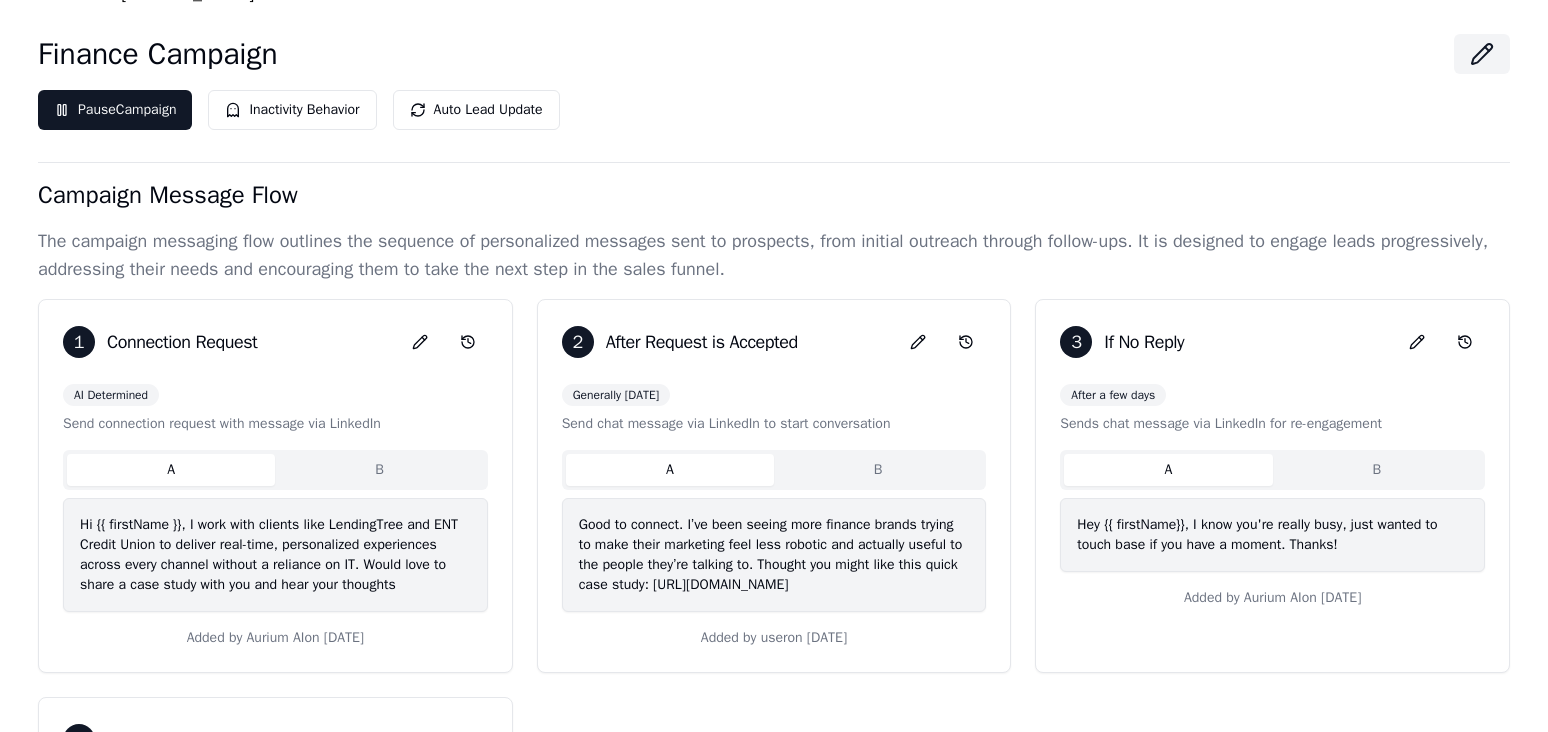 click on "B" at bounding box center (379, 470) 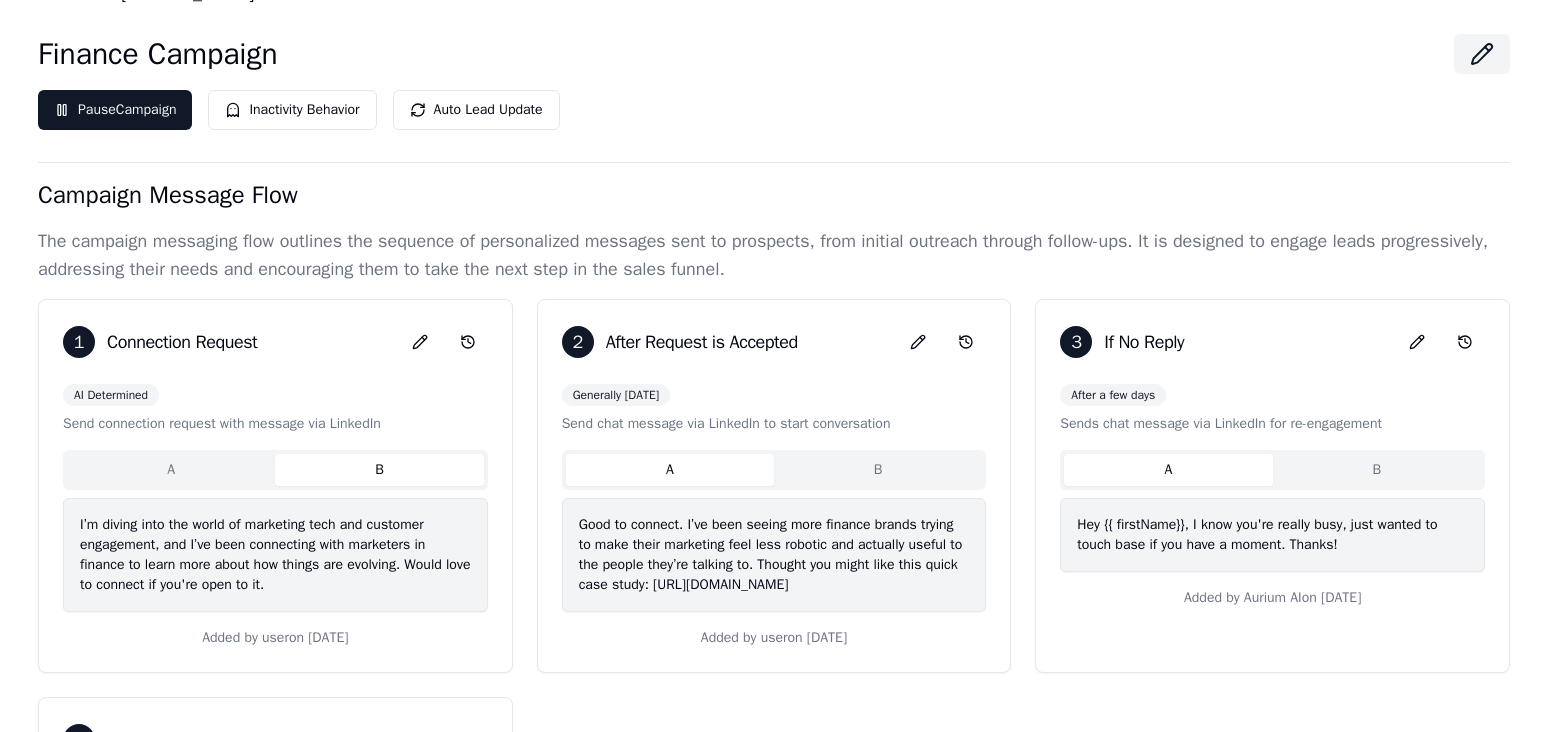 click on "A" at bounding box center (171, 470) 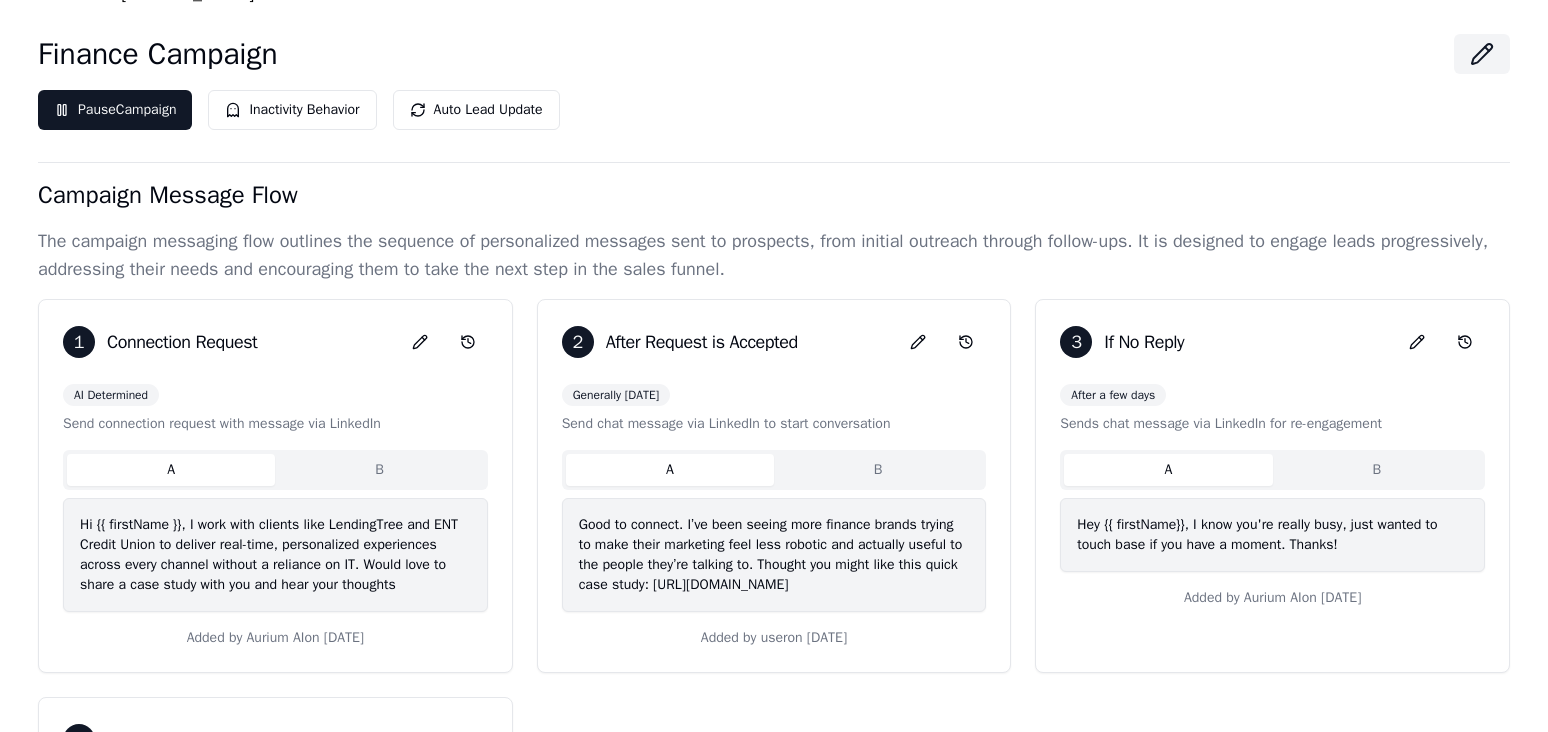click on "B" at bounding box center (878, 470) 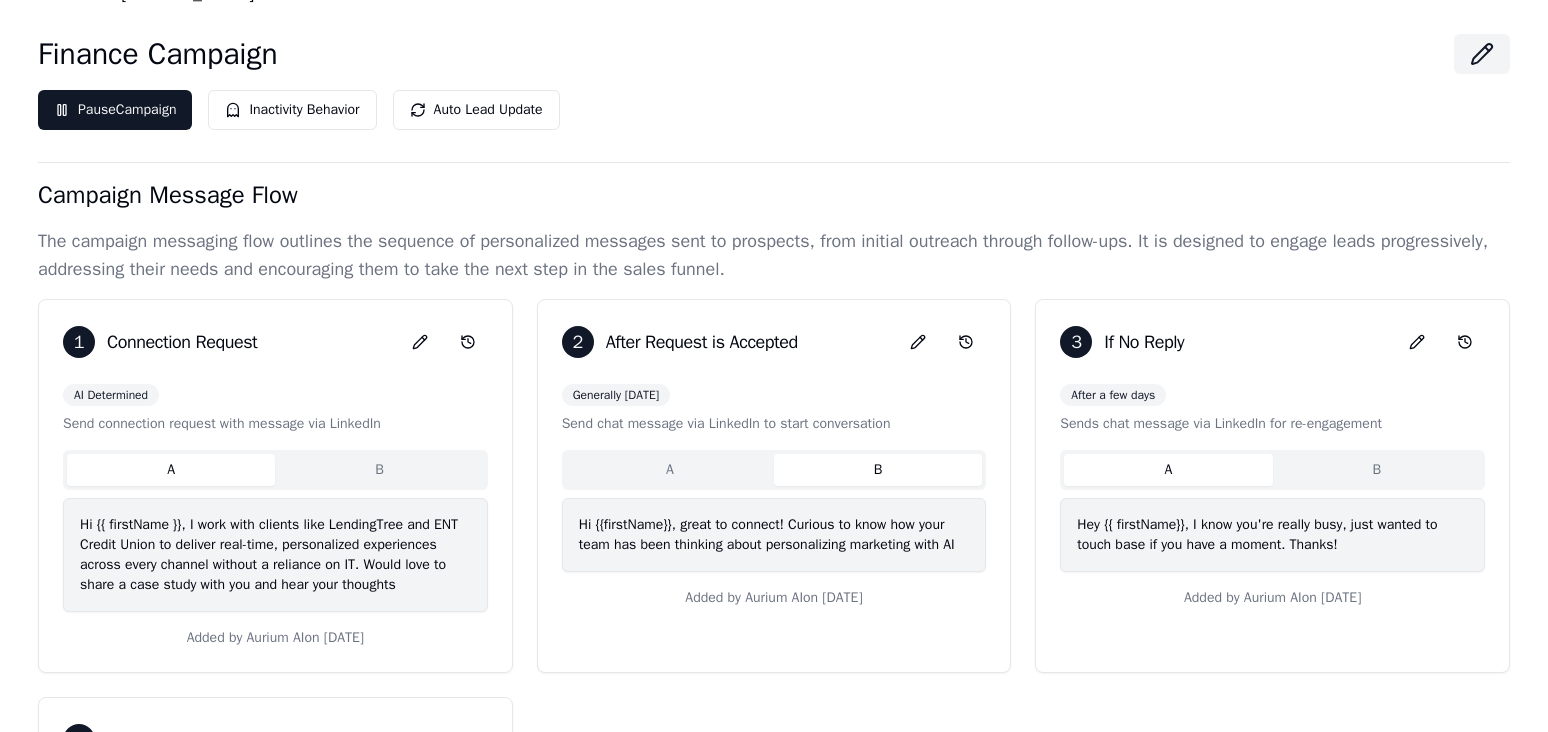 click on "A" at bounding box center [670, 470] 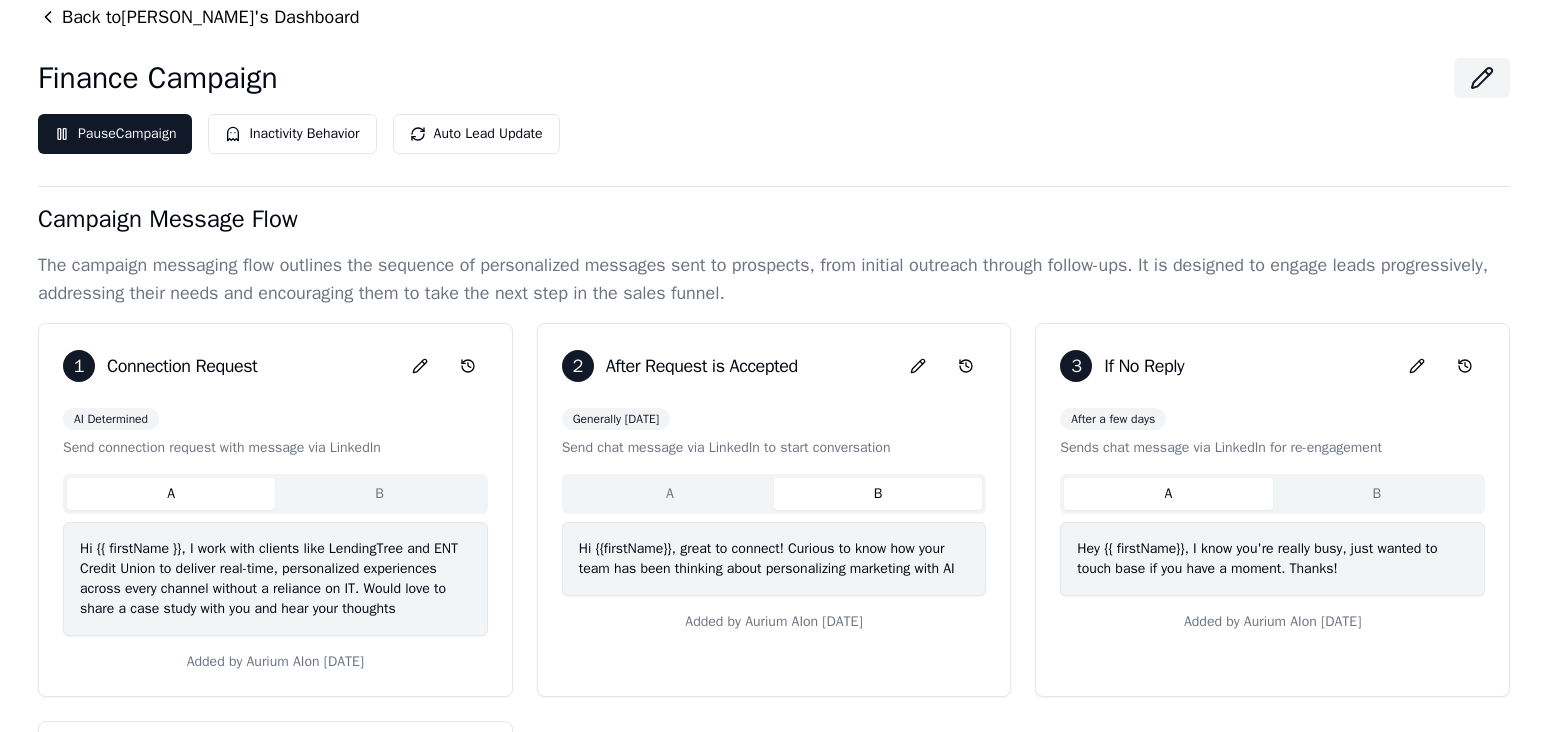 scroll, scrollTop: 105, scrollLeft: 0, axis: vertical 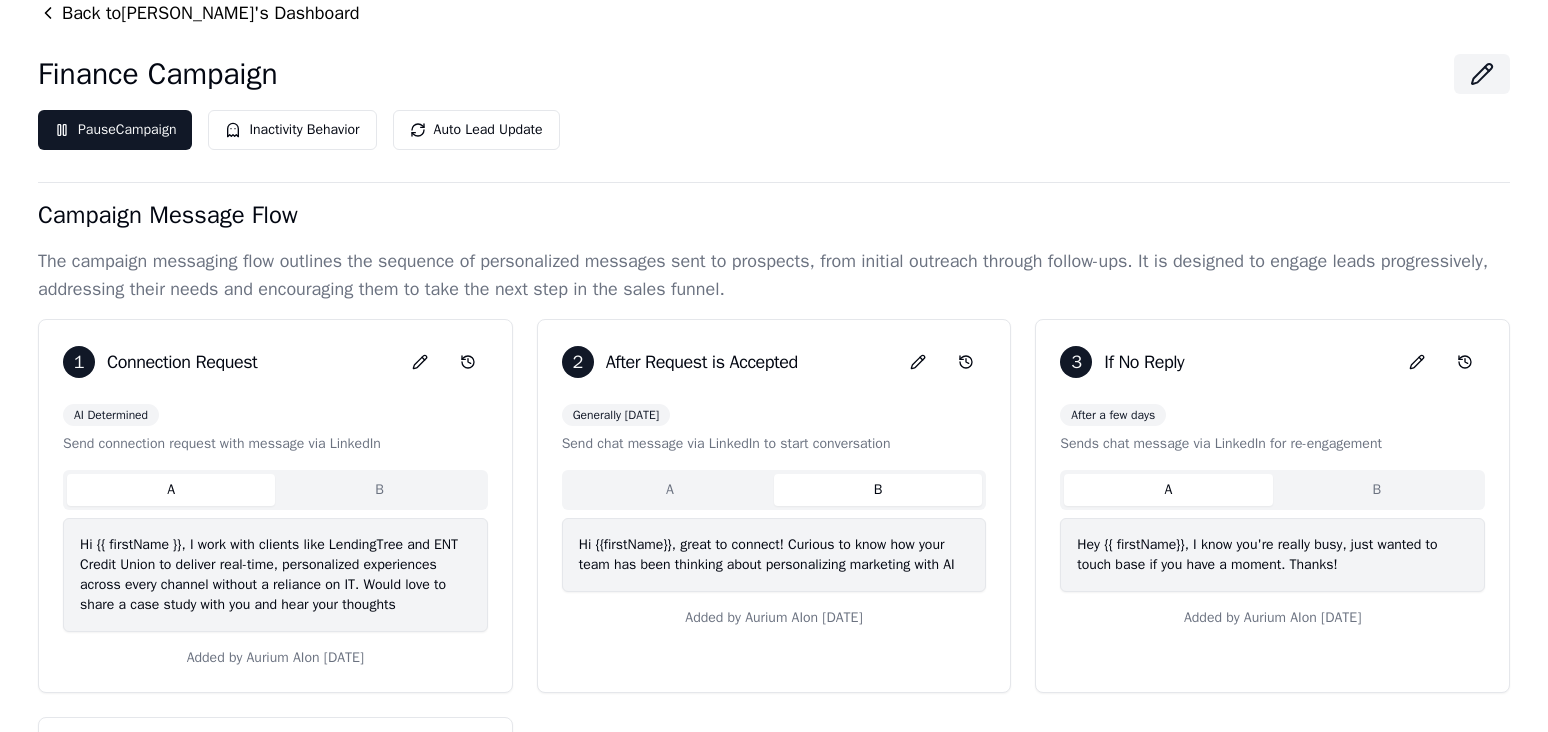 click on "B" at bounding box center [379, 490] 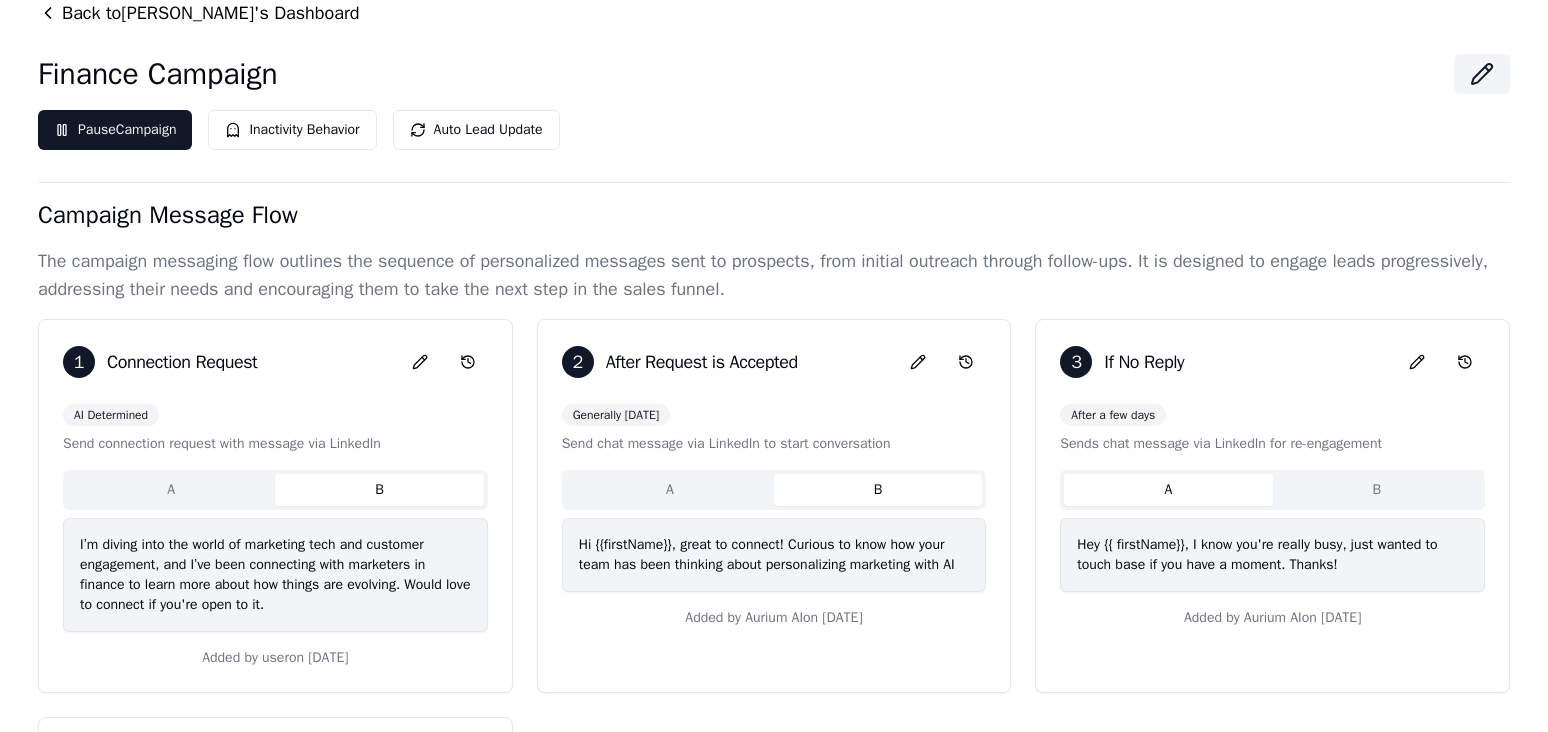 click on "A" at bounding box center (171, 490) 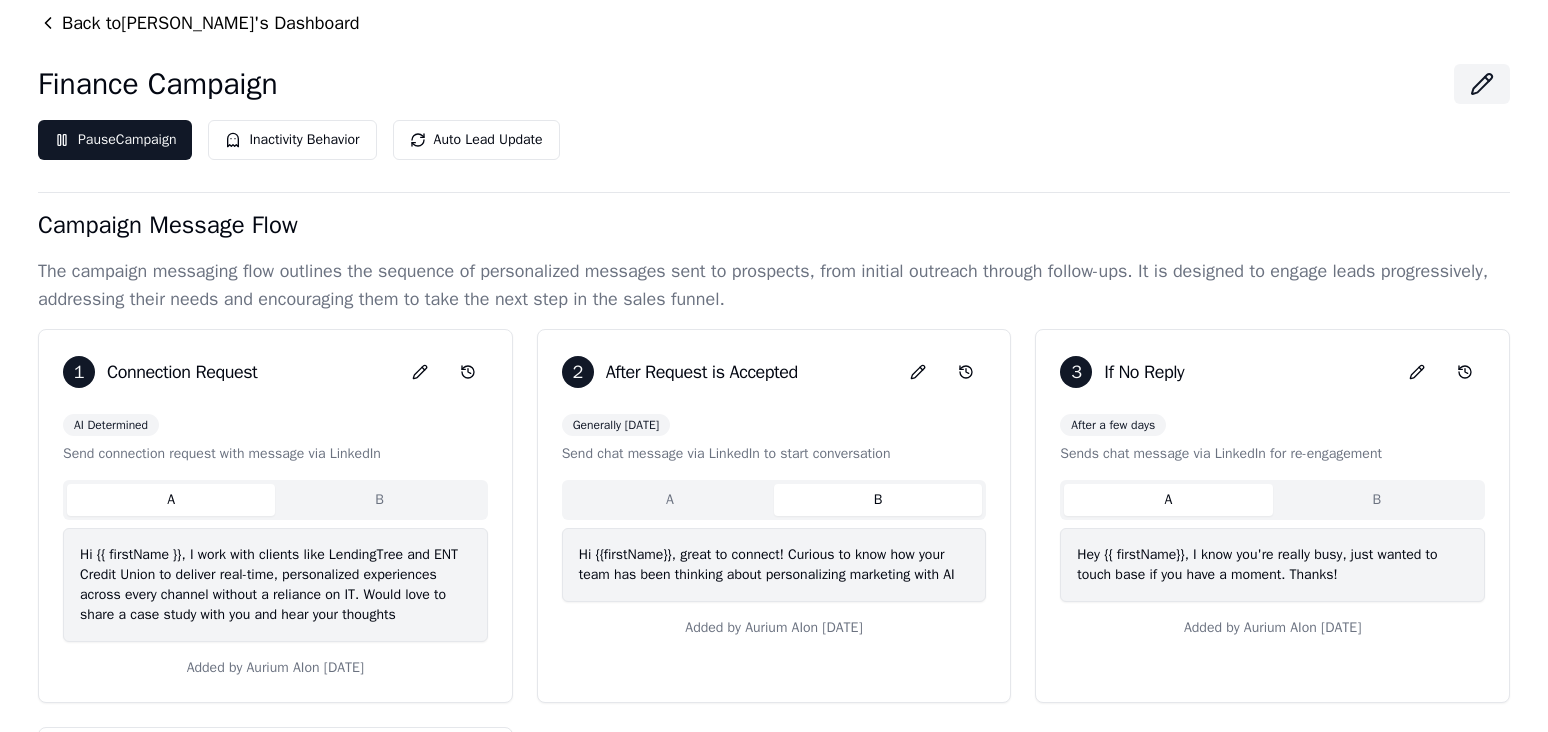 scroll, scrollTop: 99, scrollLeft: 0, axis: vertical 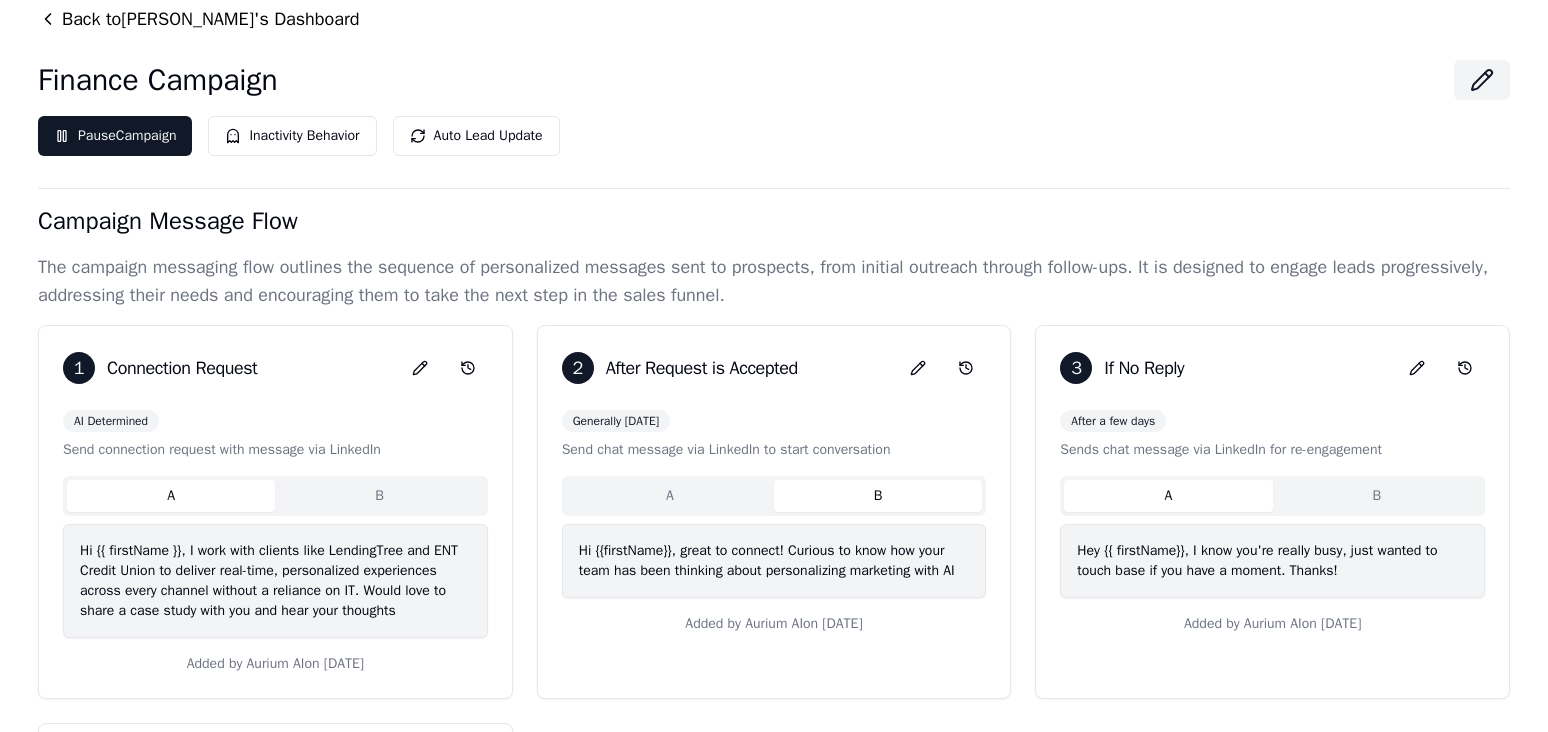 click on "B" at bounding box center [379, 496] 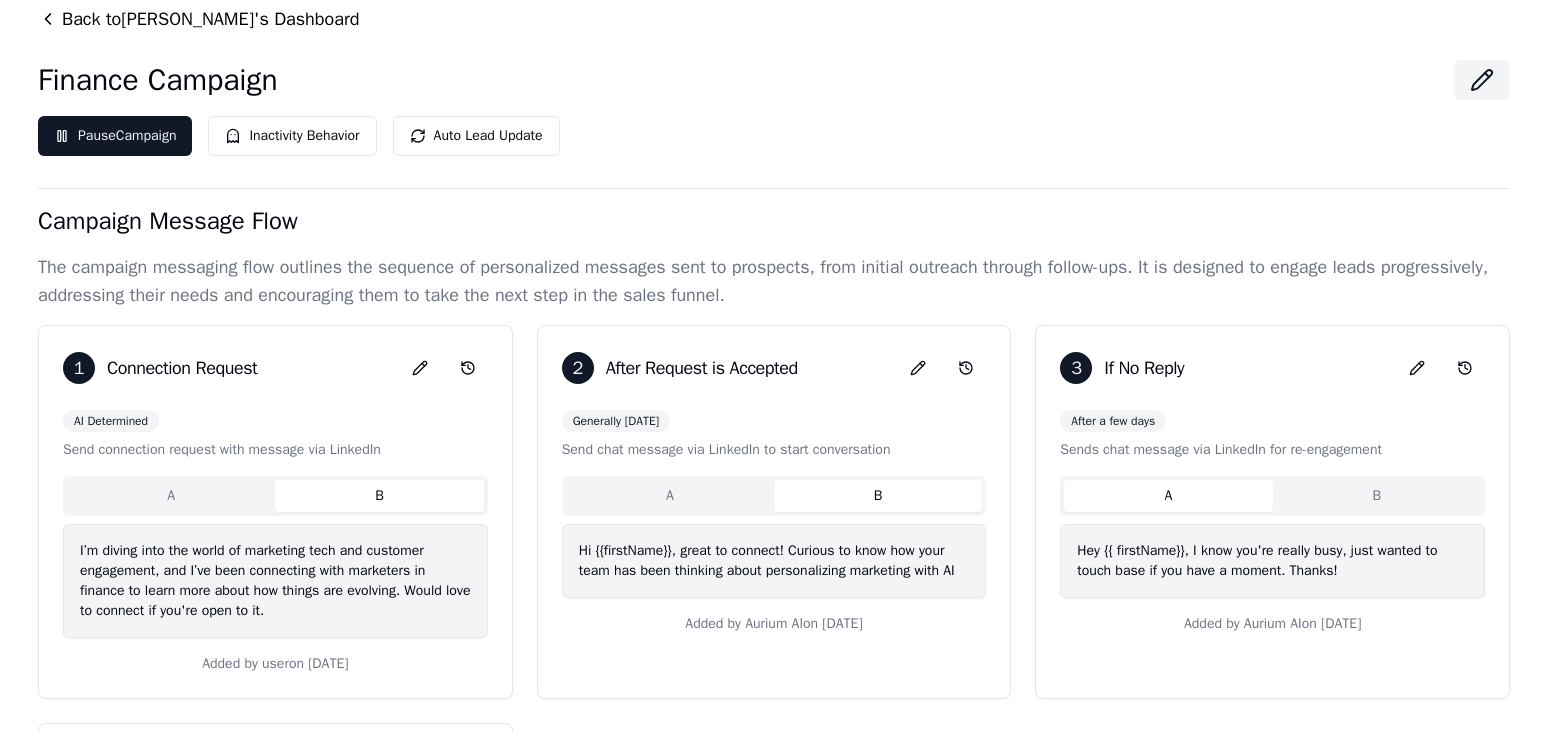 click on "A" at bounding box center (171, 496) 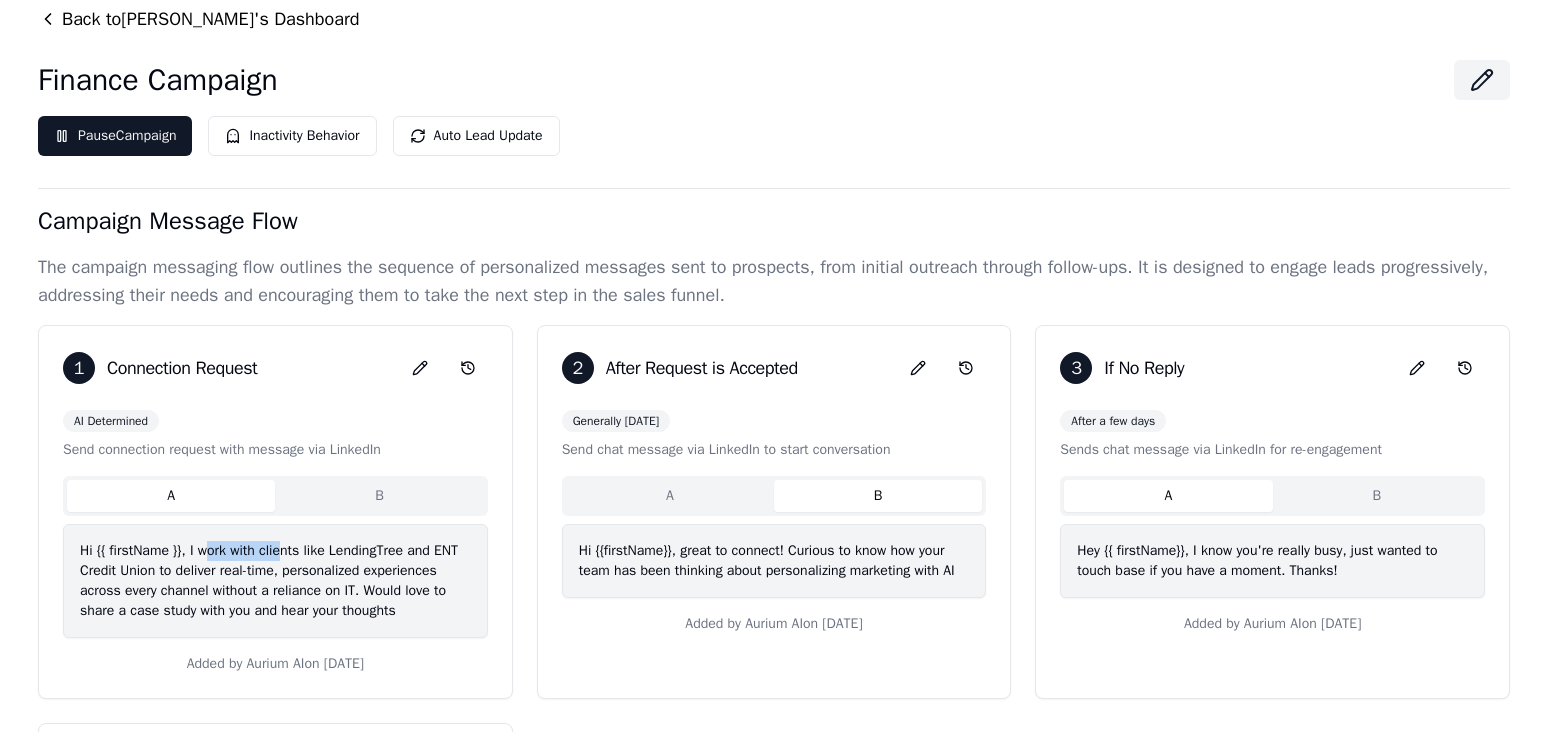 drag, startPoint x: 218, startPoint y: 548, endPoint x: 291, endPoint y: 556, distance: 73.43705 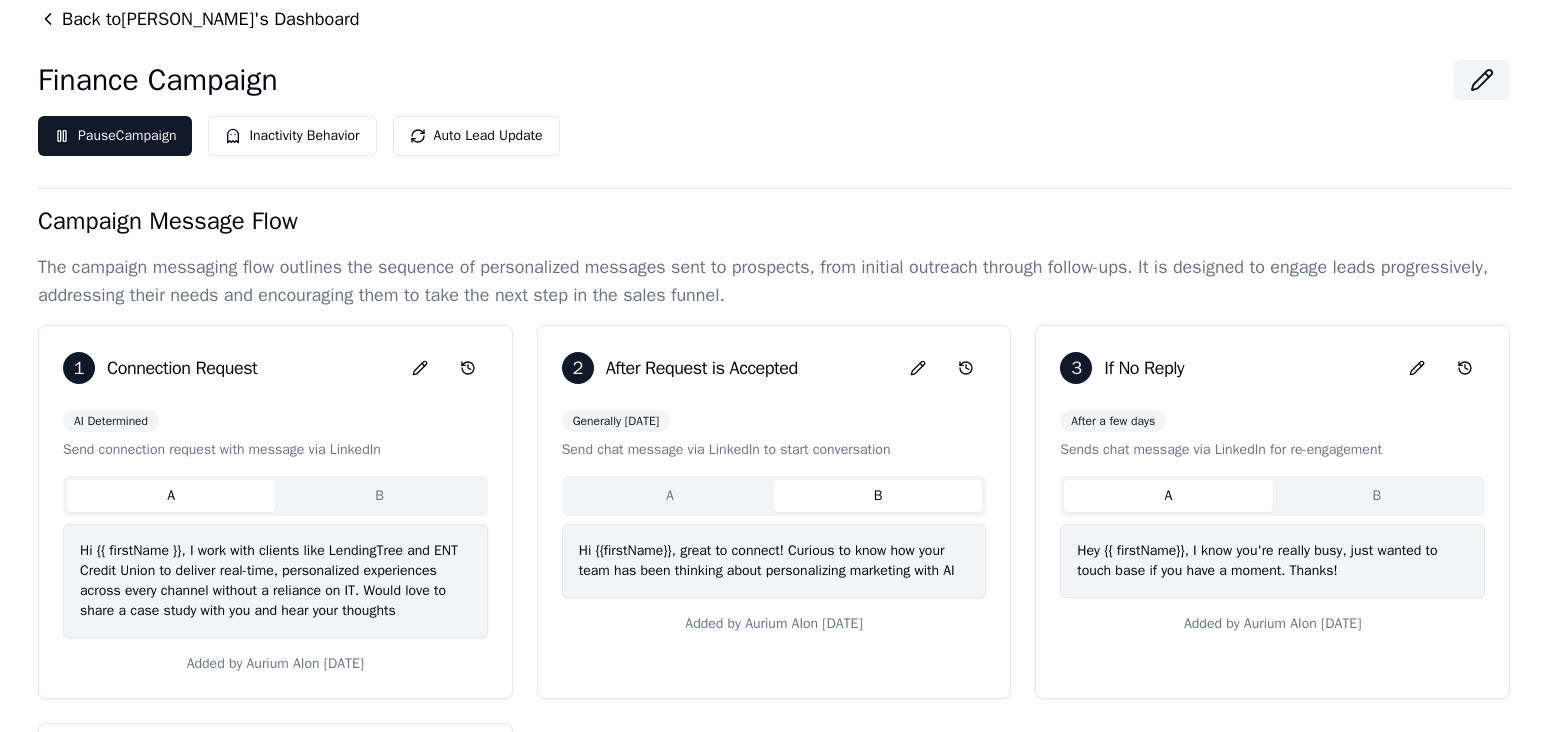 click on "B" at bounding box center (379, 496) 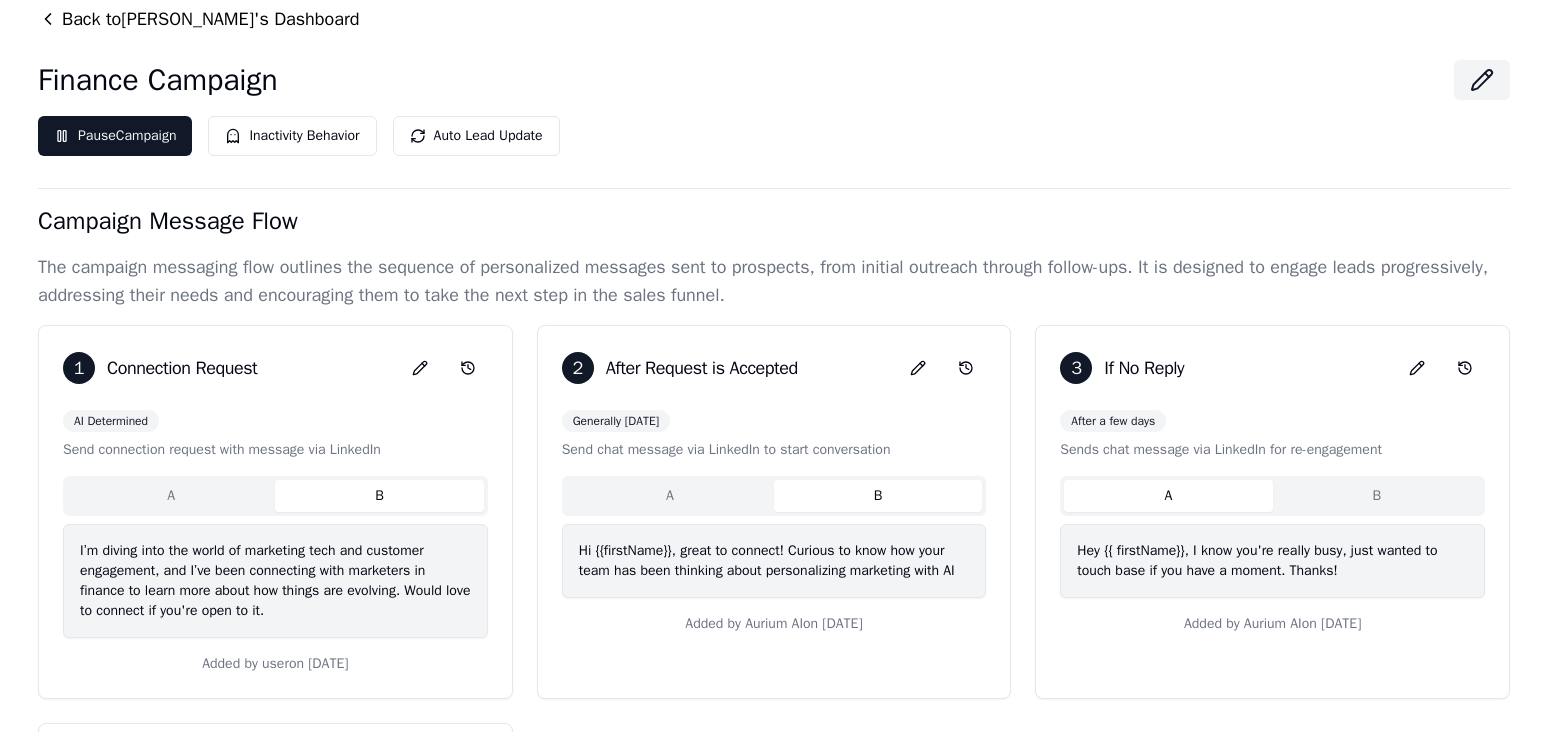 scroll, scrollTop: 95, scrollLeft: 0, axis: vertical 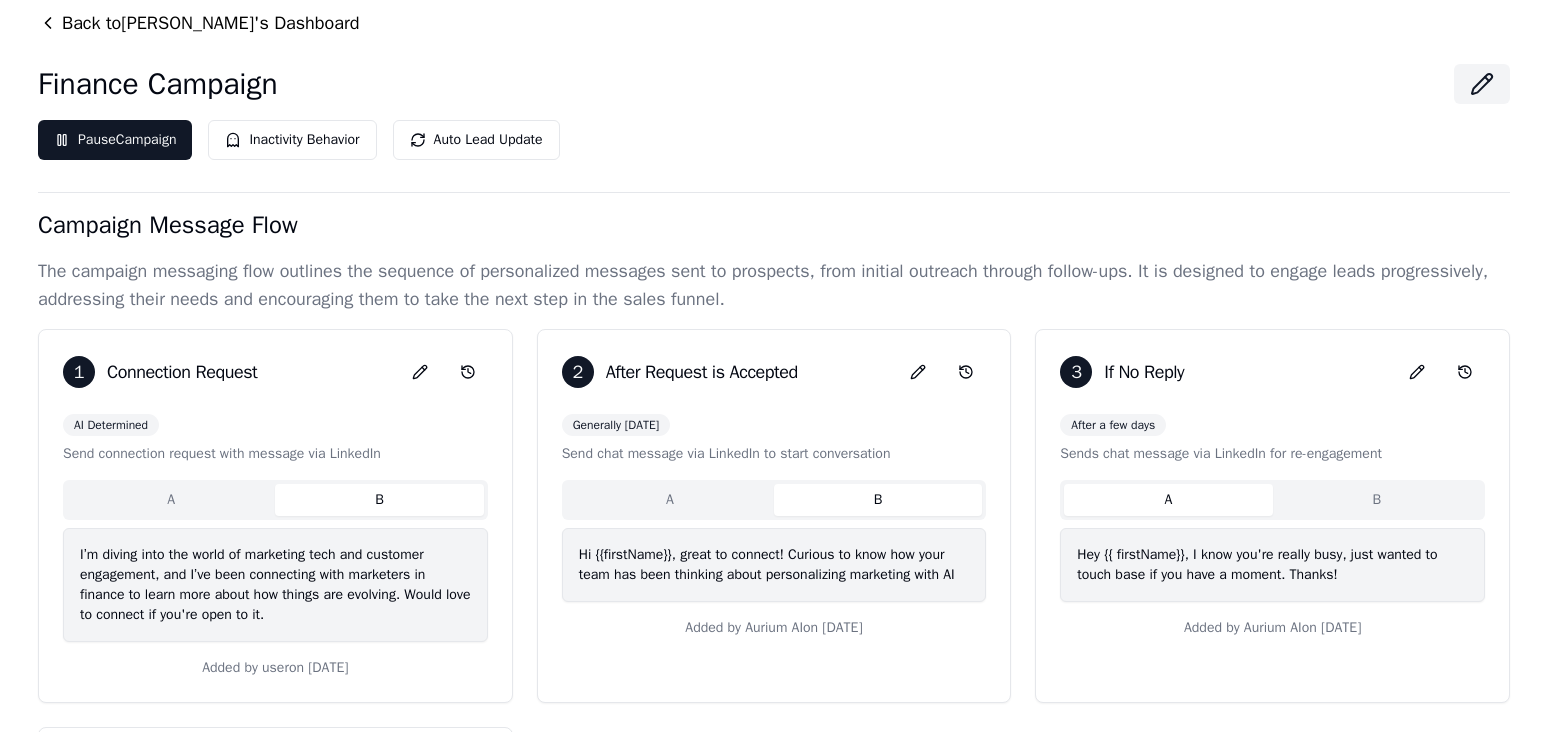 click on "A" at bounding box center (171, 500) 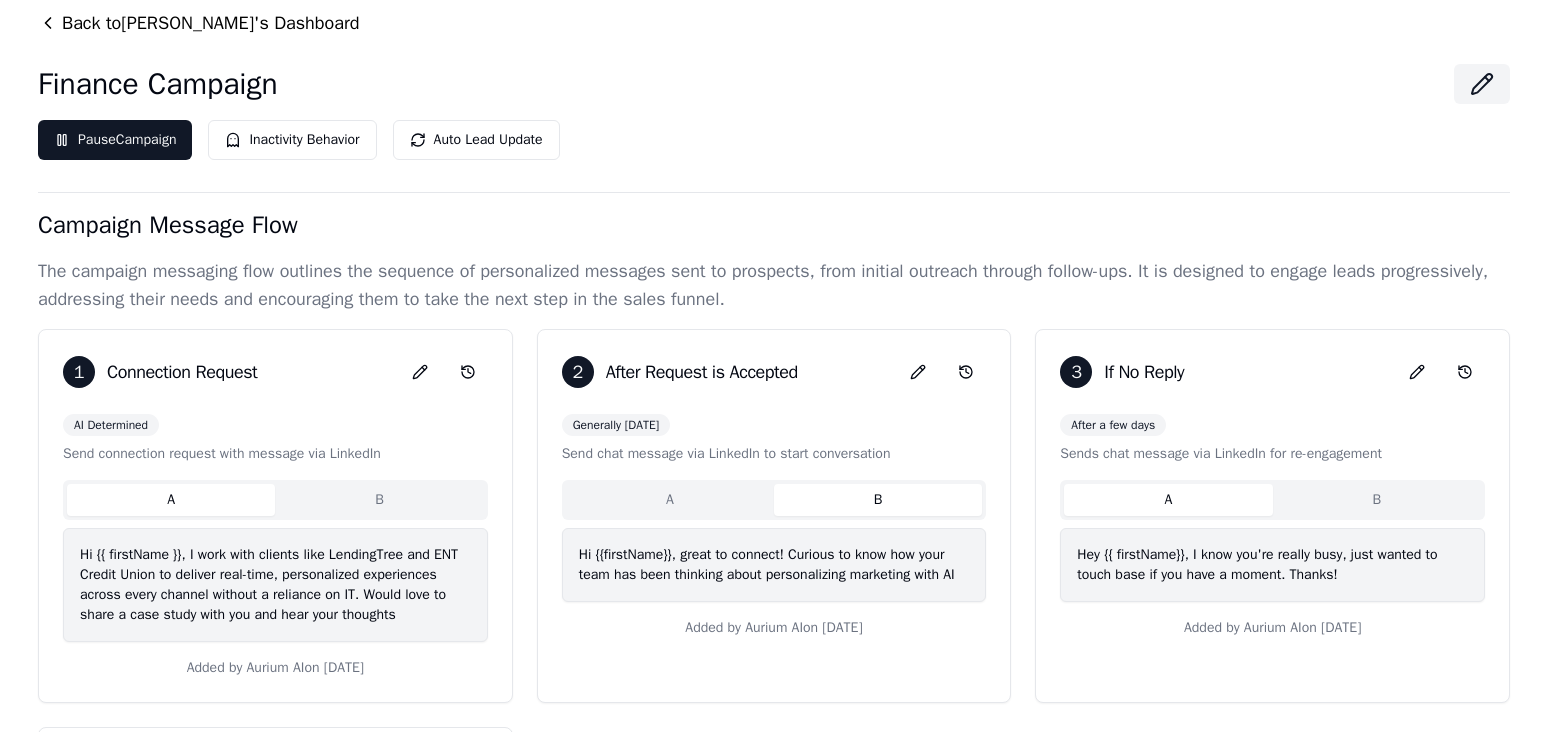 click on "B" at bounding box center [379, 500] 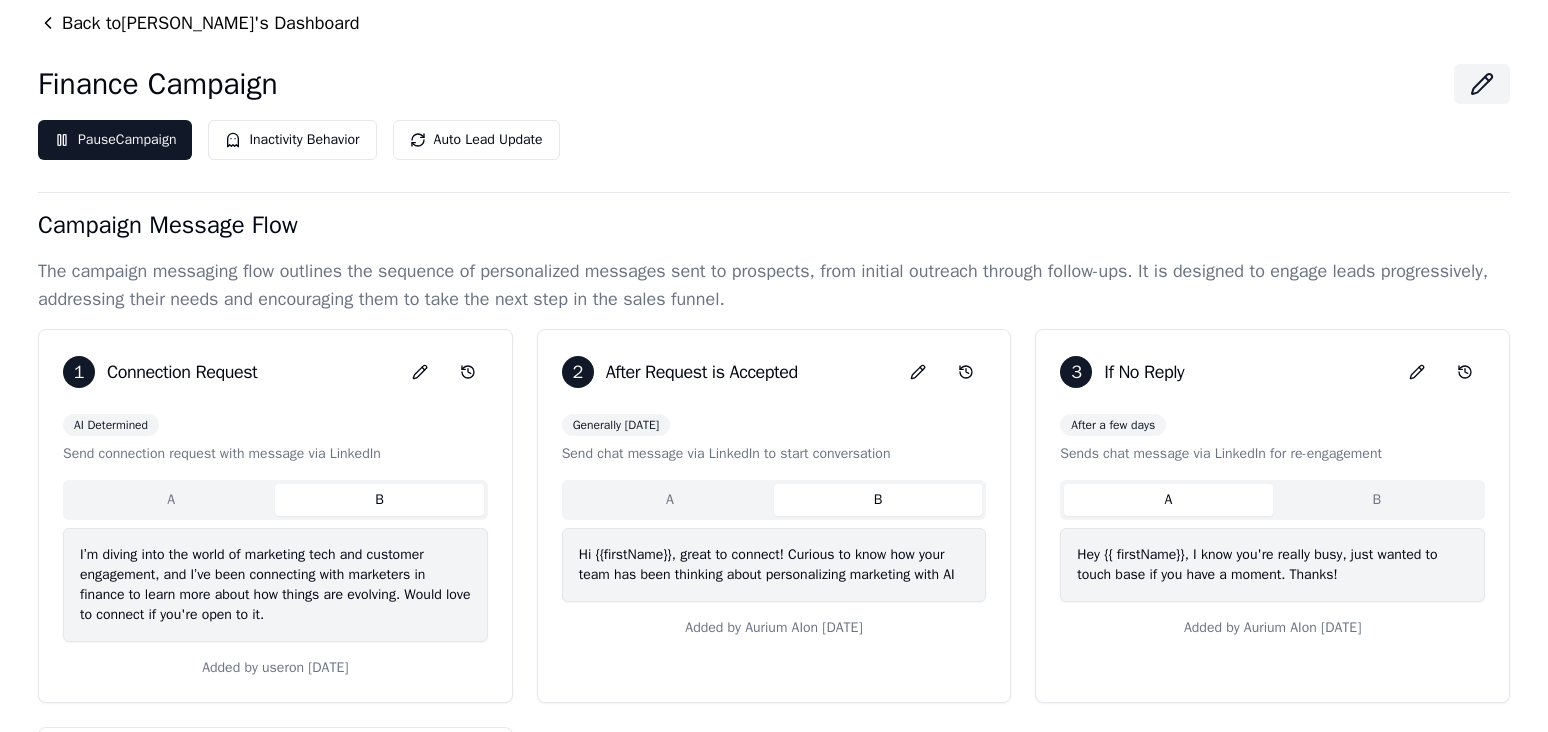 click on "A" at bounding box center (171, 500) 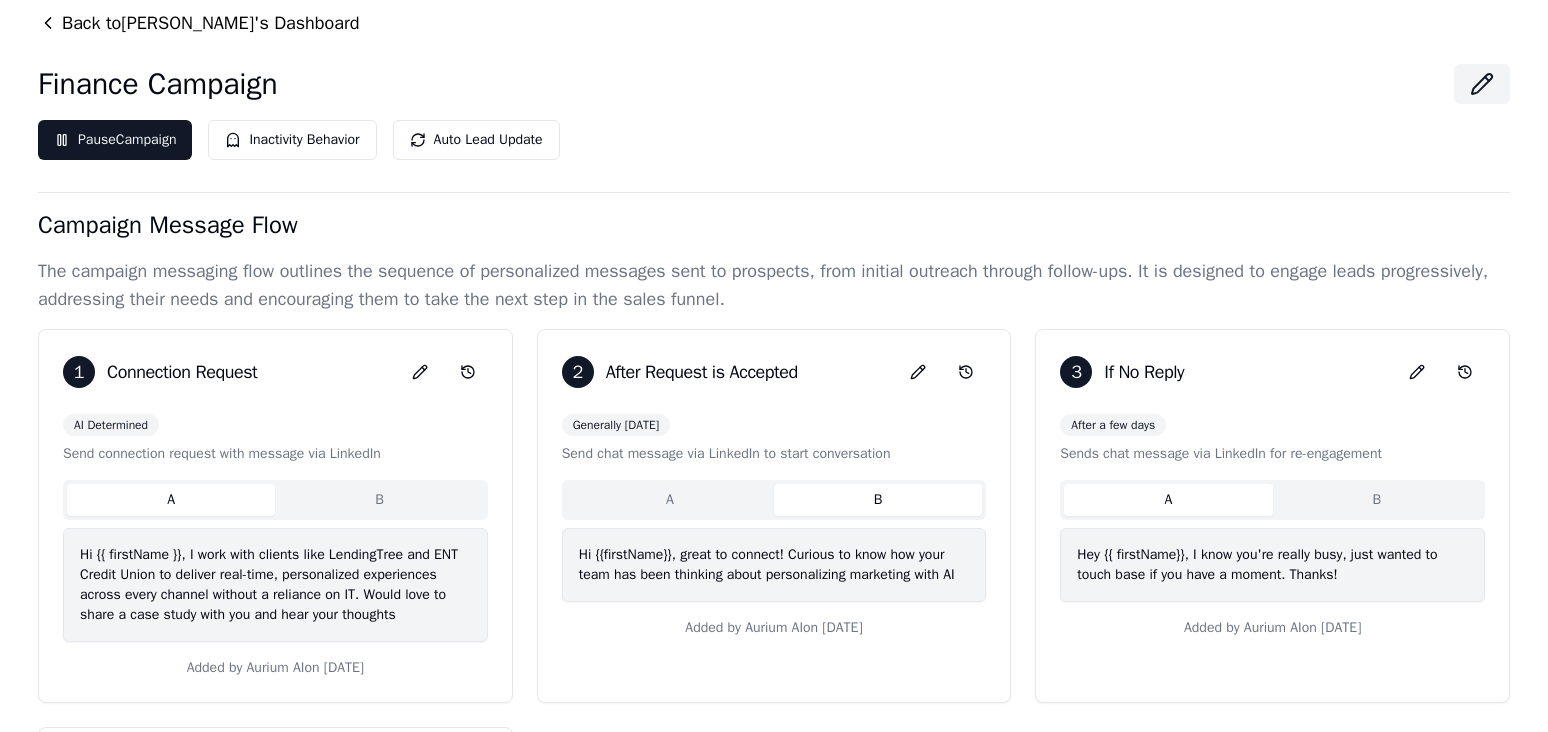 click on "A" at bounding box center (670, 500) 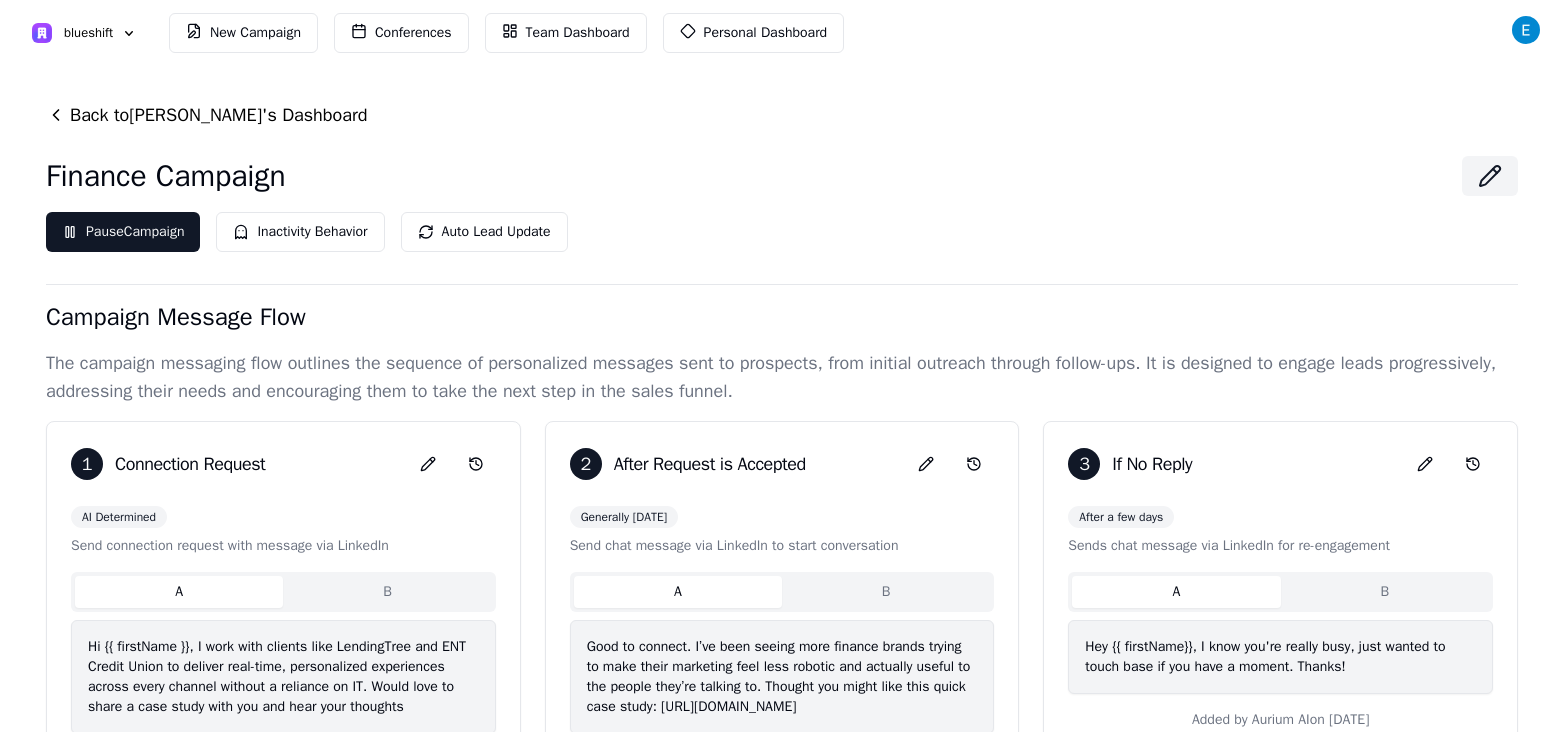 scroll, scrollTop: 0, scrollLeft: 0, axis: both 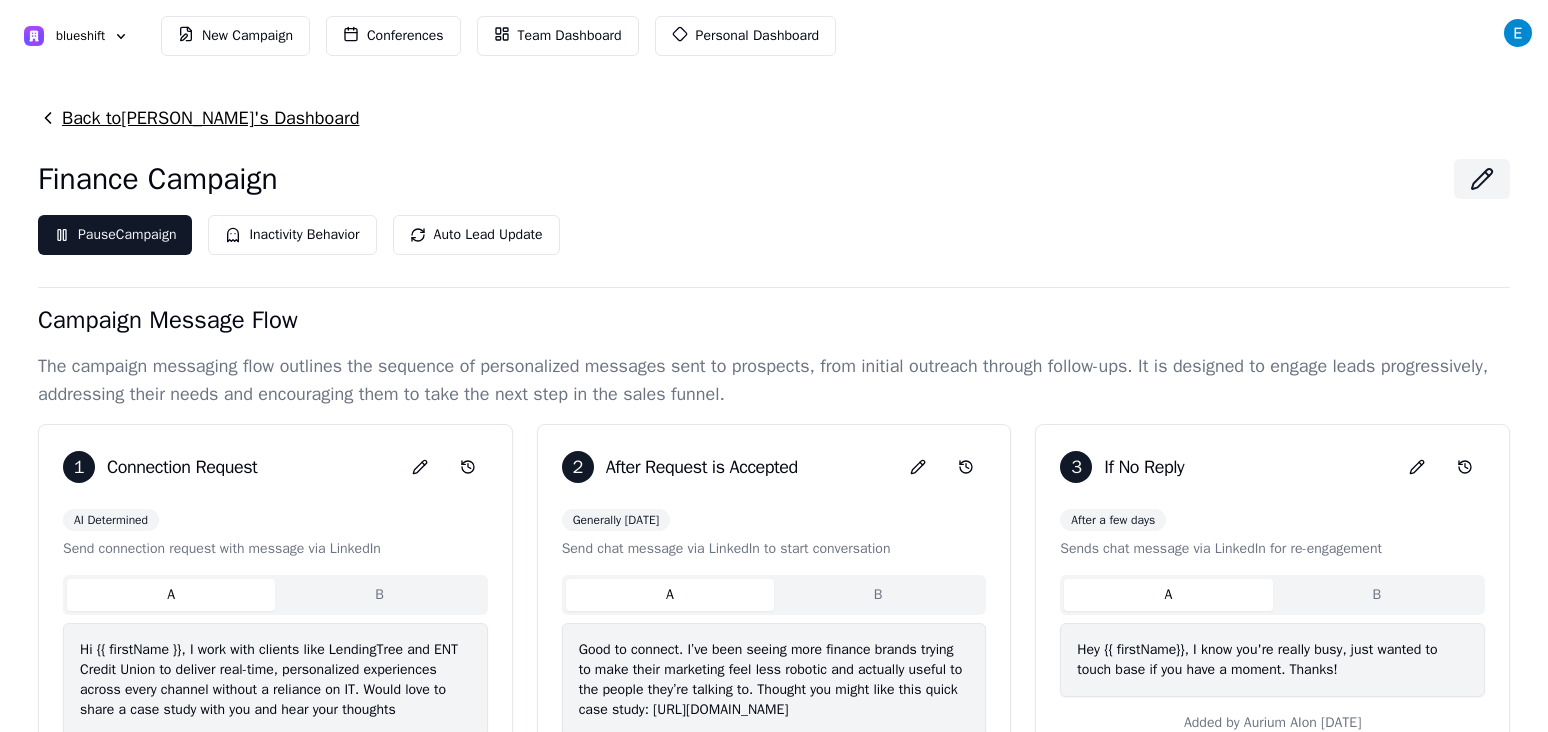 click 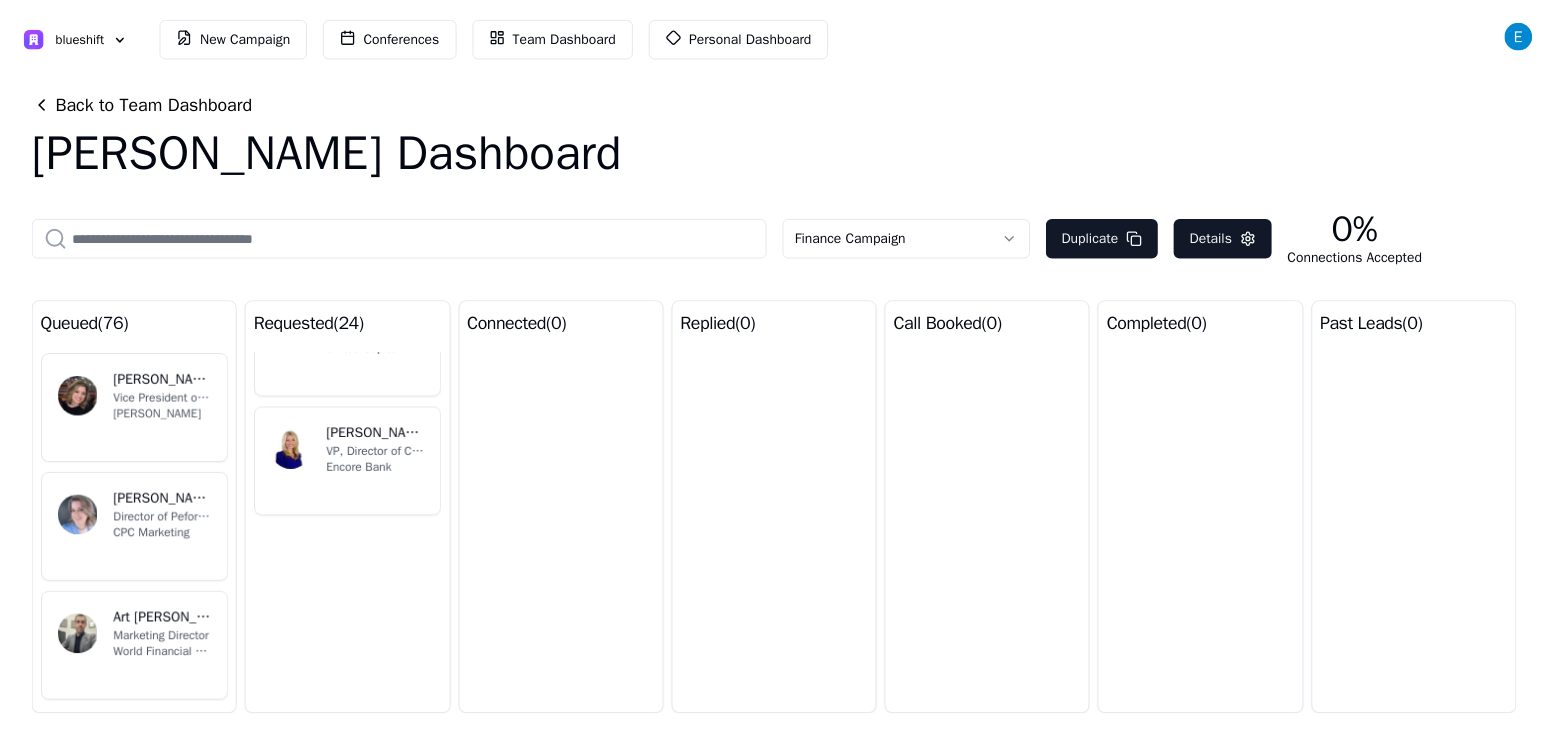 scroll, scrollTop: 0, scrollLeft: 0, axis: both 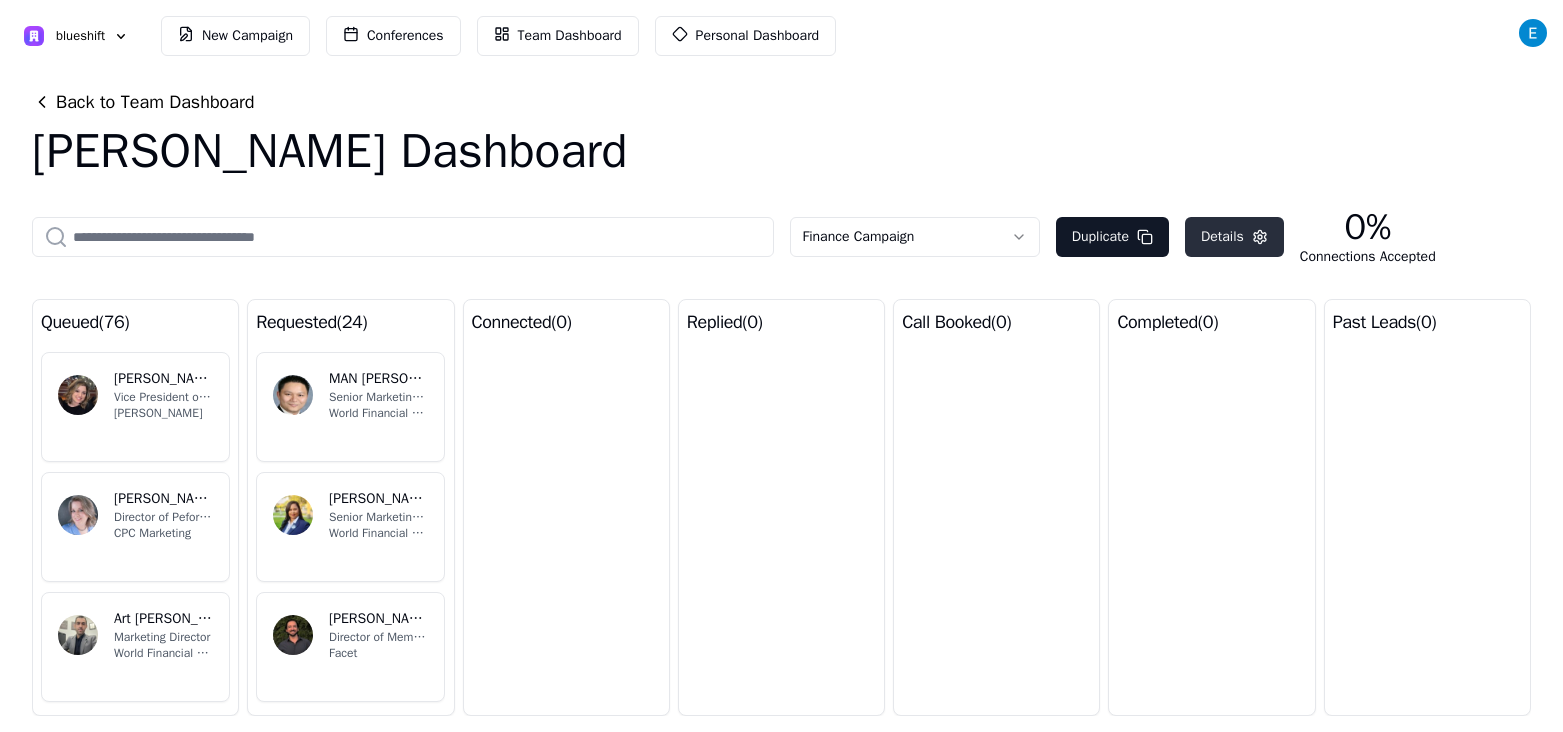 click on "Details" at bounding box center [1234, 237] 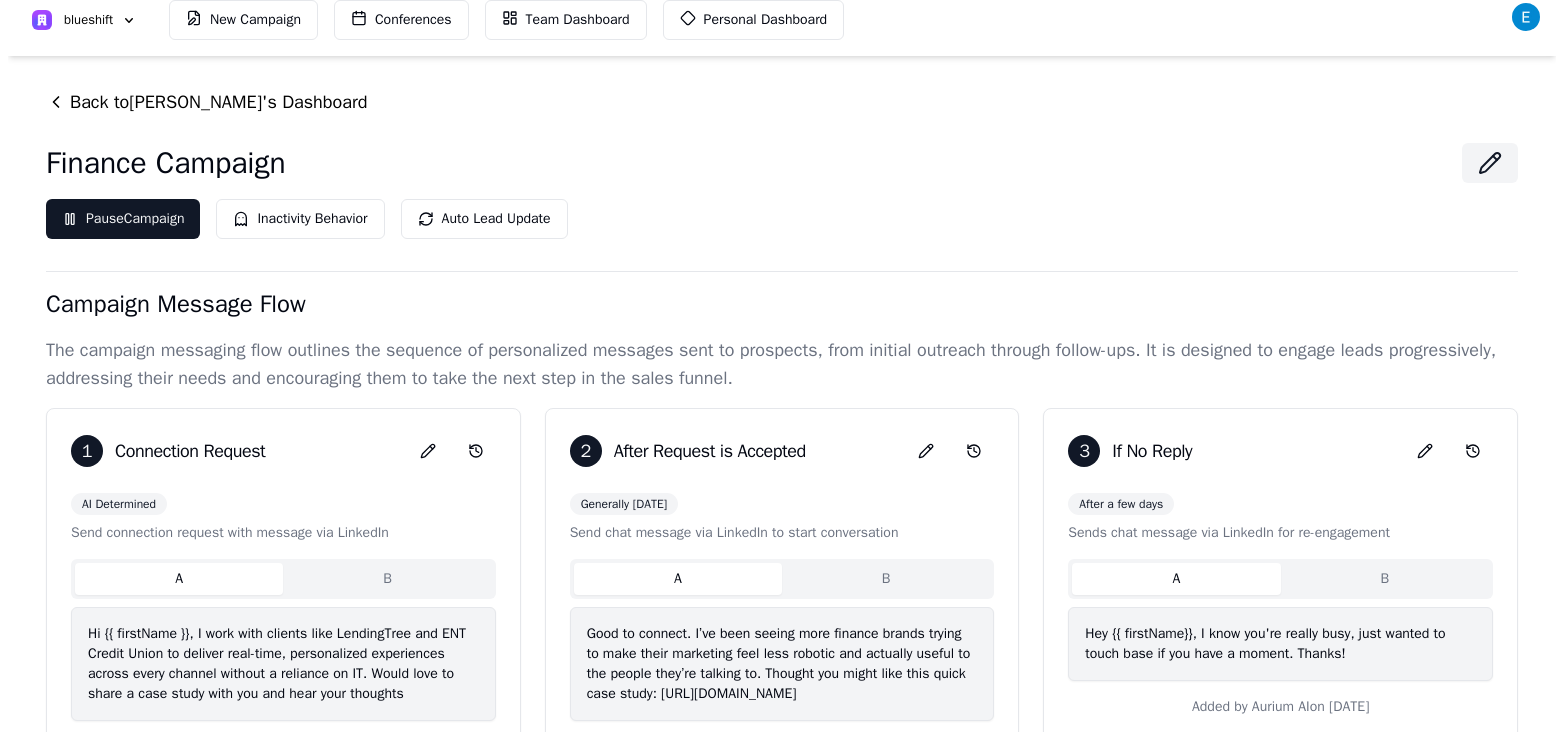 scroll, scrollTop: 0, scrollLeft: 0, axis: both 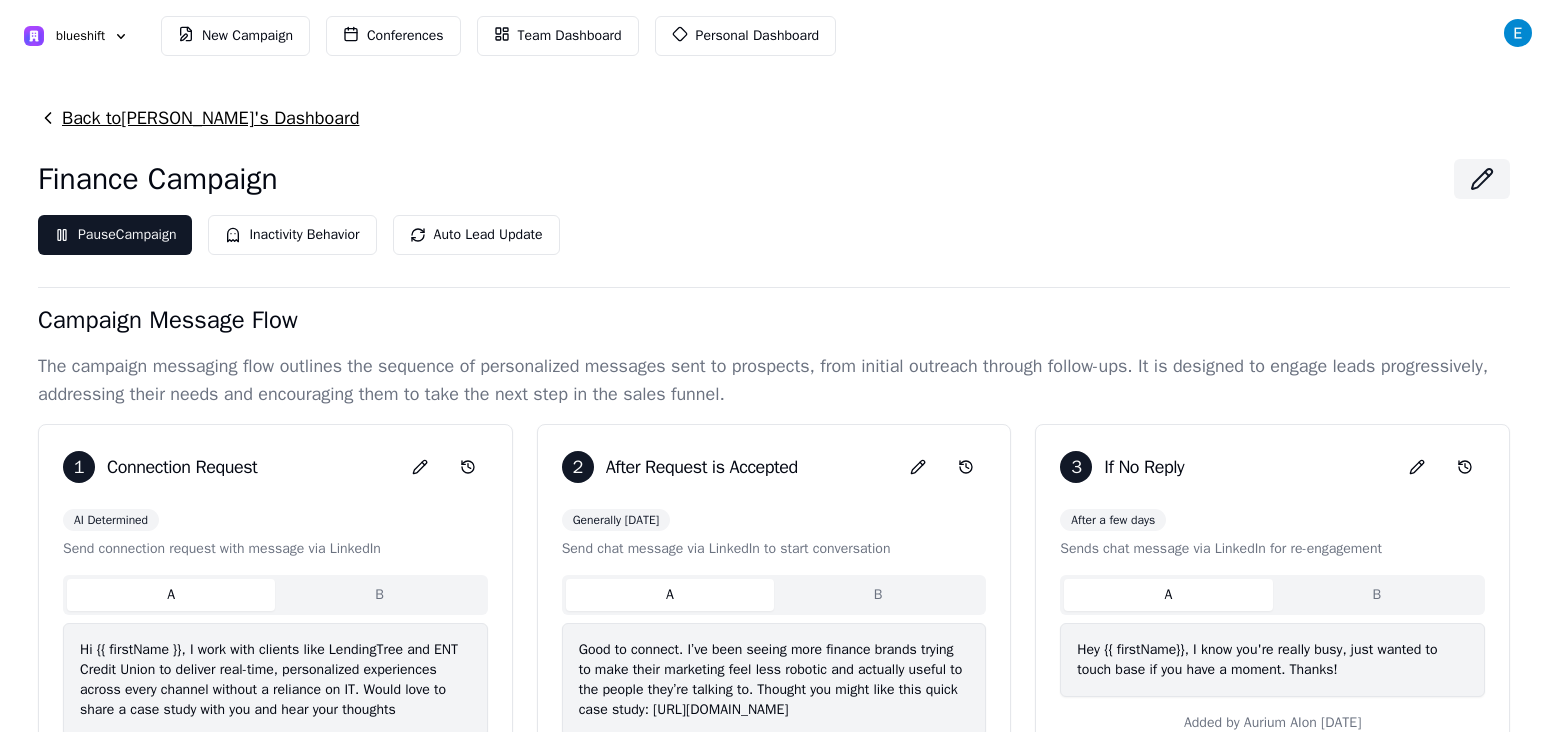 click on "Back to  [PERSON_NAME] 's Dashboard" at bounding box center [198, 118] 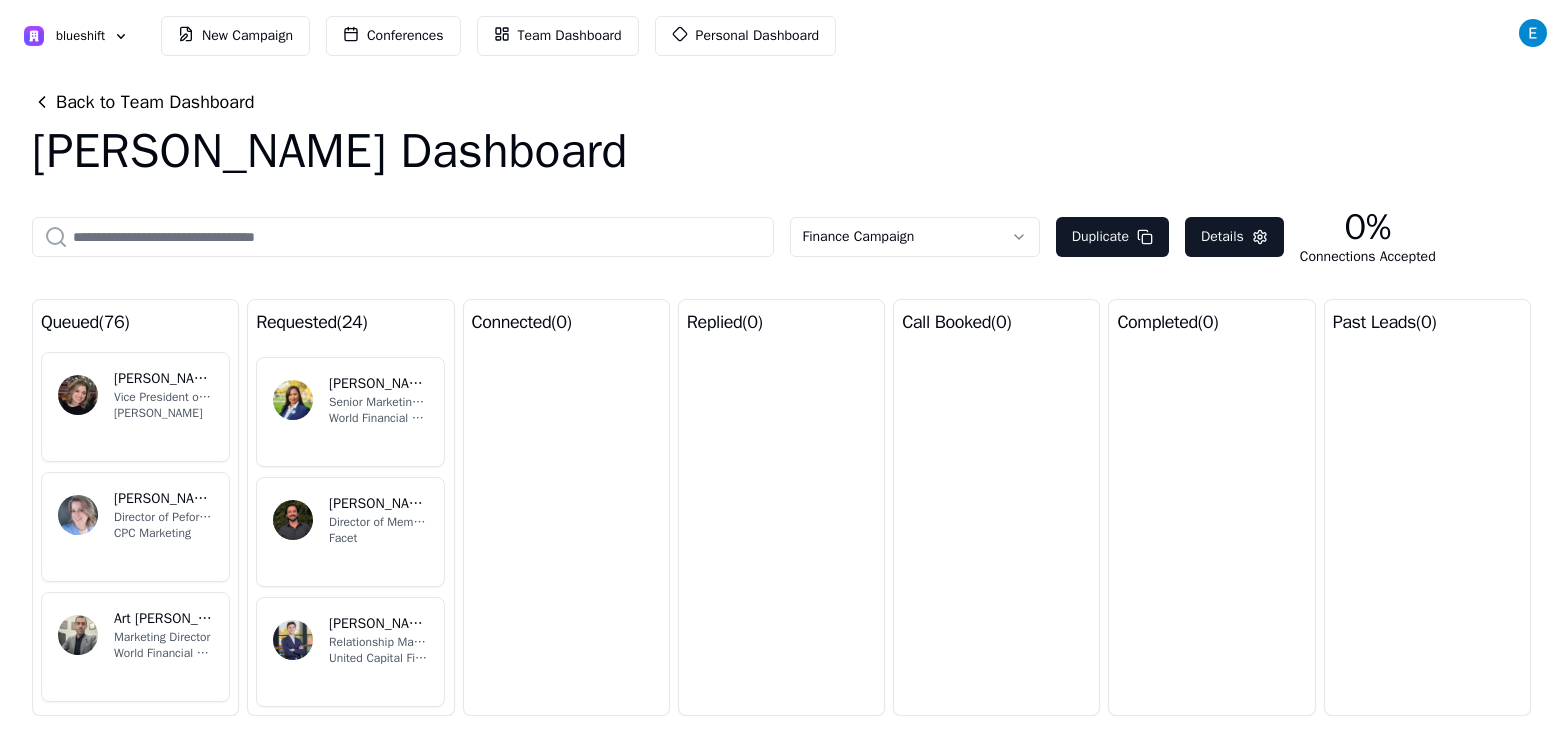 scroll, scrollTop: 182, scrollLeft: 0, axis: vertical 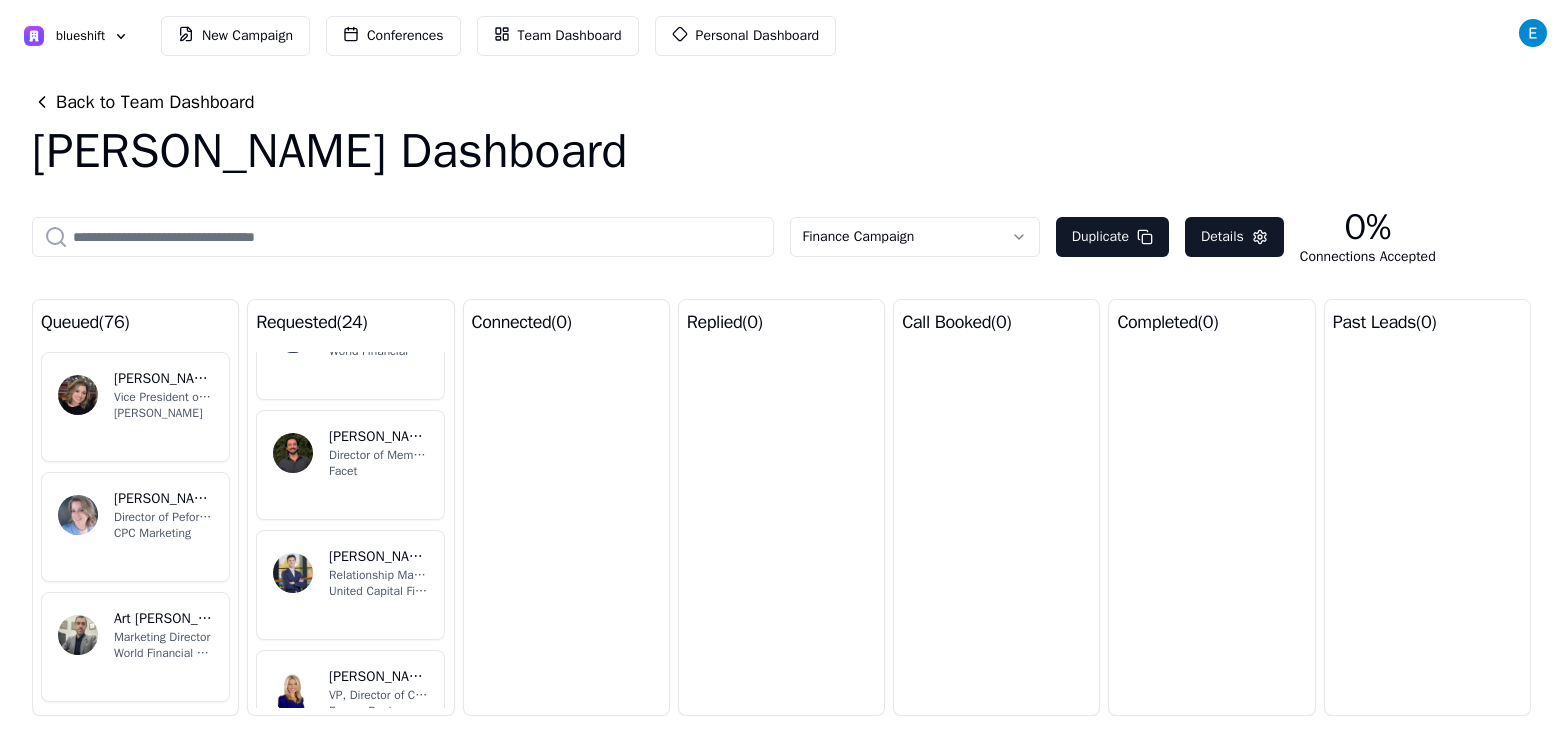 click on "[PERSON_NAME] Senior Marketing Director World Financial Group (WFG)" at bounding box center [350, 345] 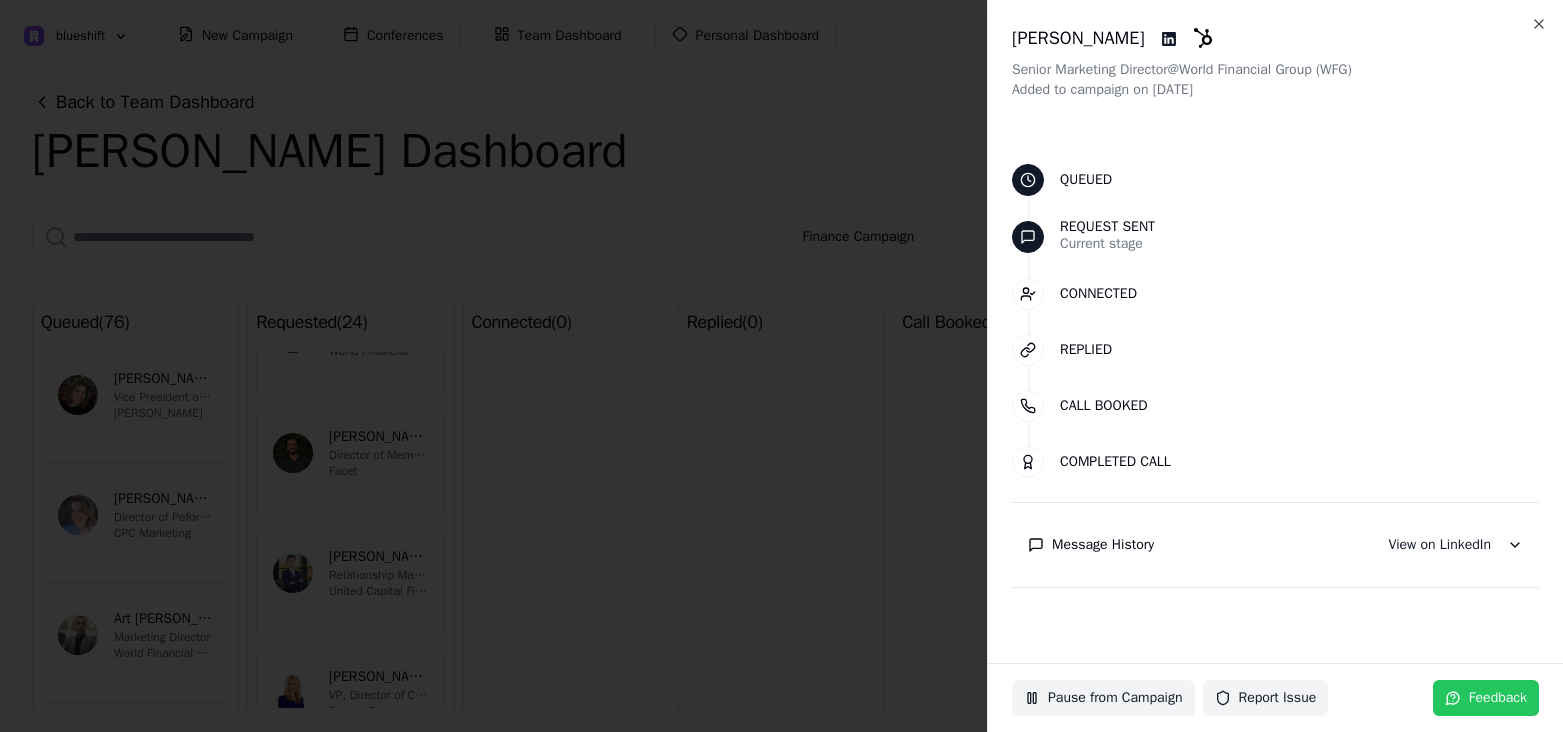 click on "Message History" at bounding box center [1103, 545] 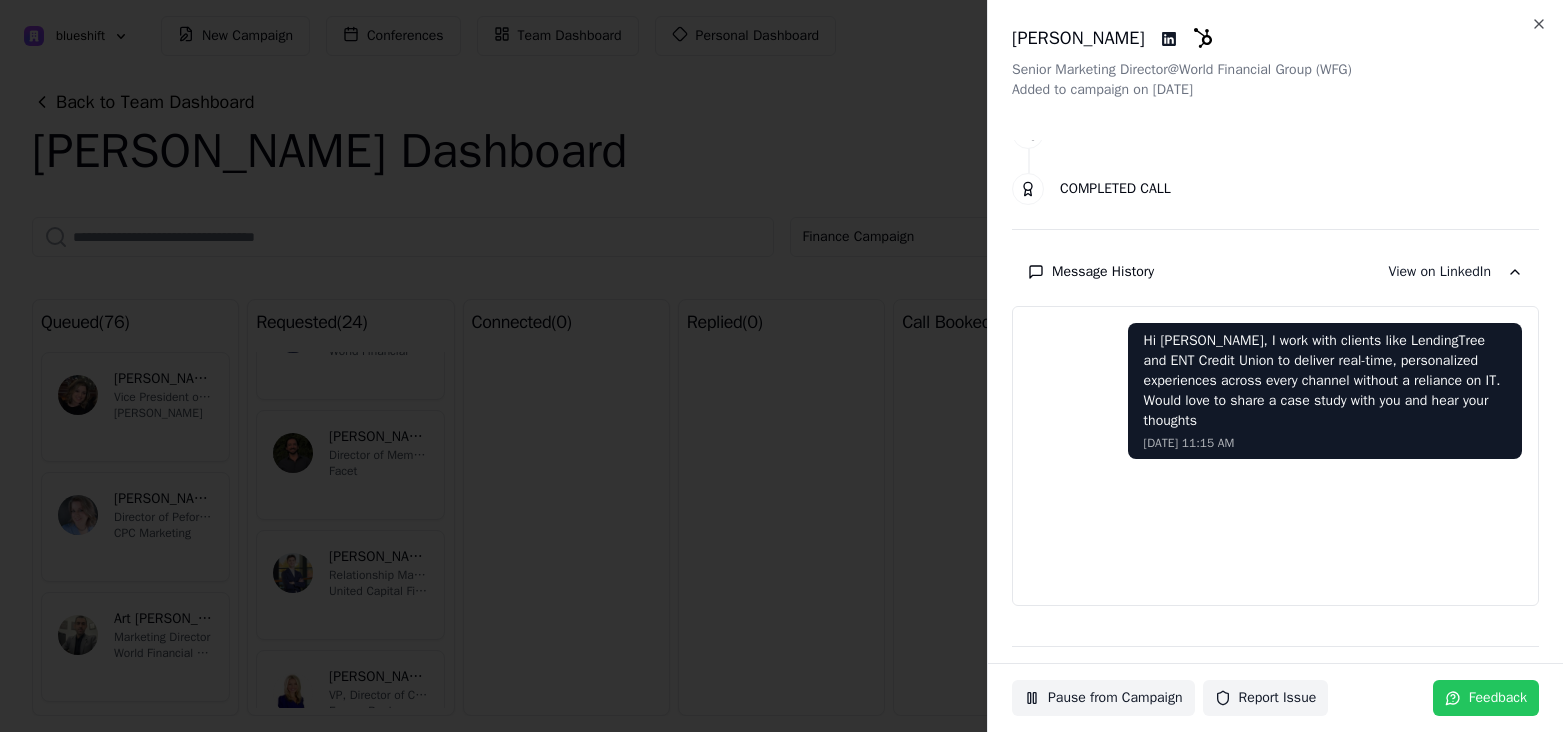 scroll, scrollTop: 0, scrollLeft: 0, axis: both 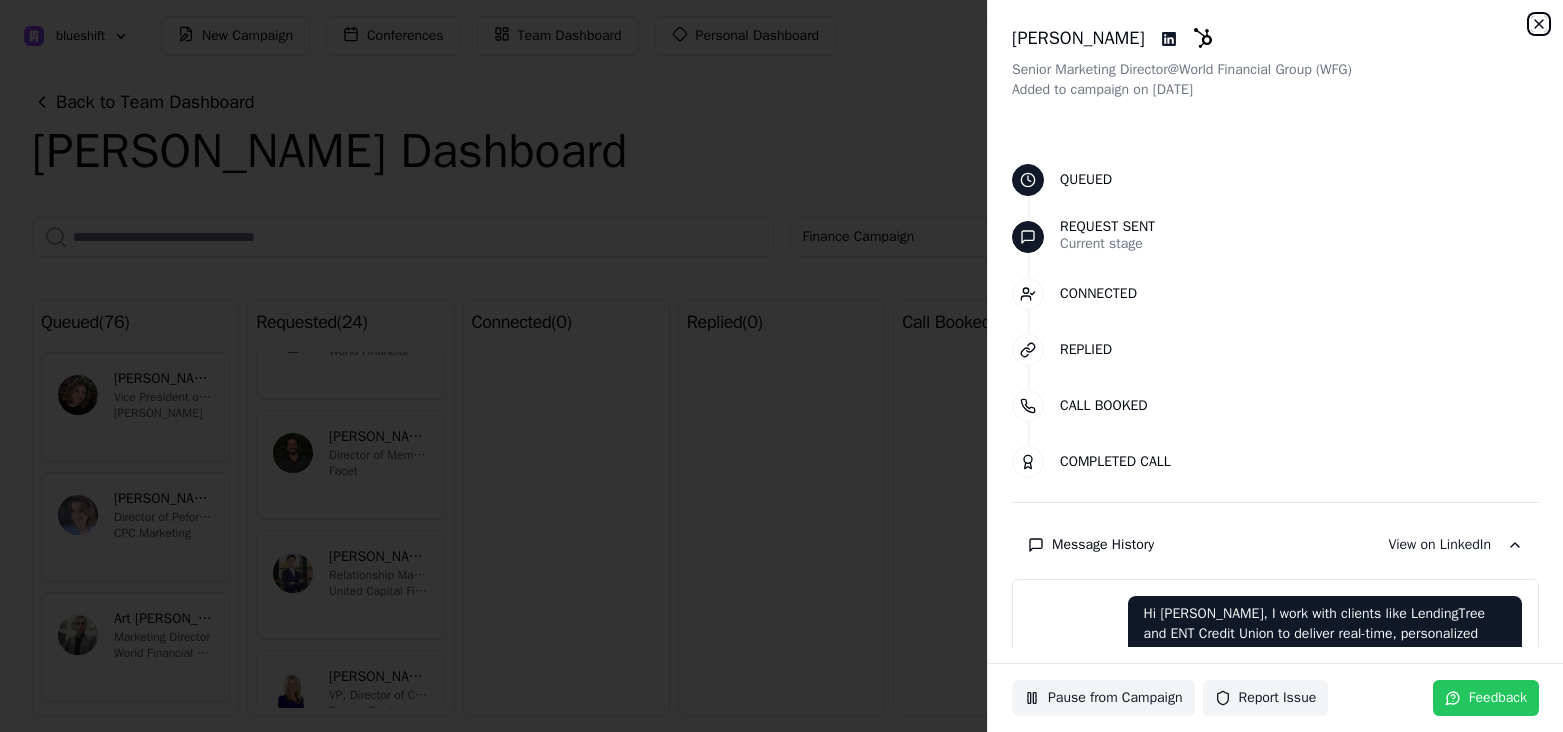 click 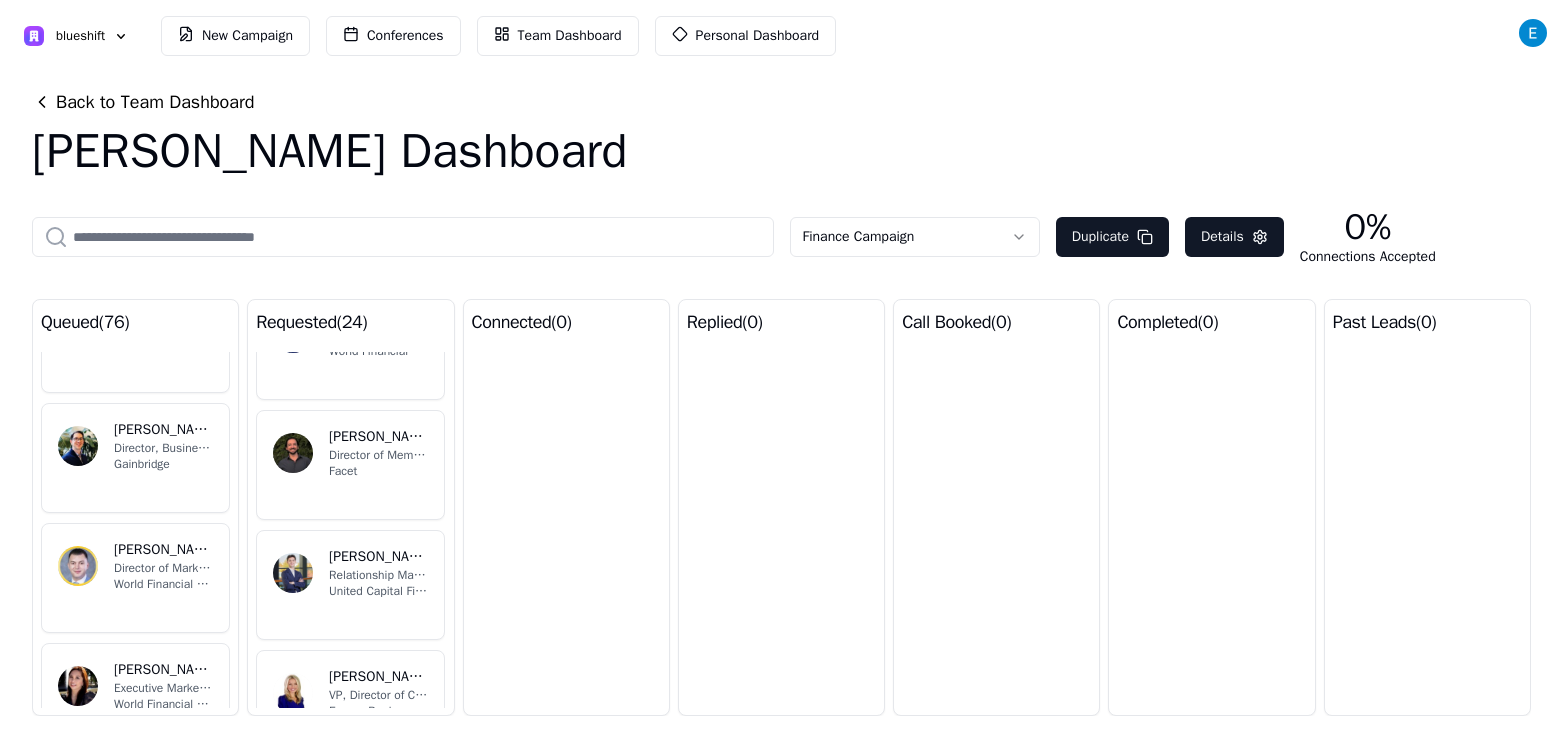 scroll, scrollTop: 2153, scrollLeft: 0, axis: vertical 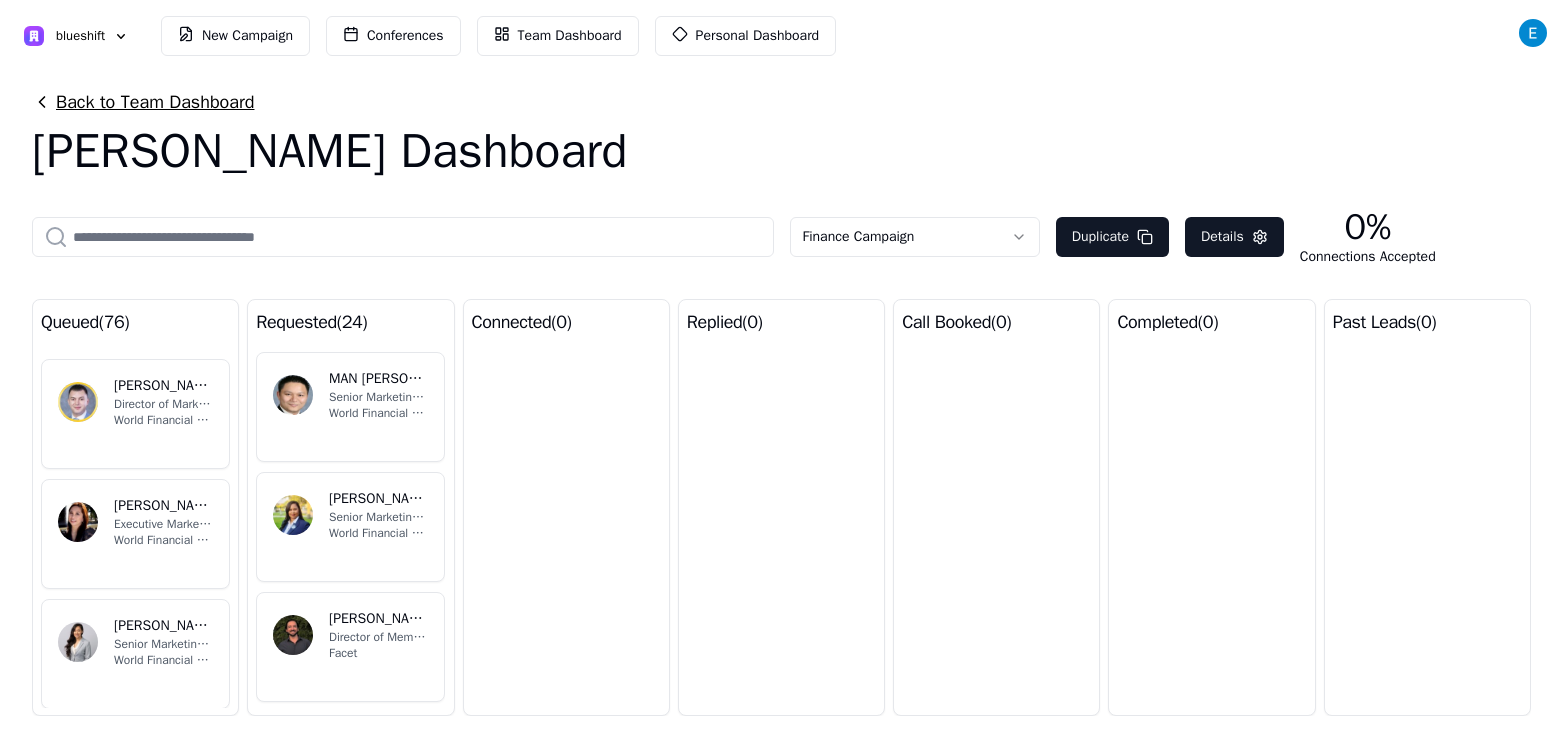 click on "Back to Team Dashboard" at bounding box center (143, 102) 